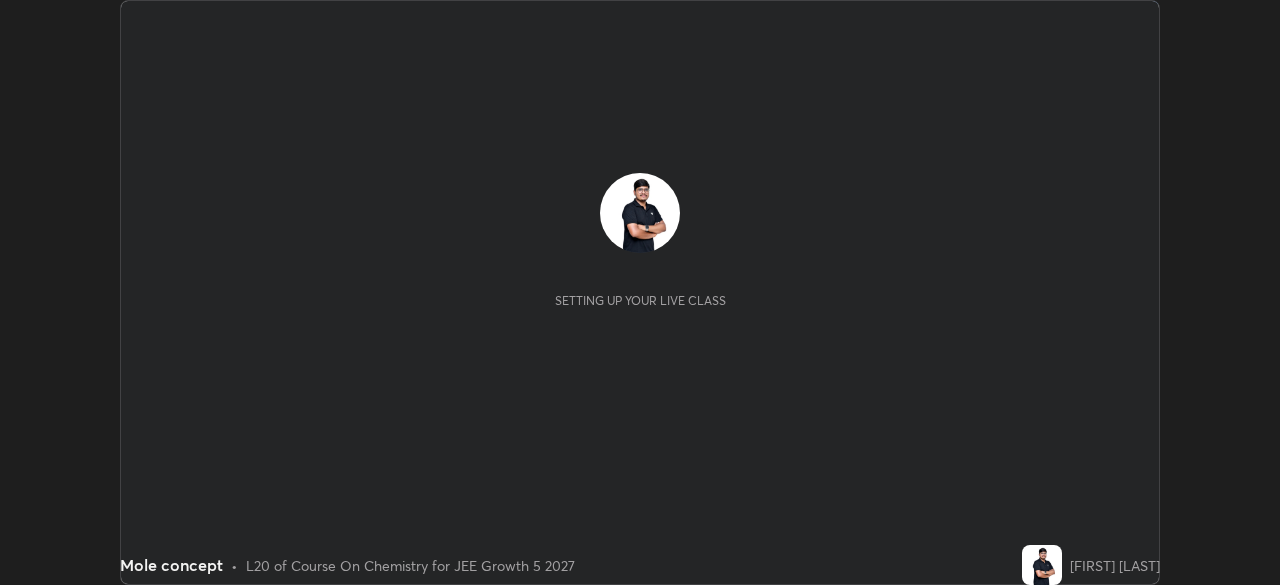scroll, scrollTop: 0, scrollLeft: 0, axis: both 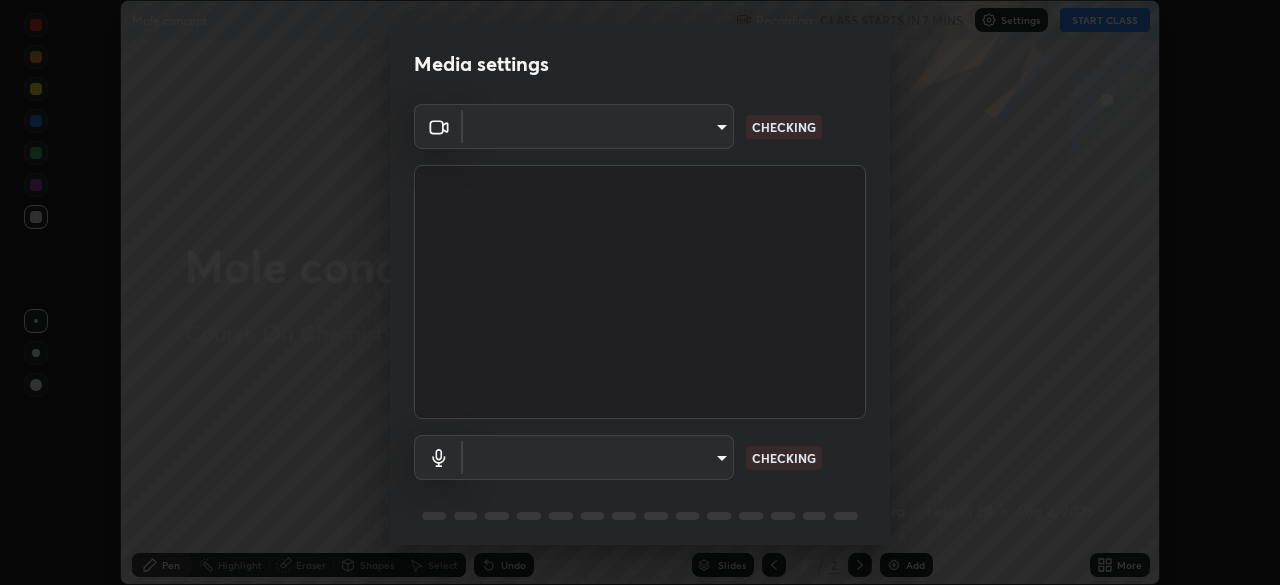 type on "[HASH]" 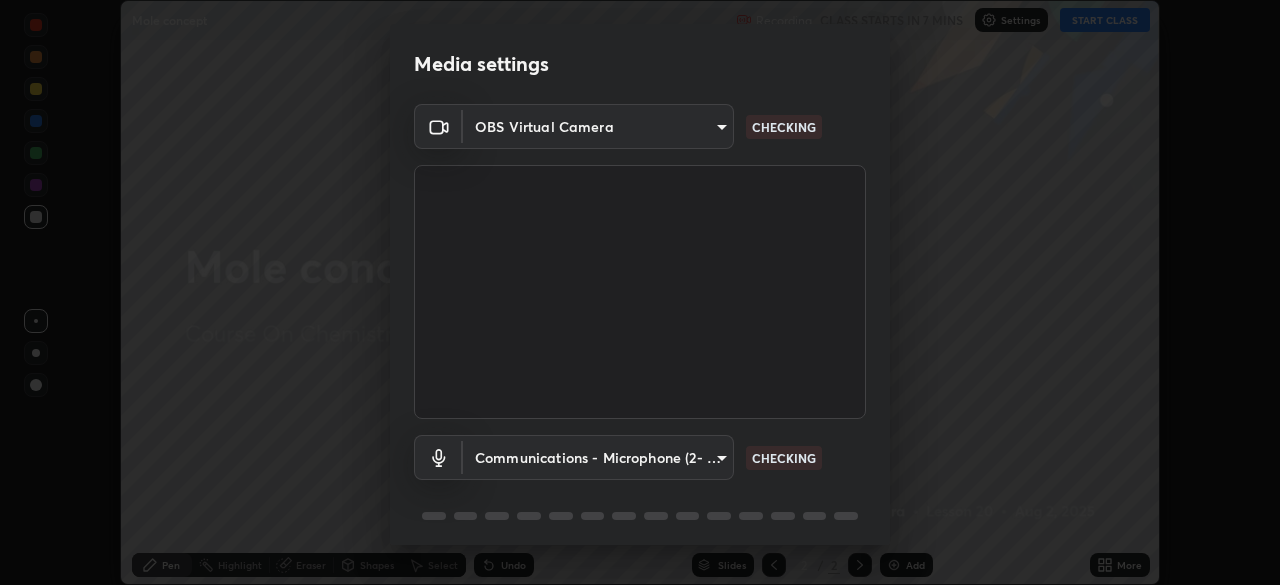 click on "Erase all Mole concept Recording CLASS STARTS IN 7 MINS Settings START CLASS Setting up your live class Mole concept • L20 of Course On Chemistry for JEE Growth 5 2027 [FIRST] [LAST] Pen Highlight Eraser Shapes Select Undo Slides 2 / 2 Add More No doubts shared Encourage your learners to ask a doubt for better clarity Report an issue Reason for reporting Buffering Chat not working Audio - Video sync issue Educator video quality low ​ Attach an image Report Media settings OBS Virtual Camera [HASH]" at bounding box center [640, 292] 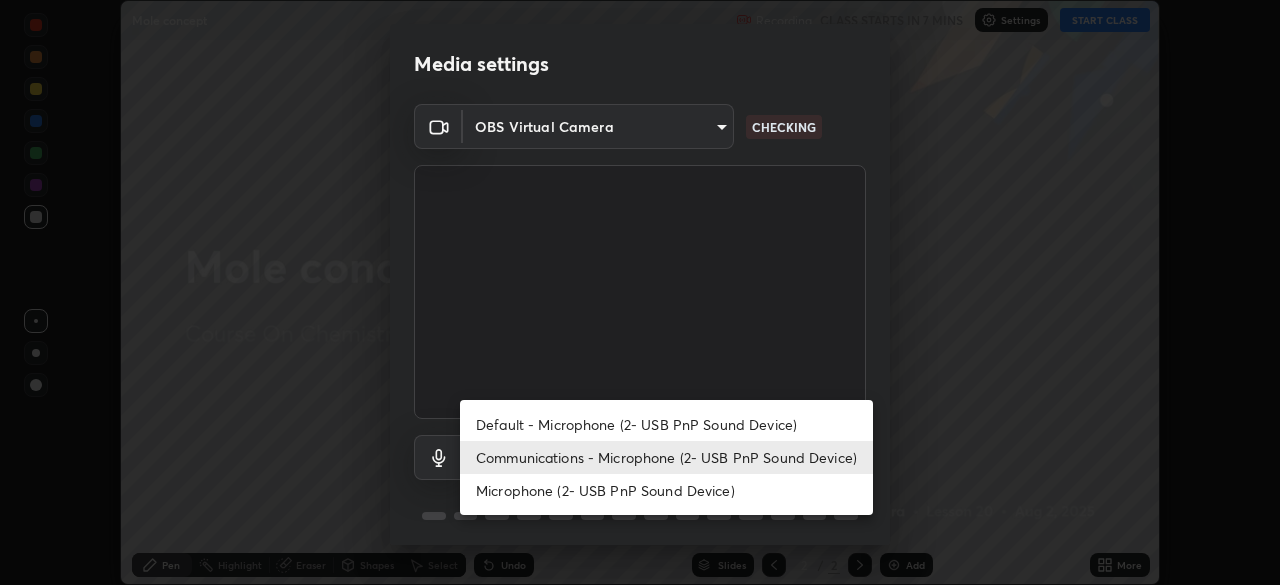 click on "Default - Microphone (2- USB PnP Sound Device)" at bounding box center [666, 424] 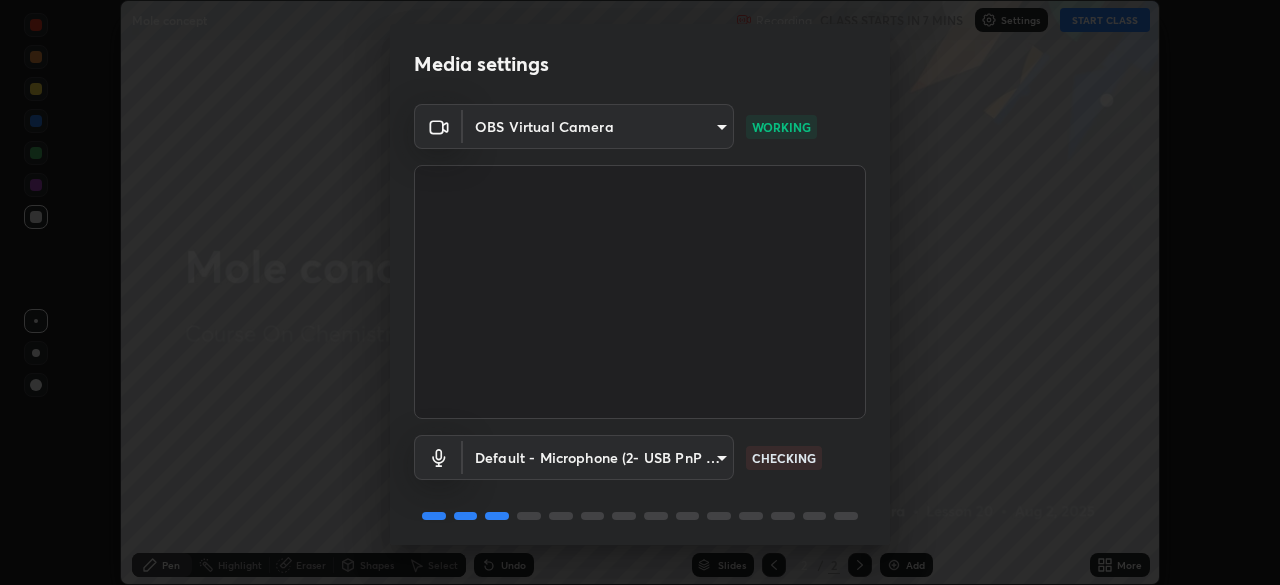 scroll, scrollTop: 71, scrollLeft: 0, axis: vertical 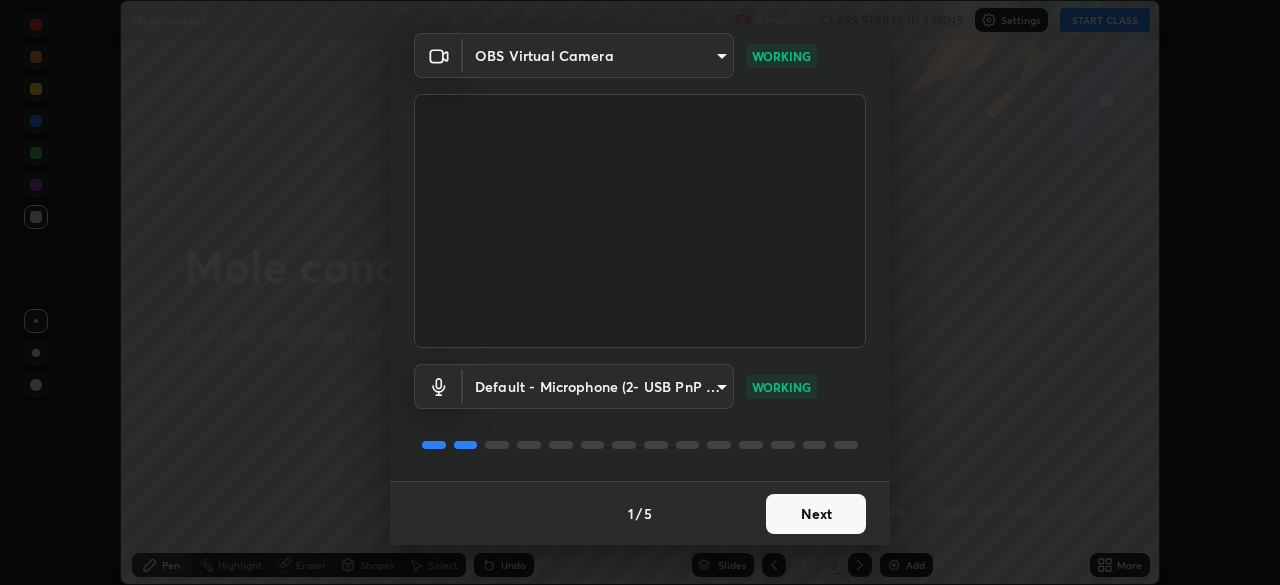 click on "Next" at bounding box center (816, 514) 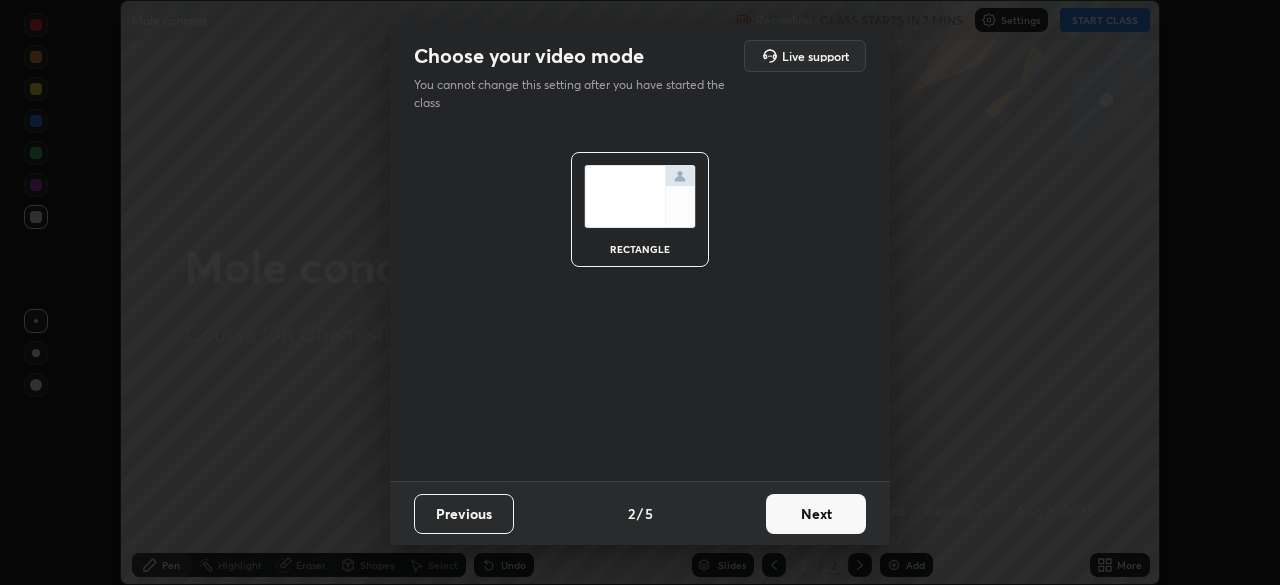 scroll, scrollTop: 0, scrollLeft: 0, axis: both 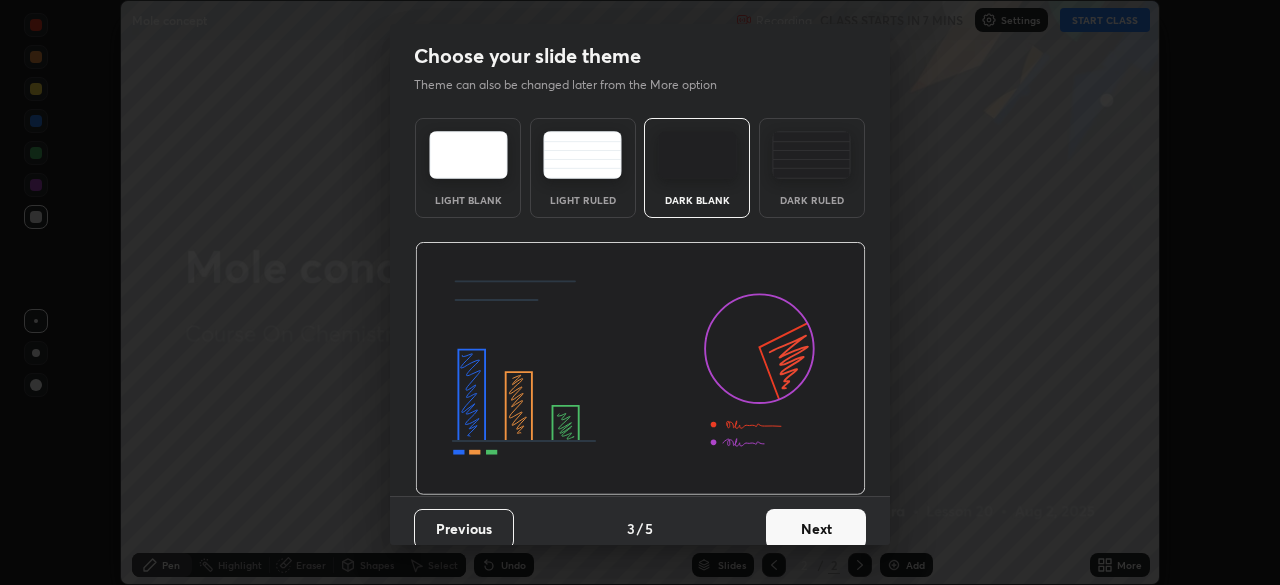 click on "Next" at bounding box center [816, 529] 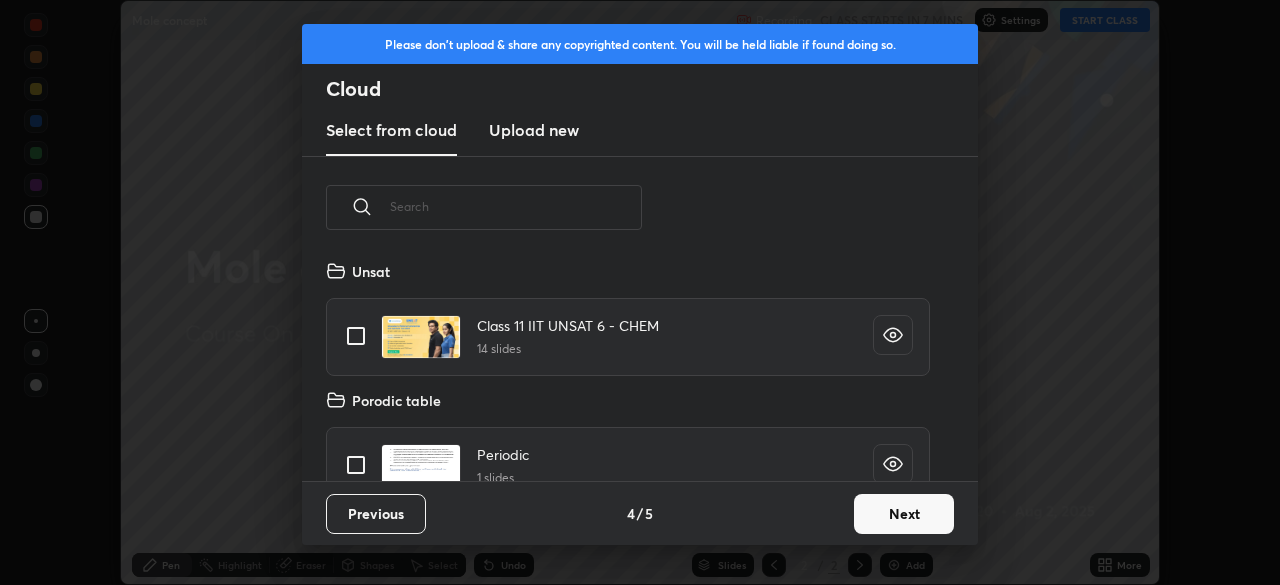 scroll, scrollTop: 7, scrollLeft: 11, axis: both 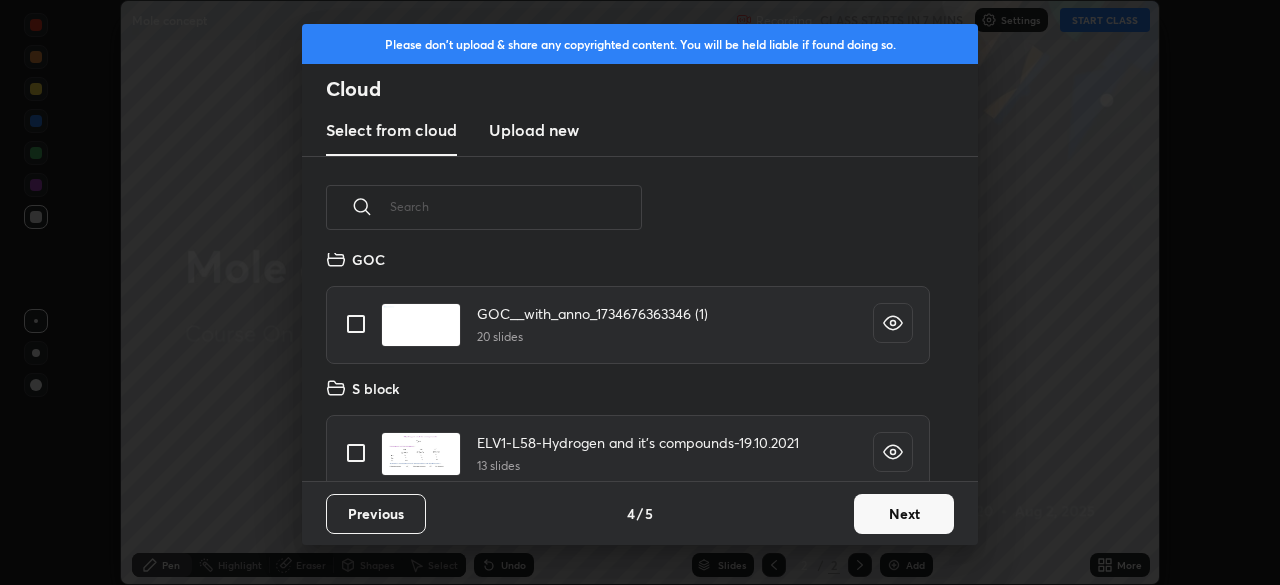 click on "Next" at bounding box center (904, 514) 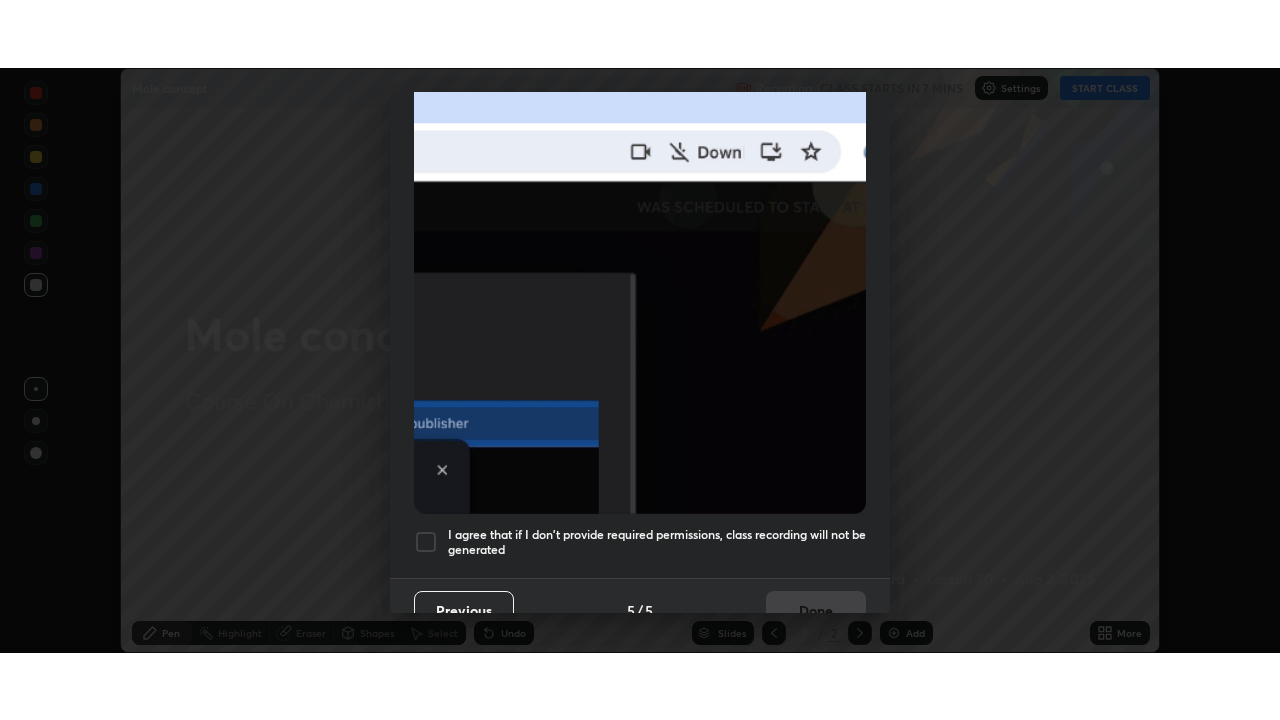 scroll, scrollTop: 479, scrollLeft: 0, axis: vertical 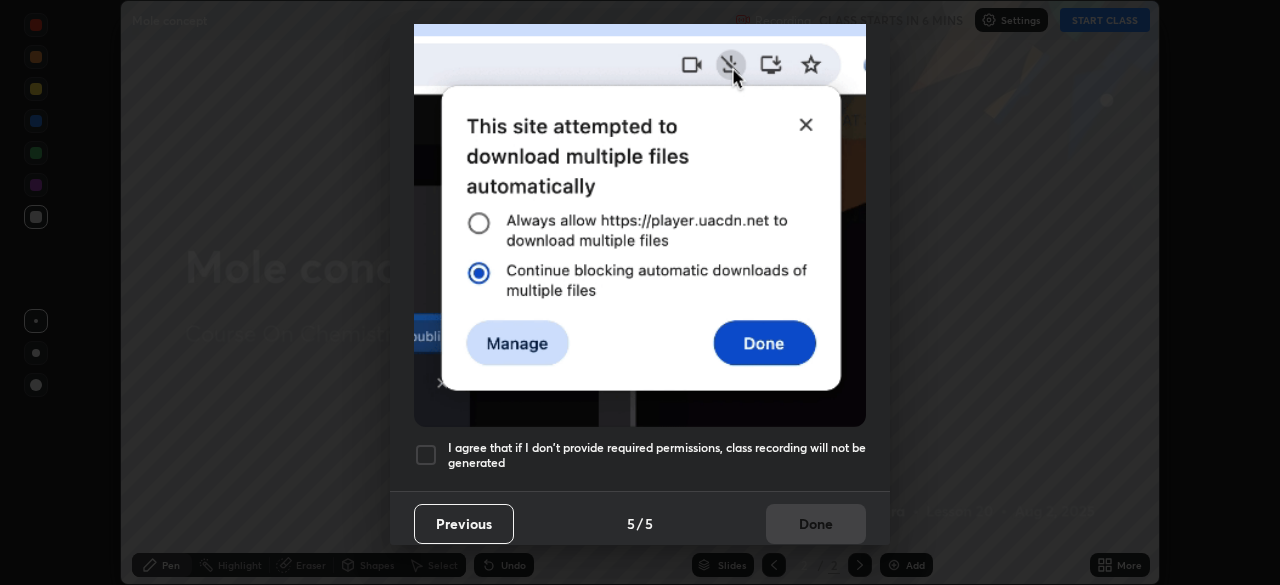 click on "I agree that if I don't provide required permissions, class recording will not be generated" at bounding box center [657, 455] 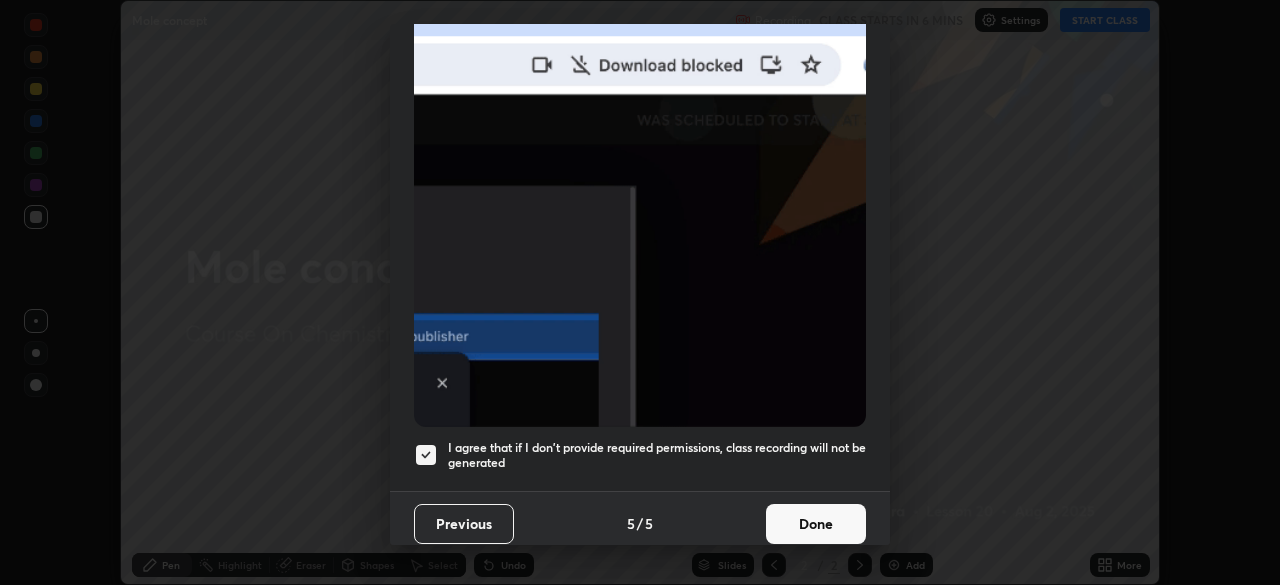 click on "Done" at bounding box center (816, 524) 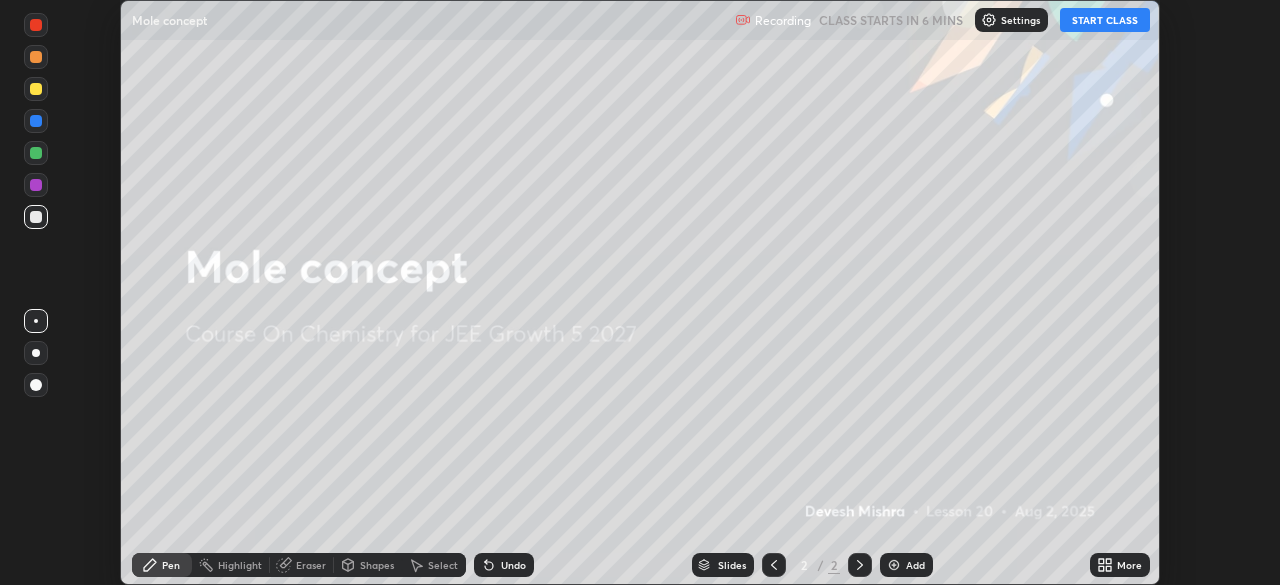 click on "START CLASS" at bounding box center (1105, 20) 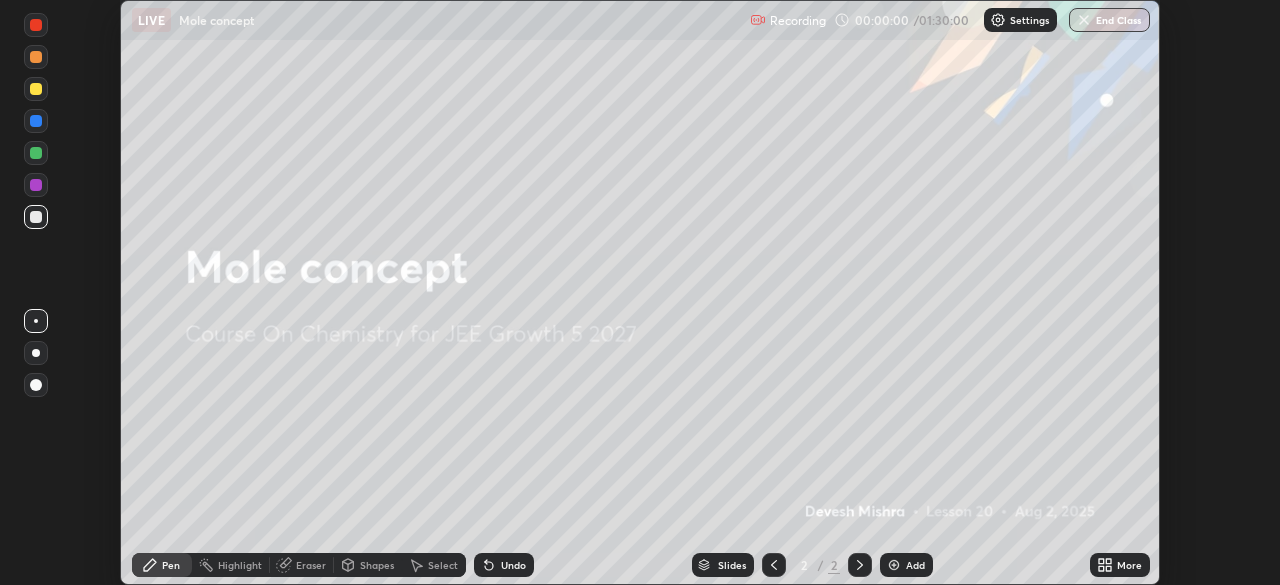 click 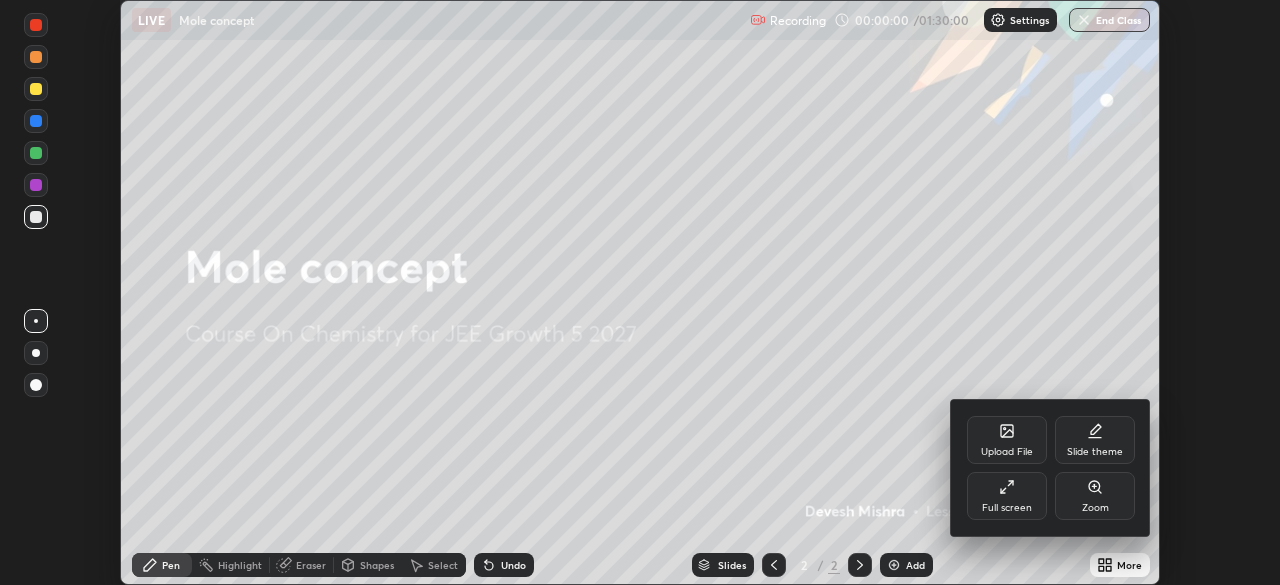 click 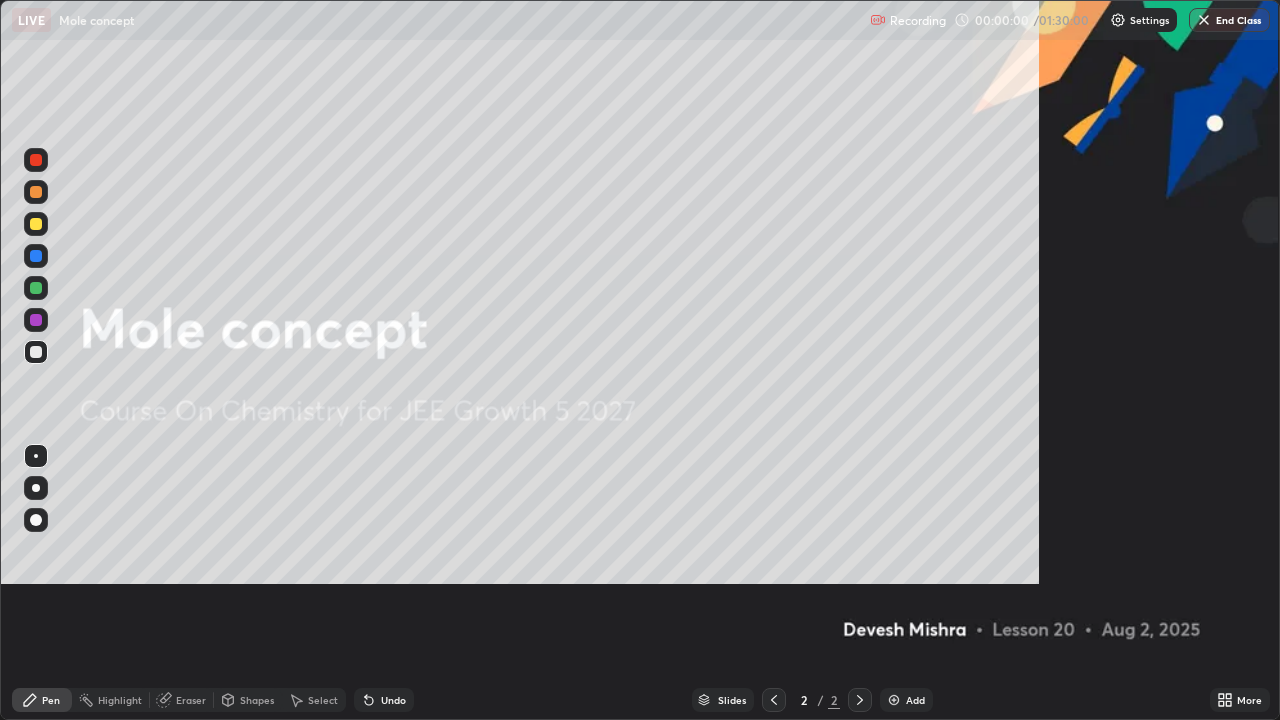 scroll, scrollTop: 99280, scrollLeft: 98720, axis: both 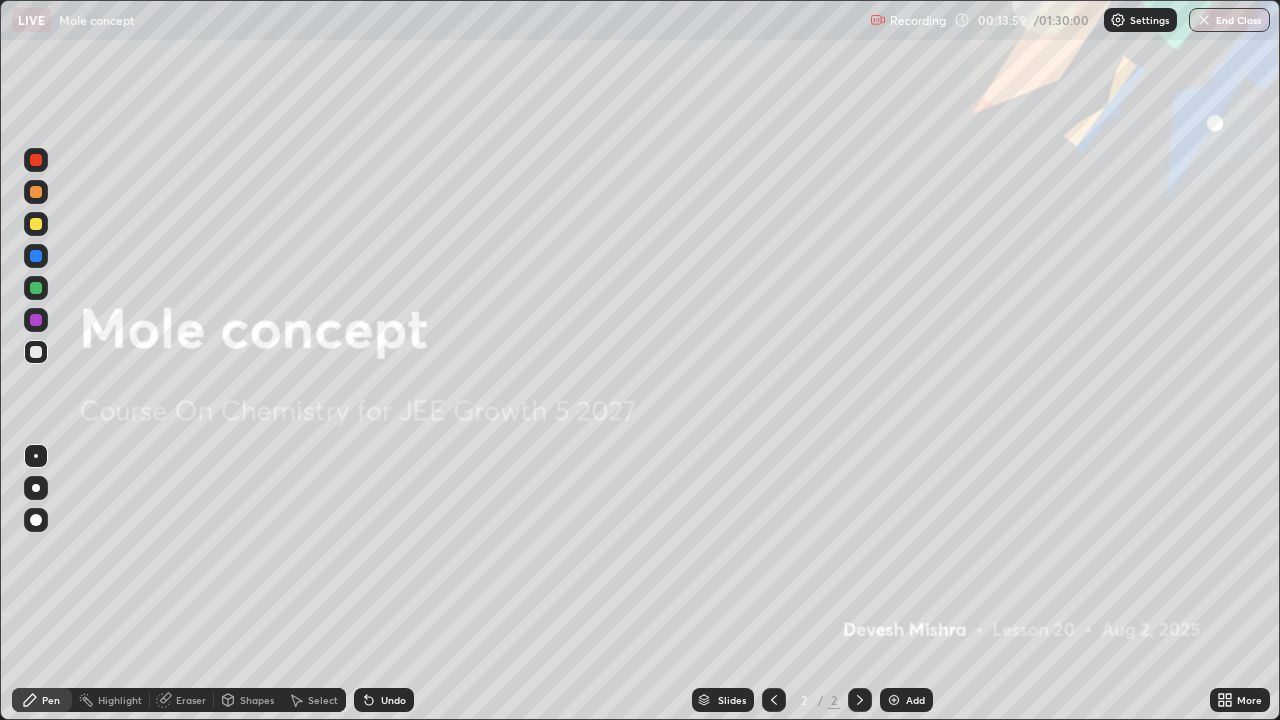 click on "Add" at bounding box center (906, 700) 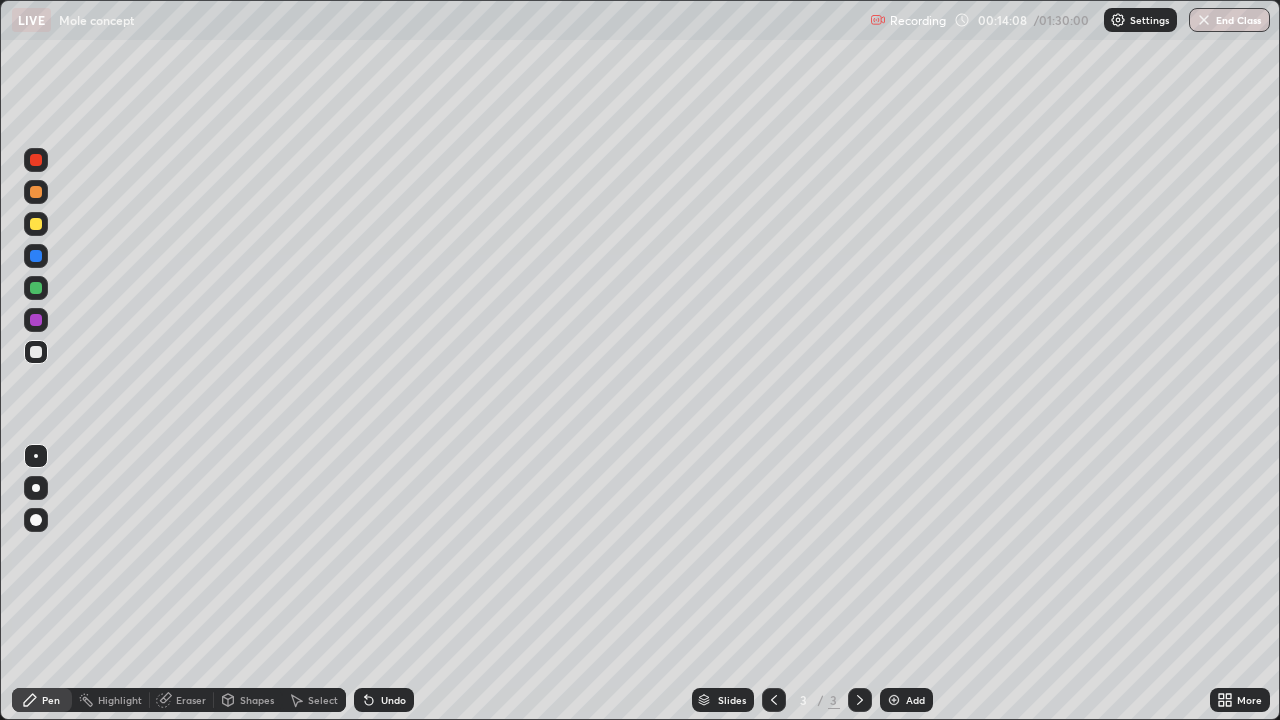 click at bounding box center [36, 288] 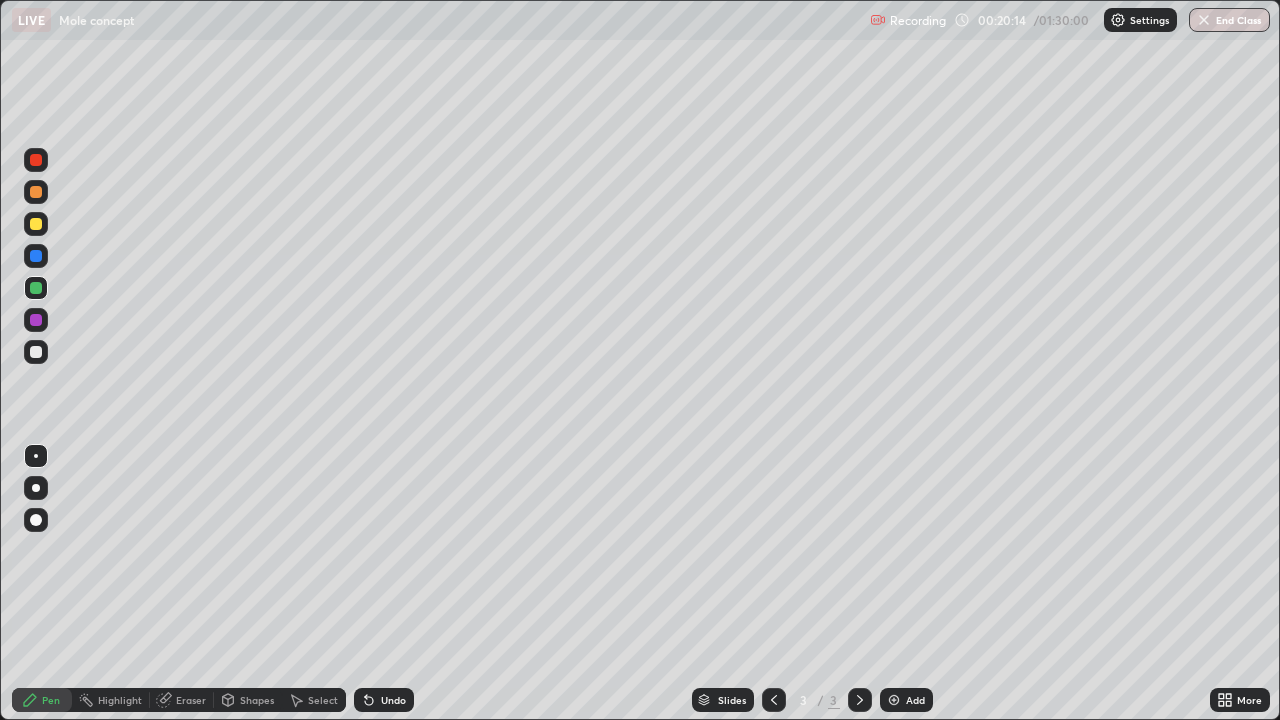 click at bounding box center (36, 320) 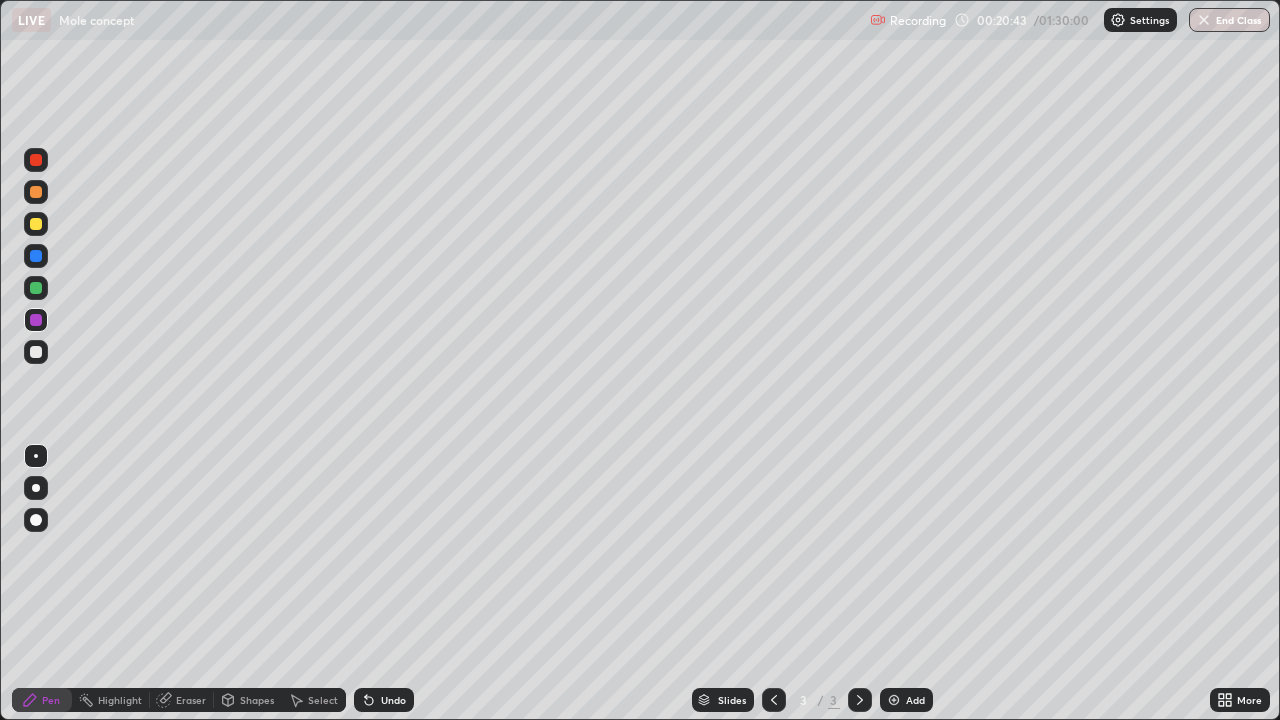 click on "Setting up your live class" at bounding box center [640, 360] 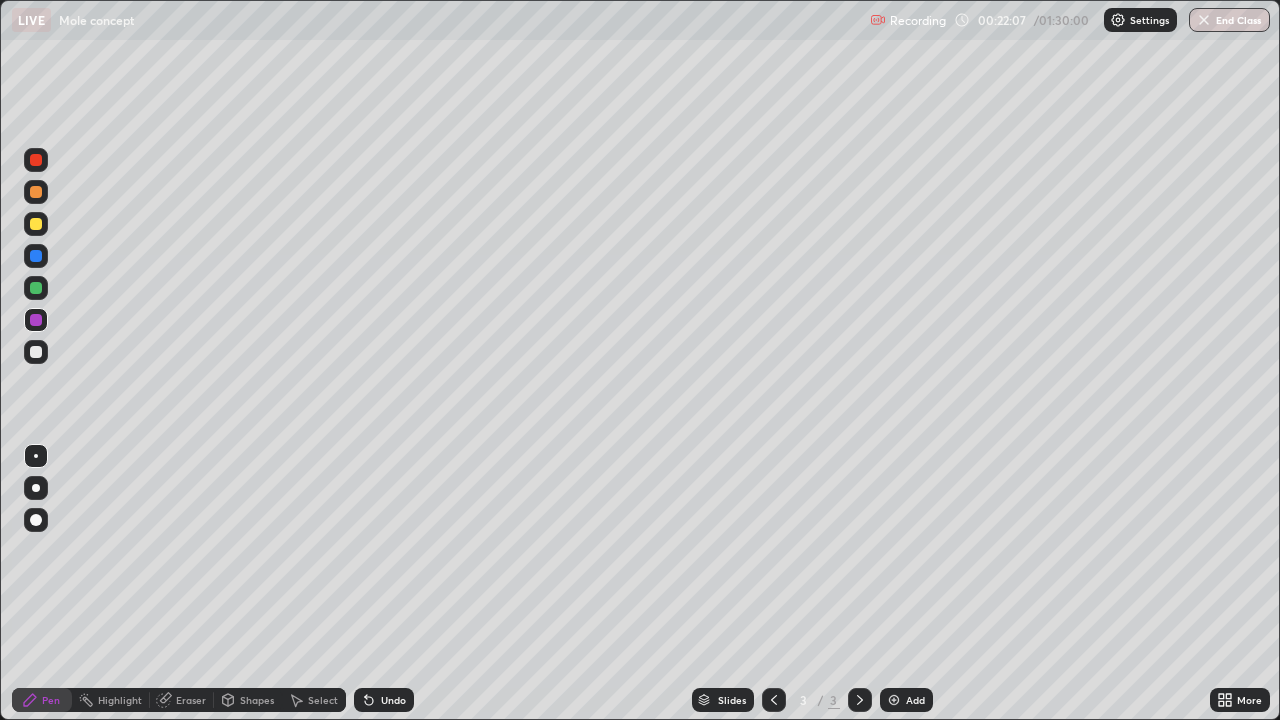 click at bounding box center (36, 256) 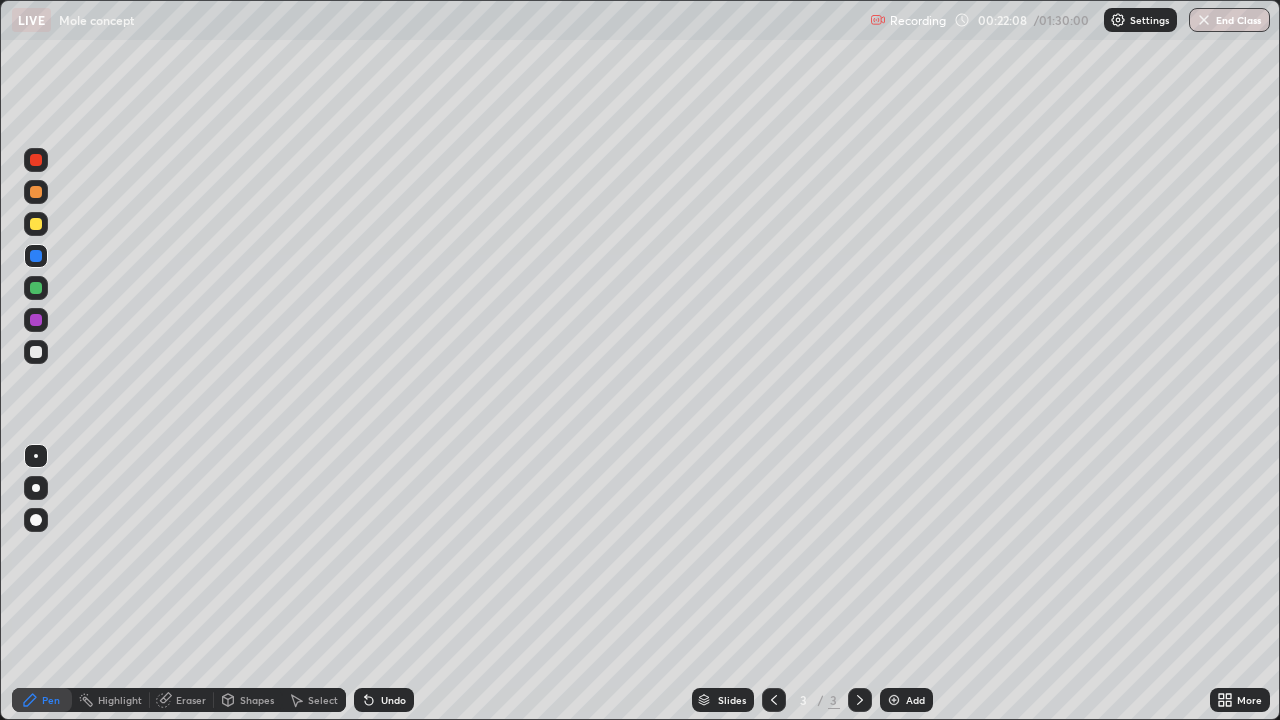 click at bounding box center [36, 224] 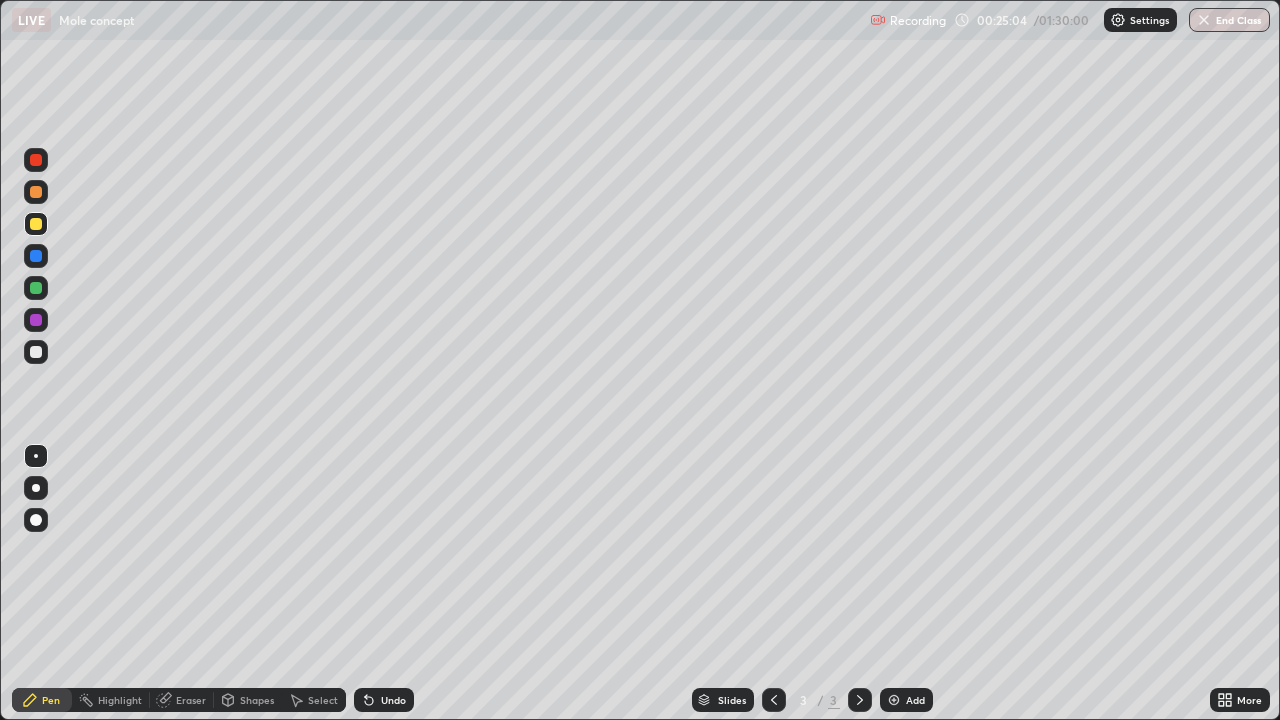 click at bounding box center (36, 352) 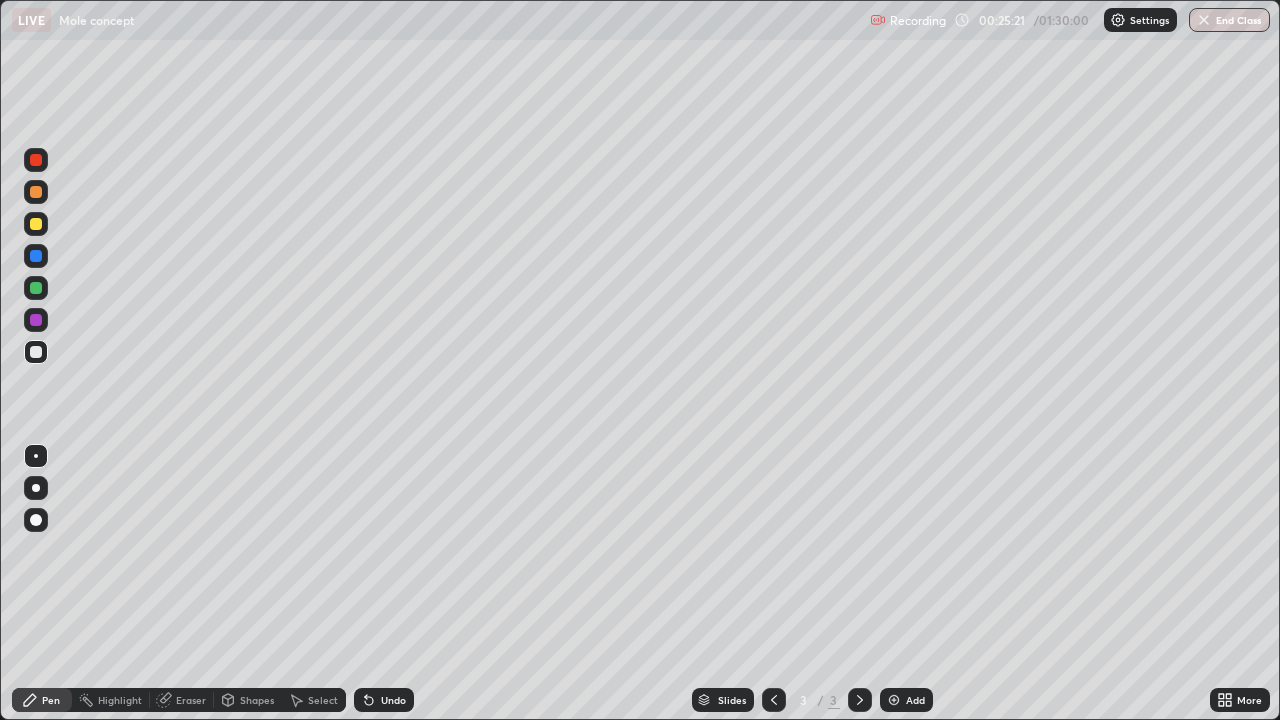 click on "Setting up your live class" at bounding box center (640, 360) 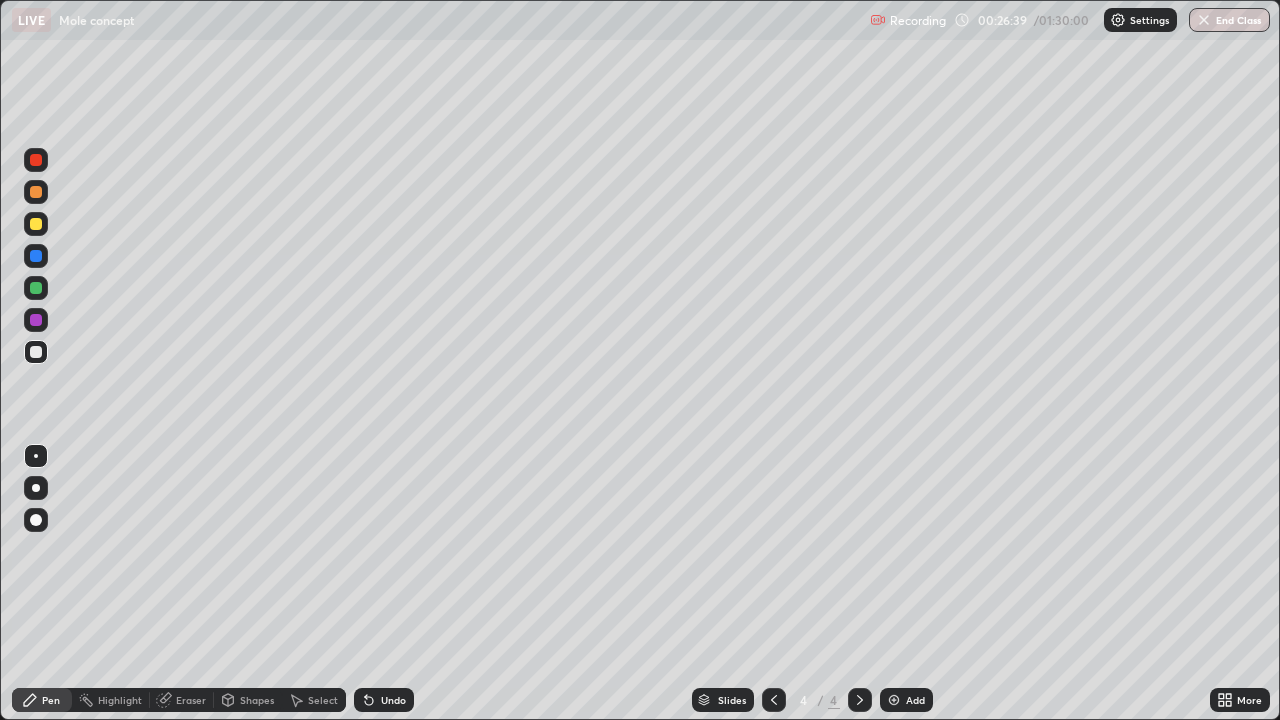 click at bounding box center (36, 288) 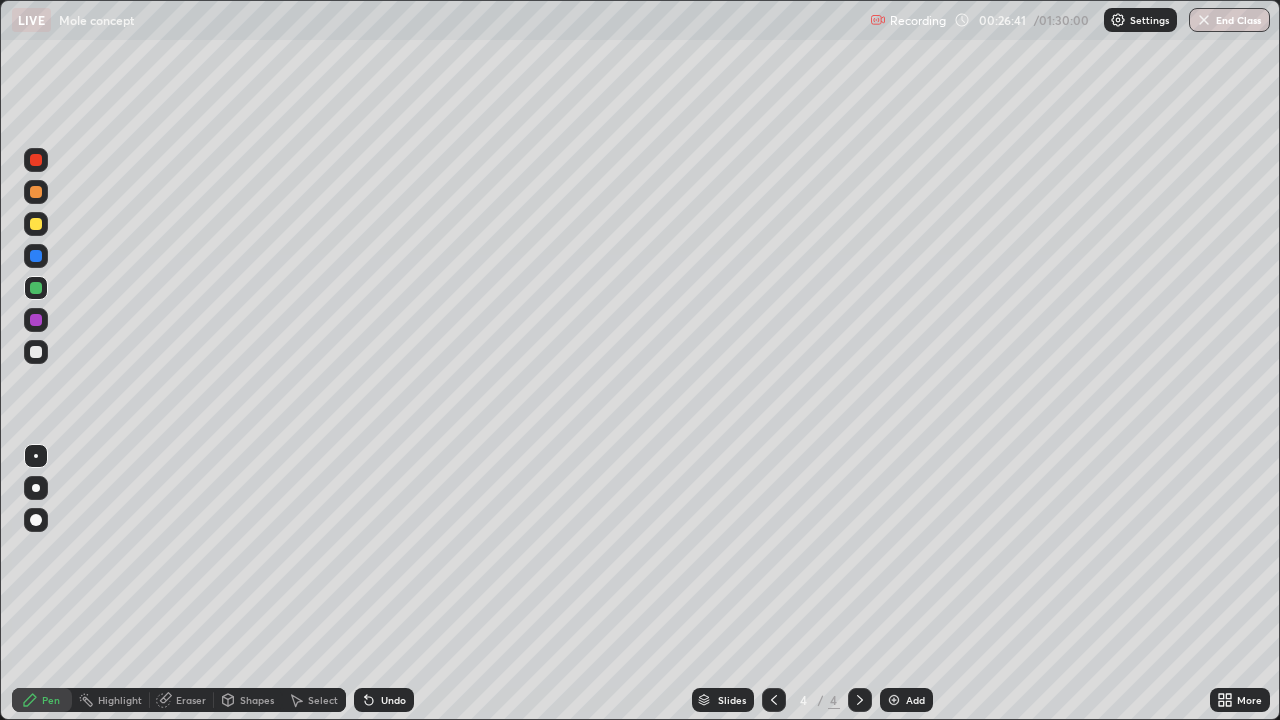 click at bounding box center [36, 224] 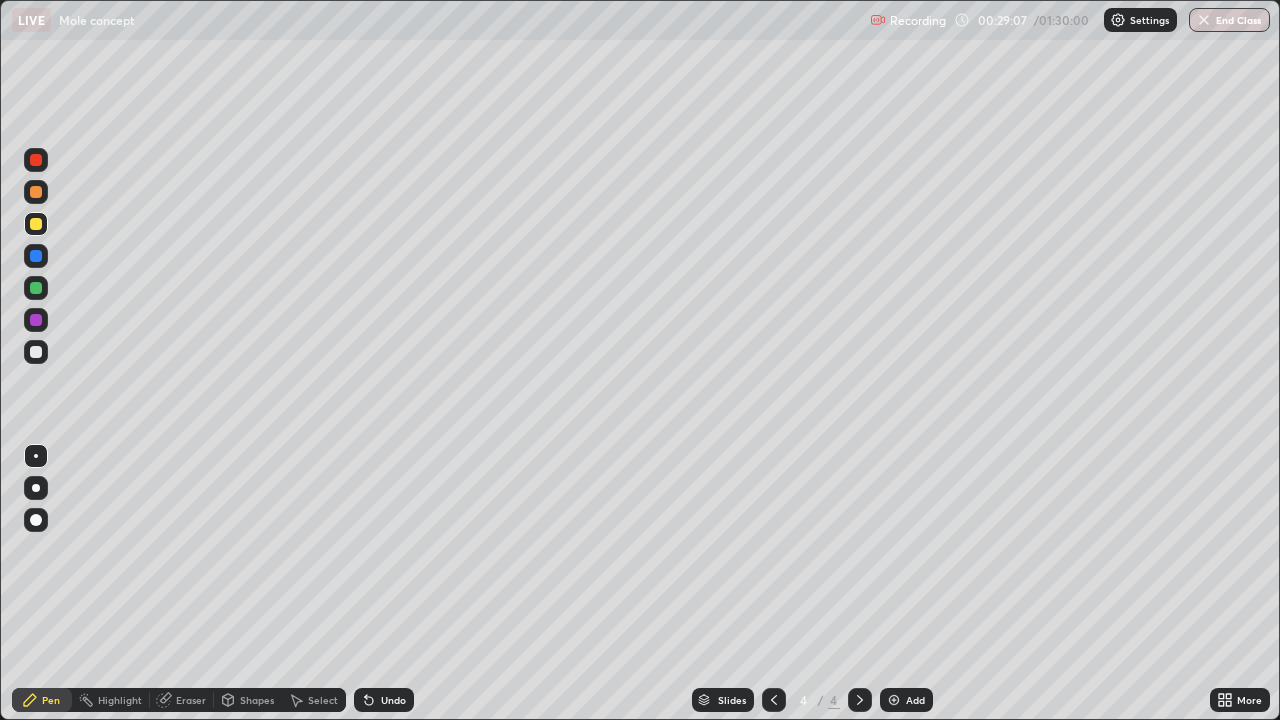 click at bounding box center [36, 288] 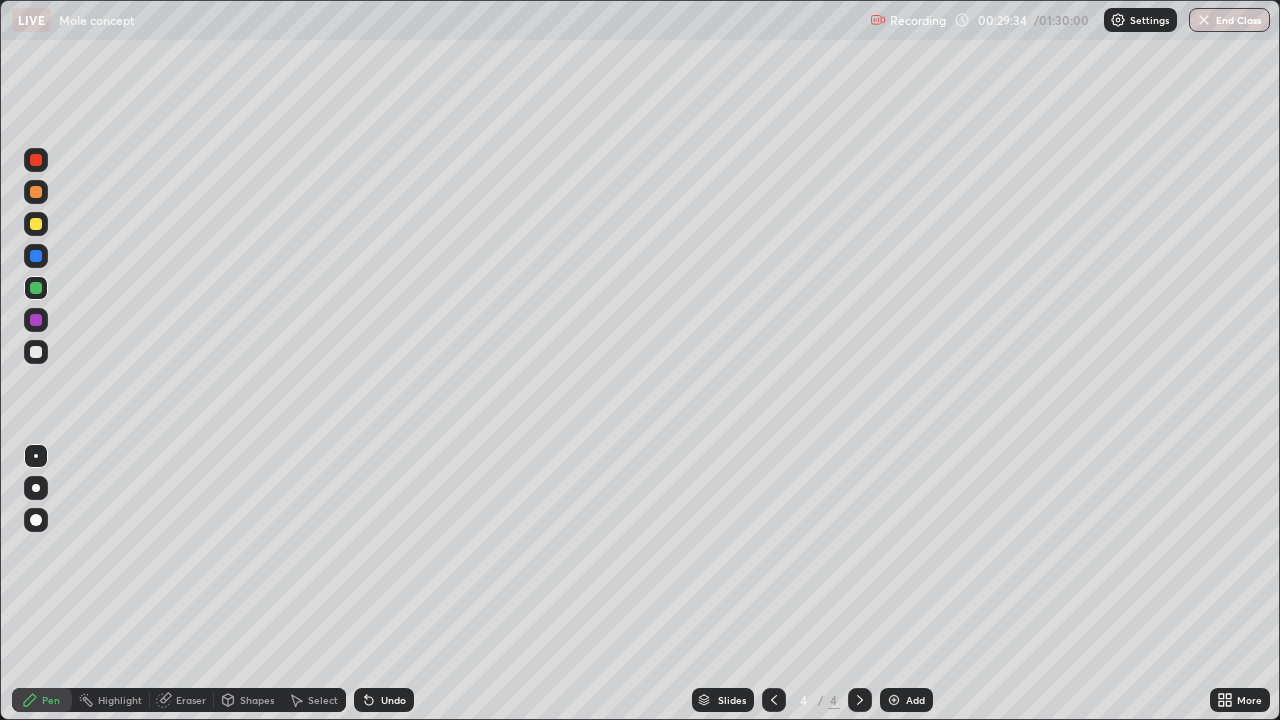 click at bounding box center [36, 256] 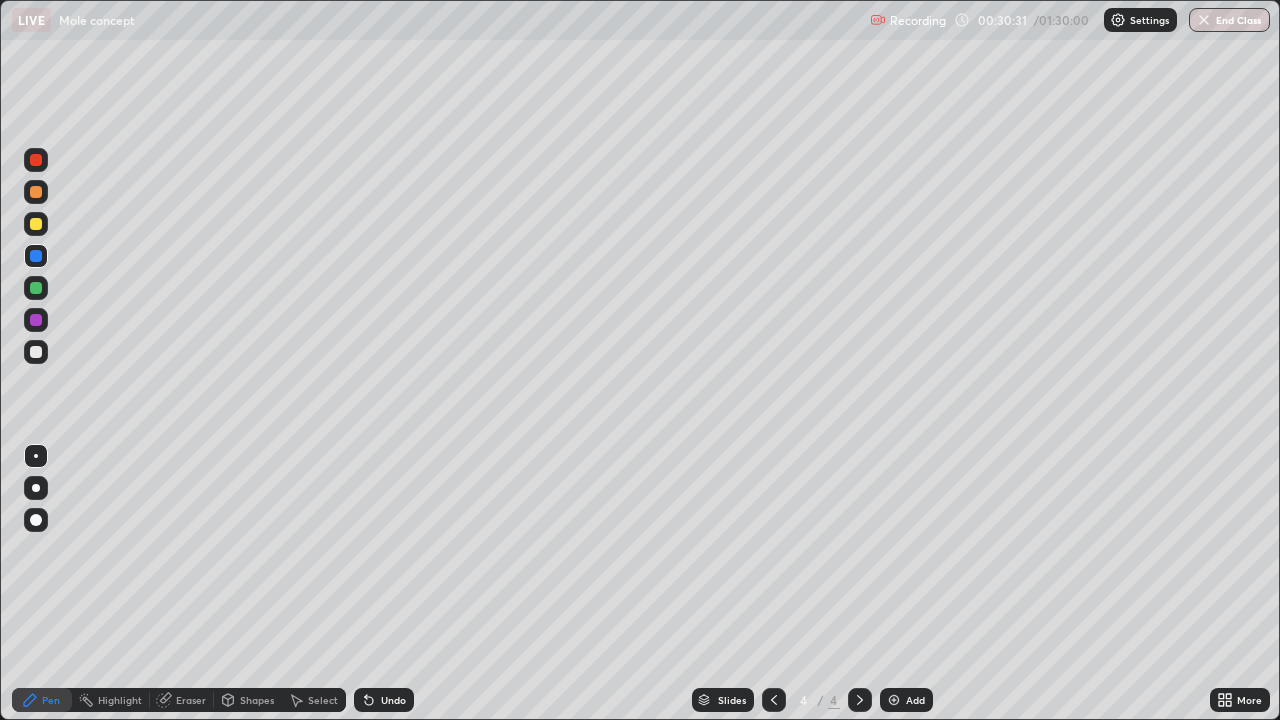 click at bounding box center (36, 288) 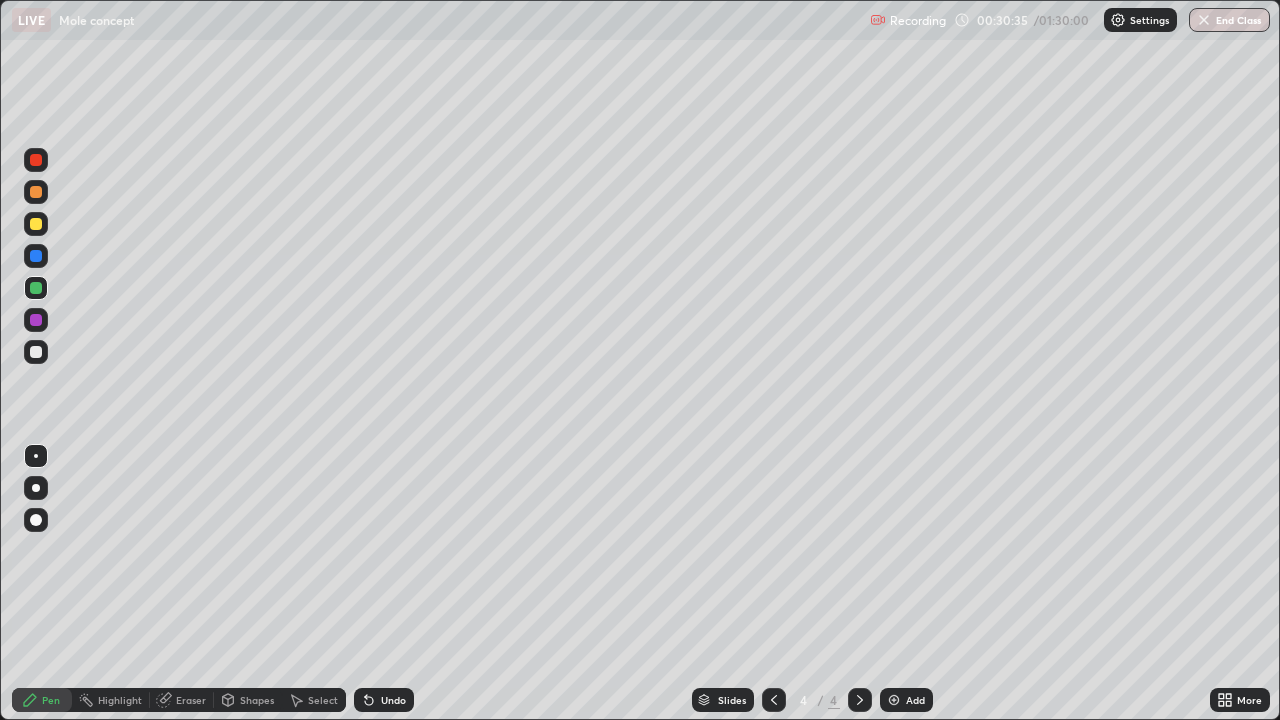 click at bounding box center (36, 256) 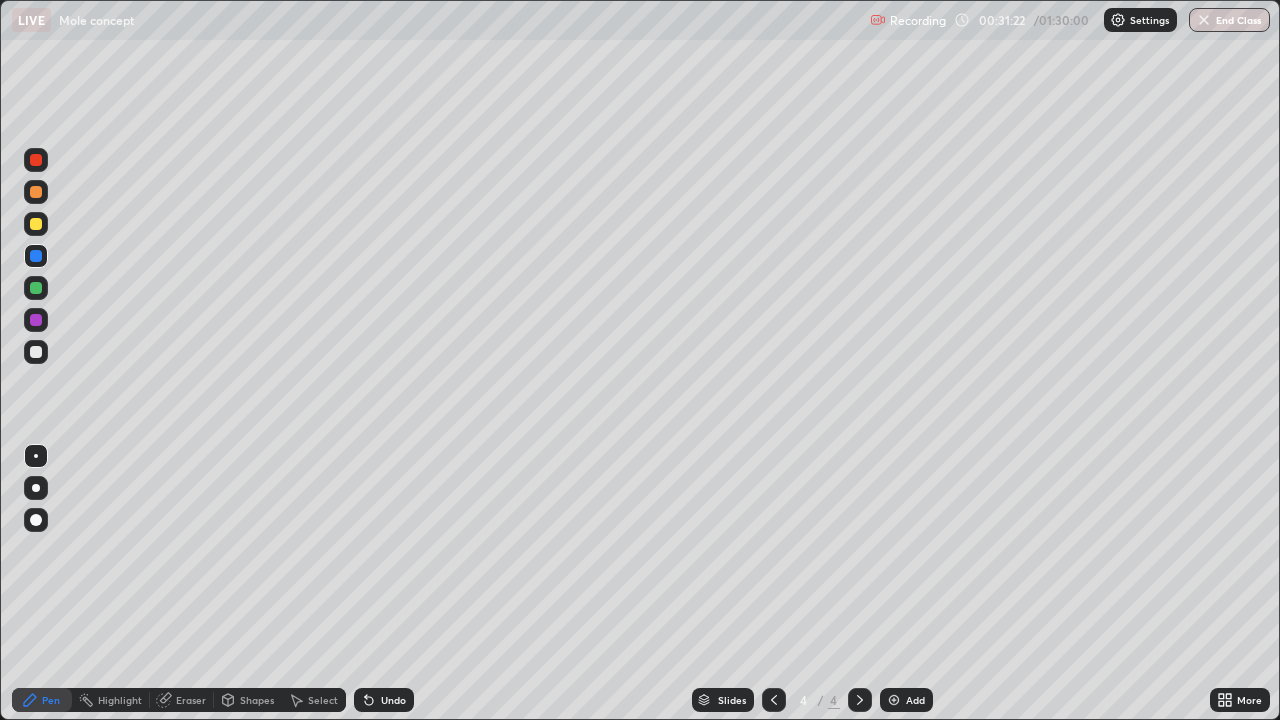 click at bounding box center (36, 160) 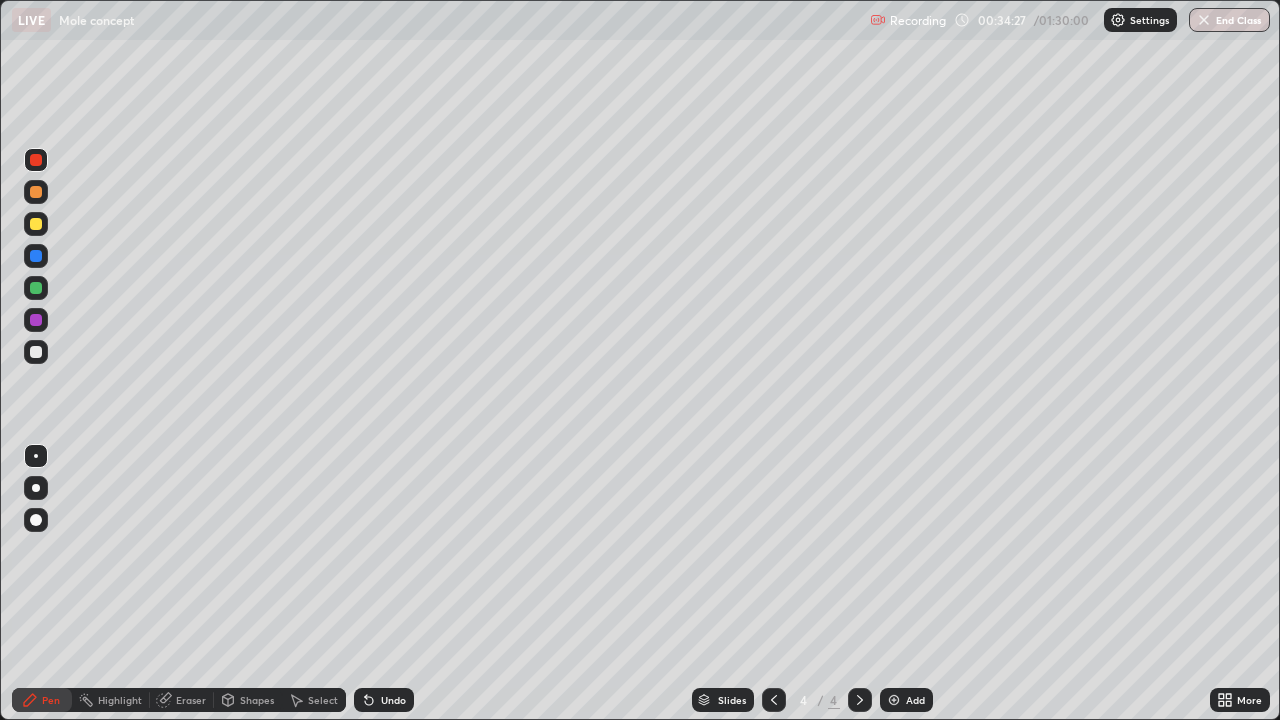 click at bounding box center [36, 224] 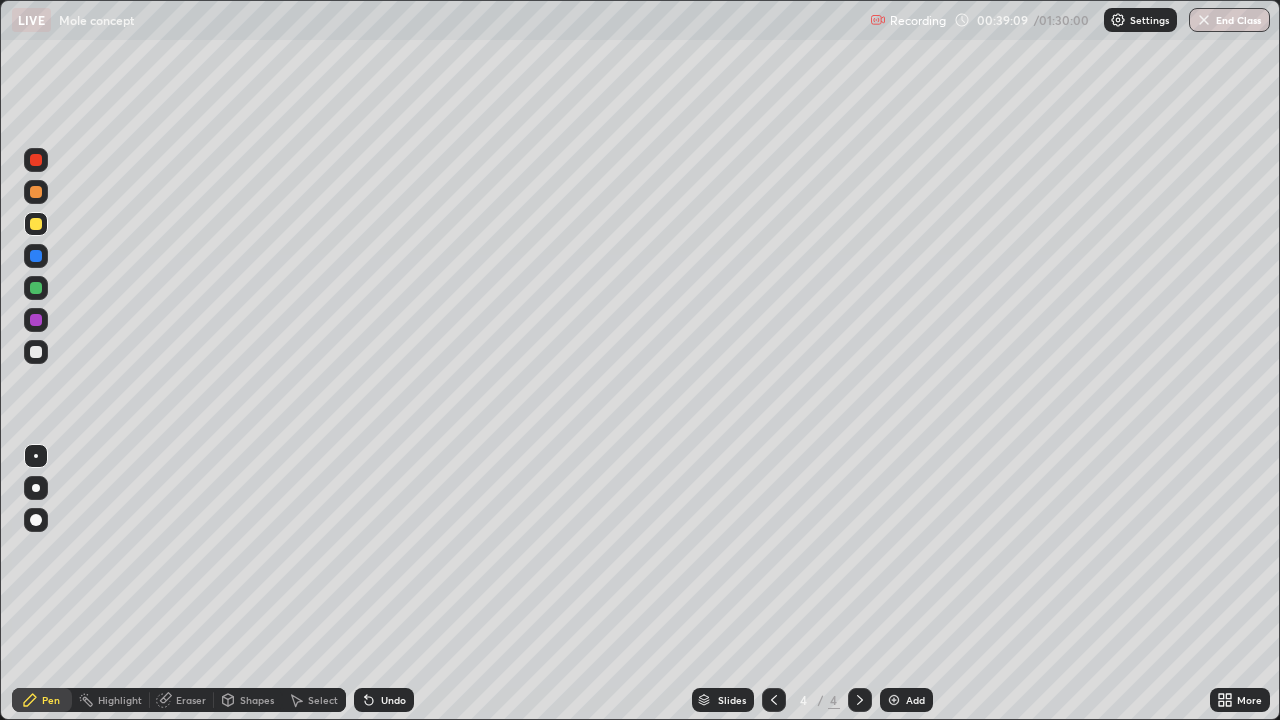 click at bounding box center (36, 320) 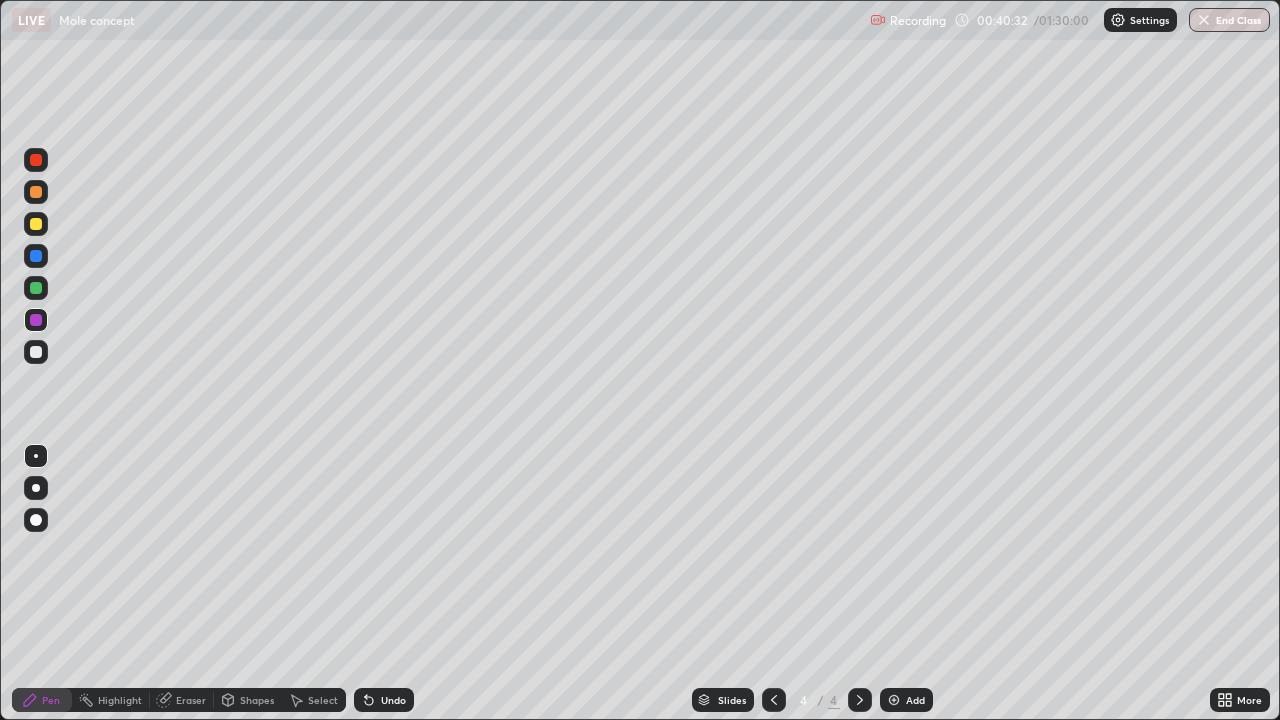 click 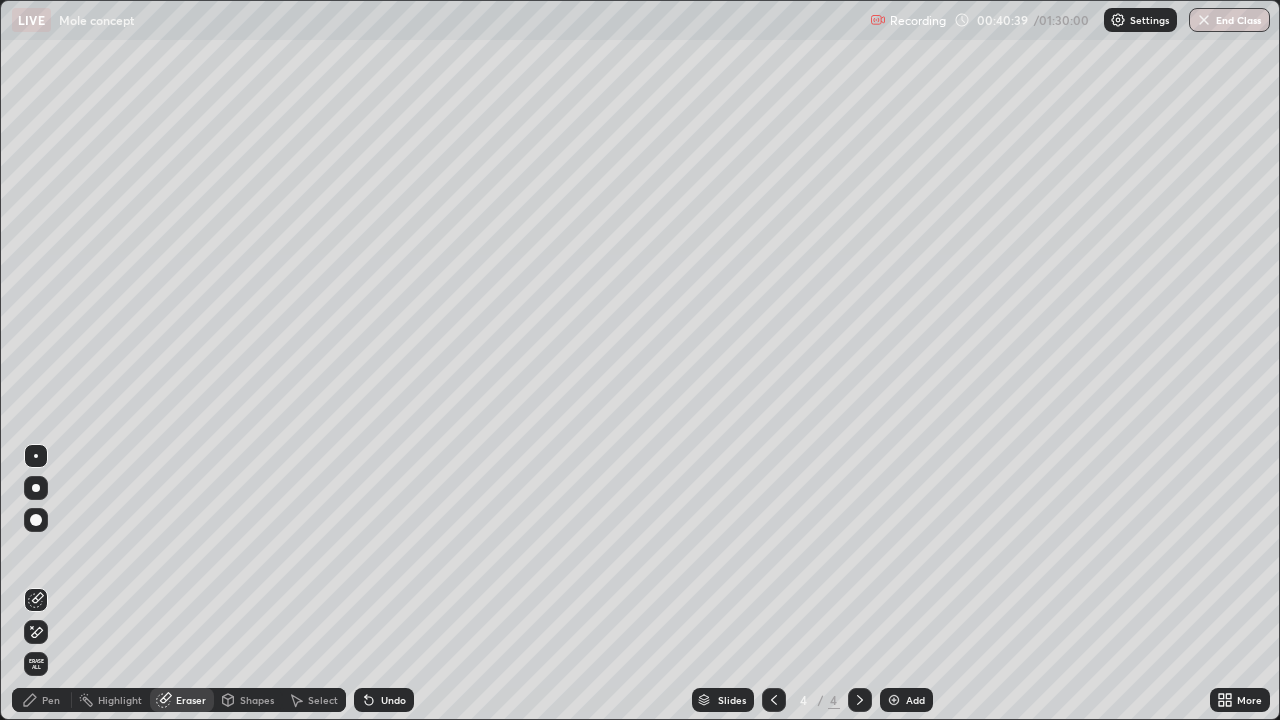 click 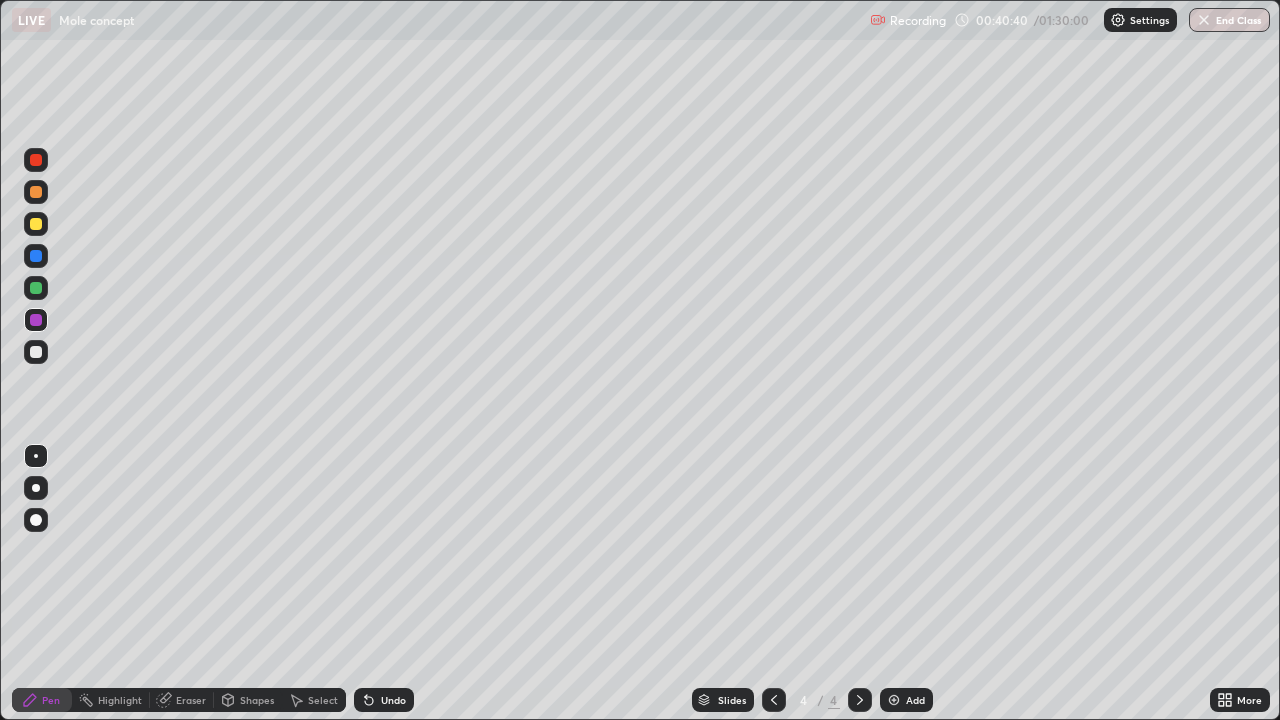 click at bounding box center [36, 256] 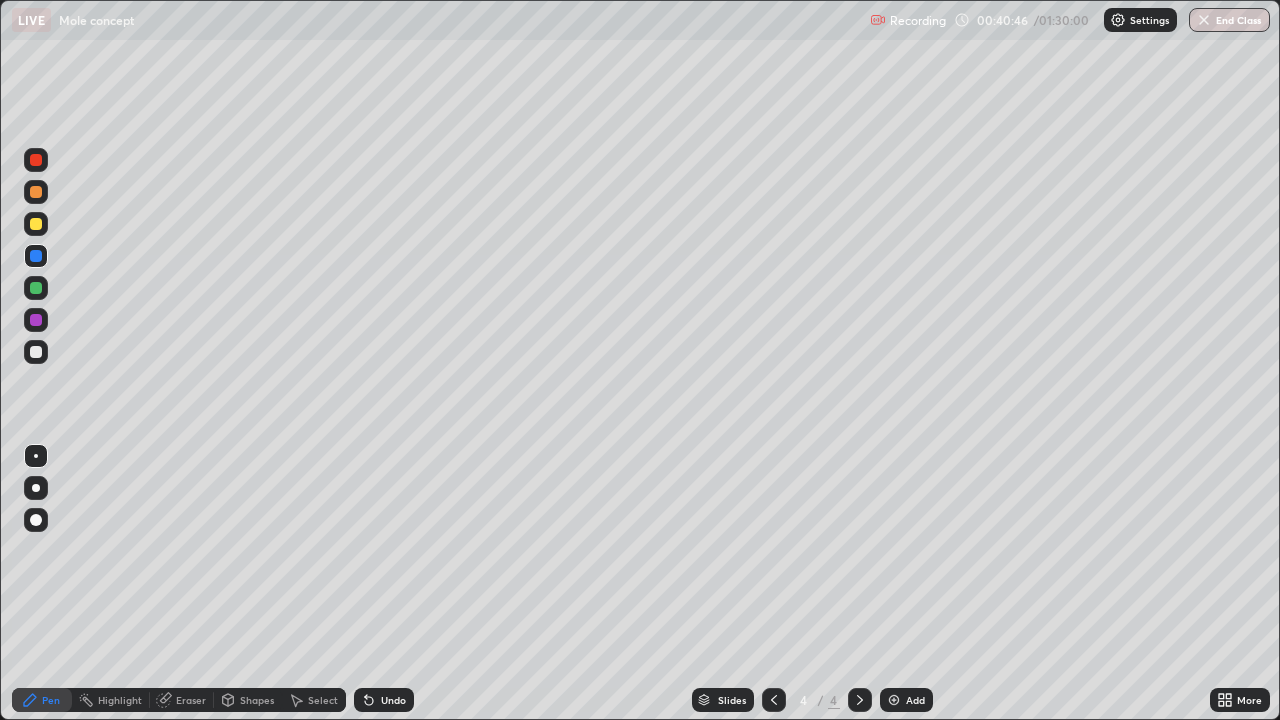 click on "Eraser" at bounding box center [191, 700] 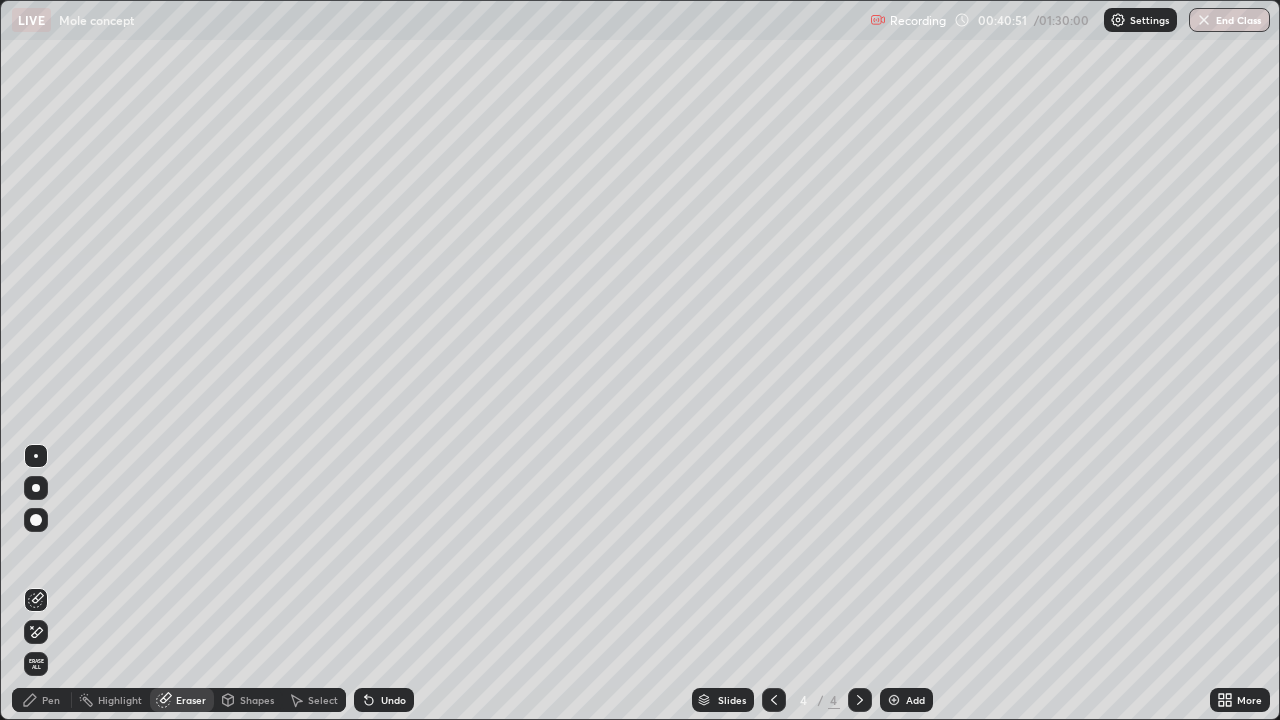 click on "Pen" at bounding box center (51, 700) 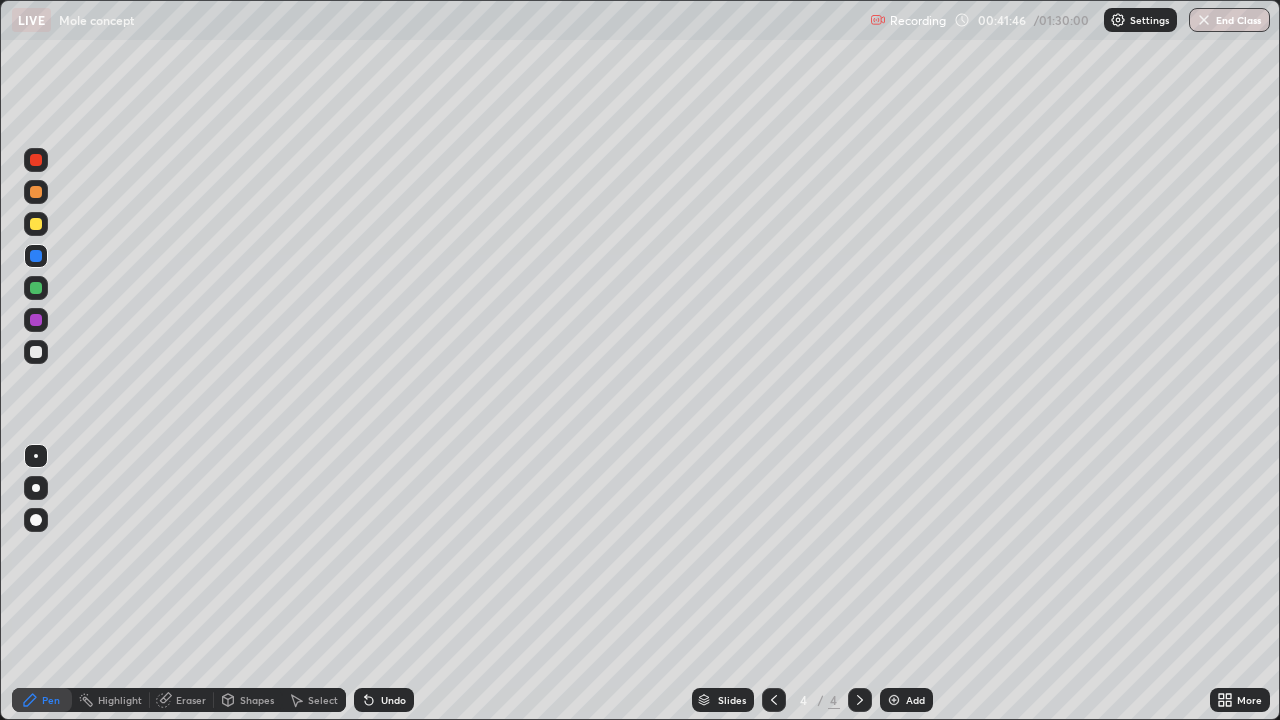 click at bounding box center [894, 700] 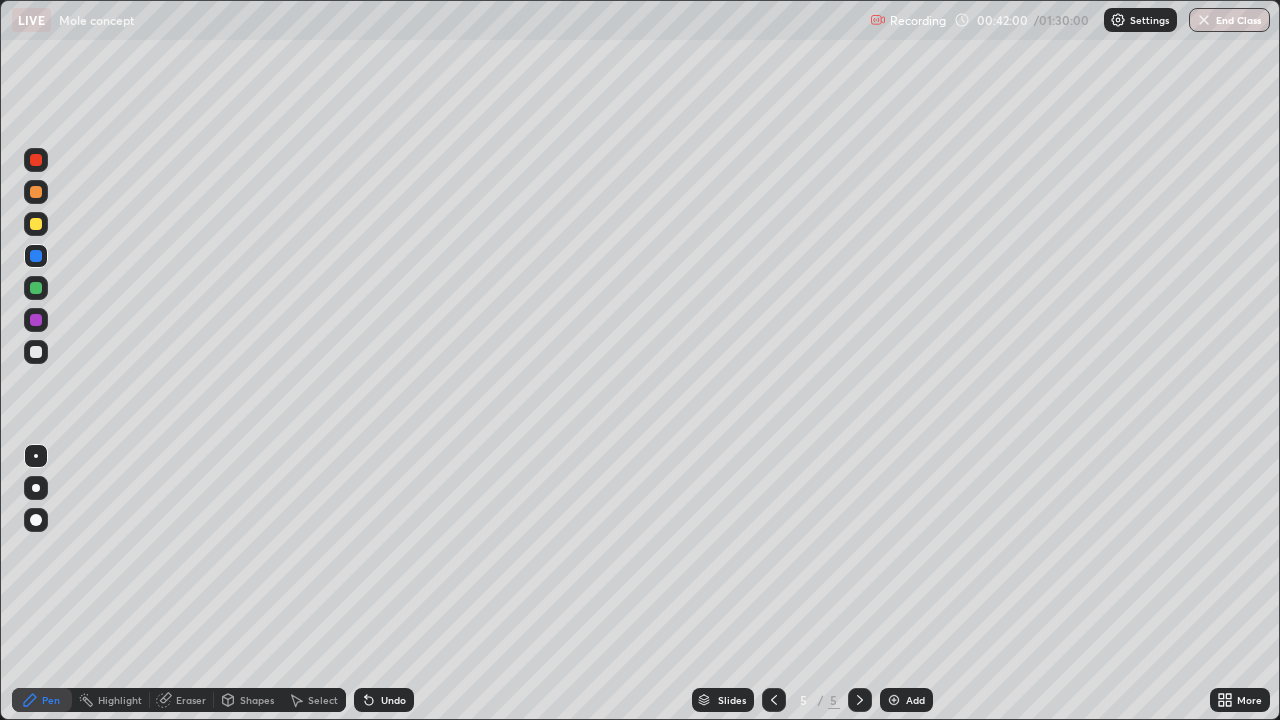 click 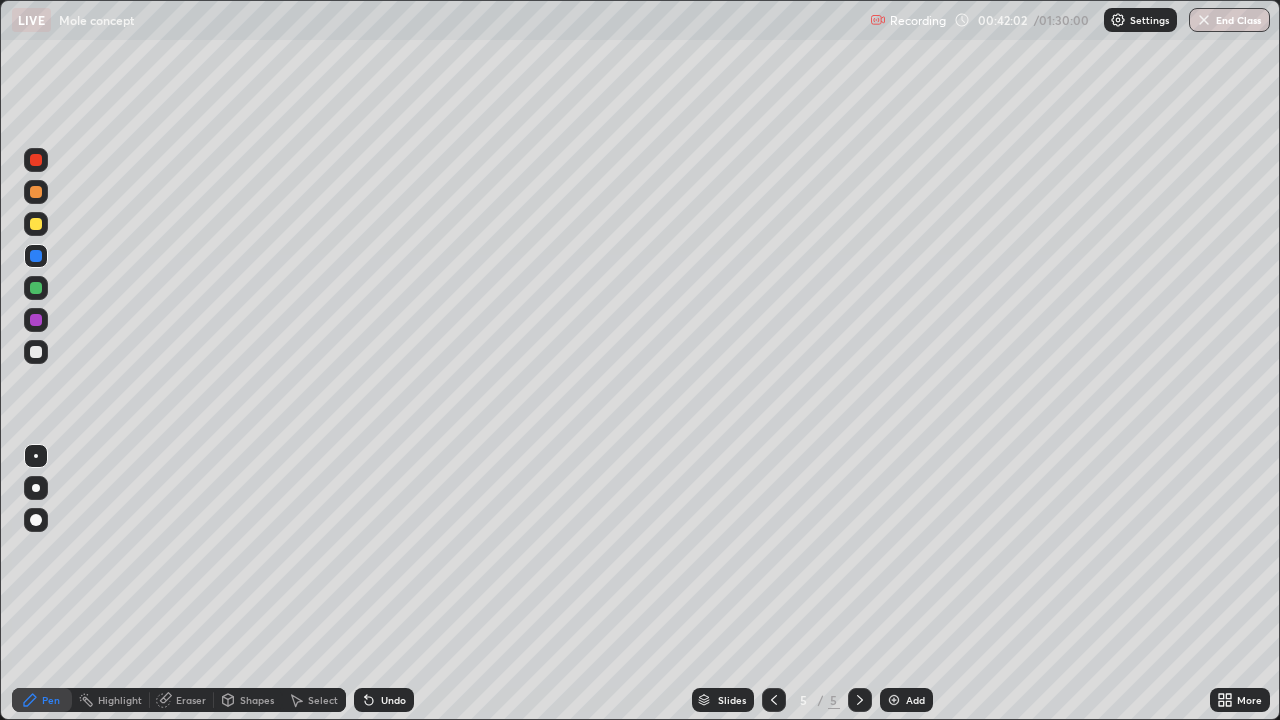 click 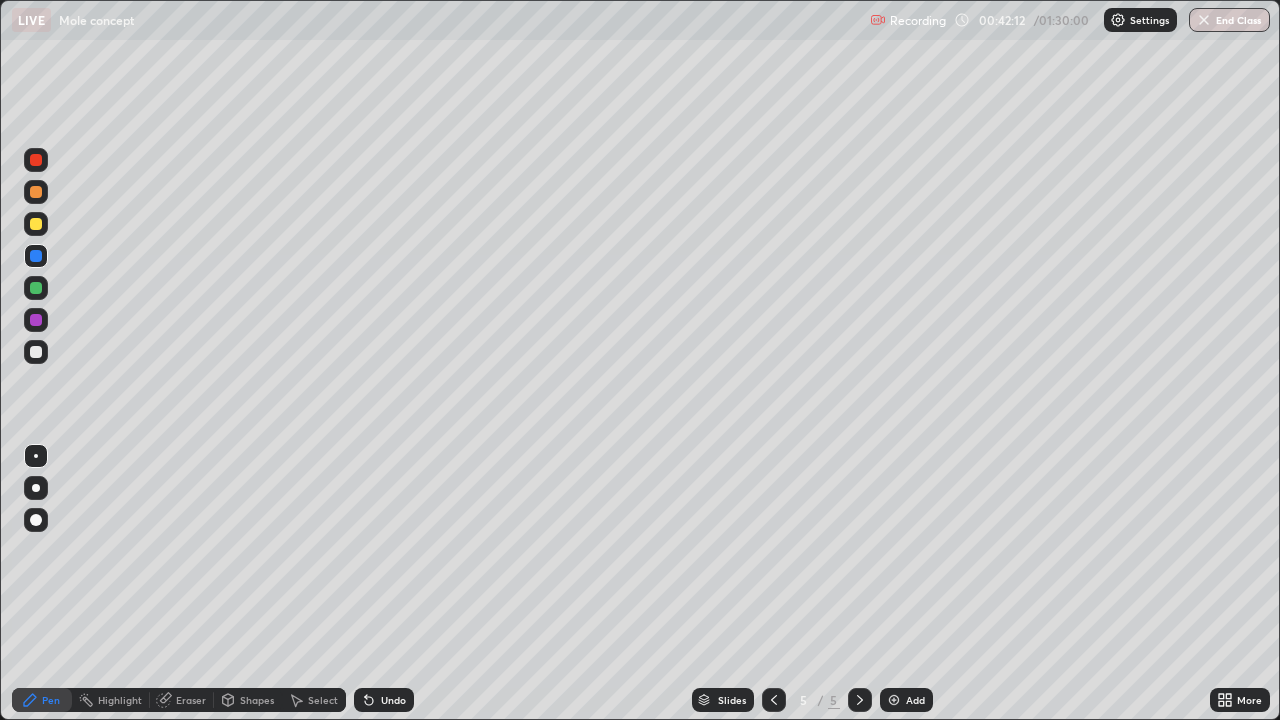 click 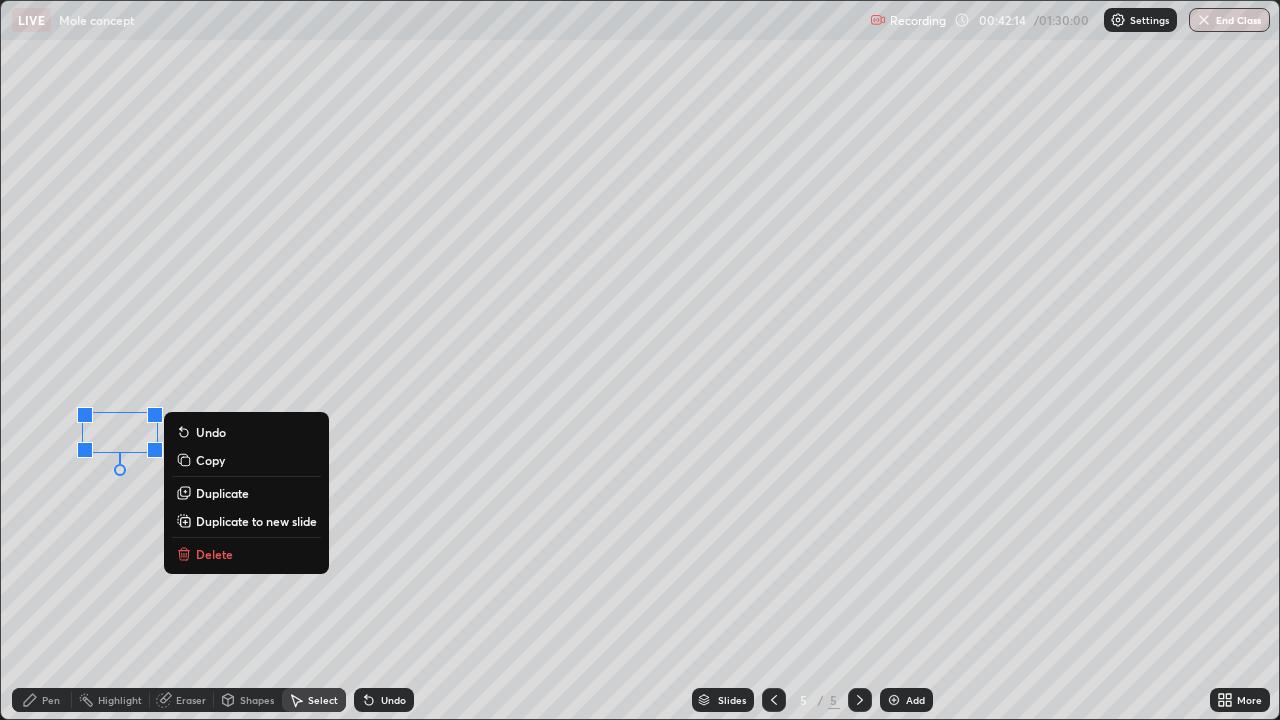 click on "Pen" at bounding box center [51, 700] 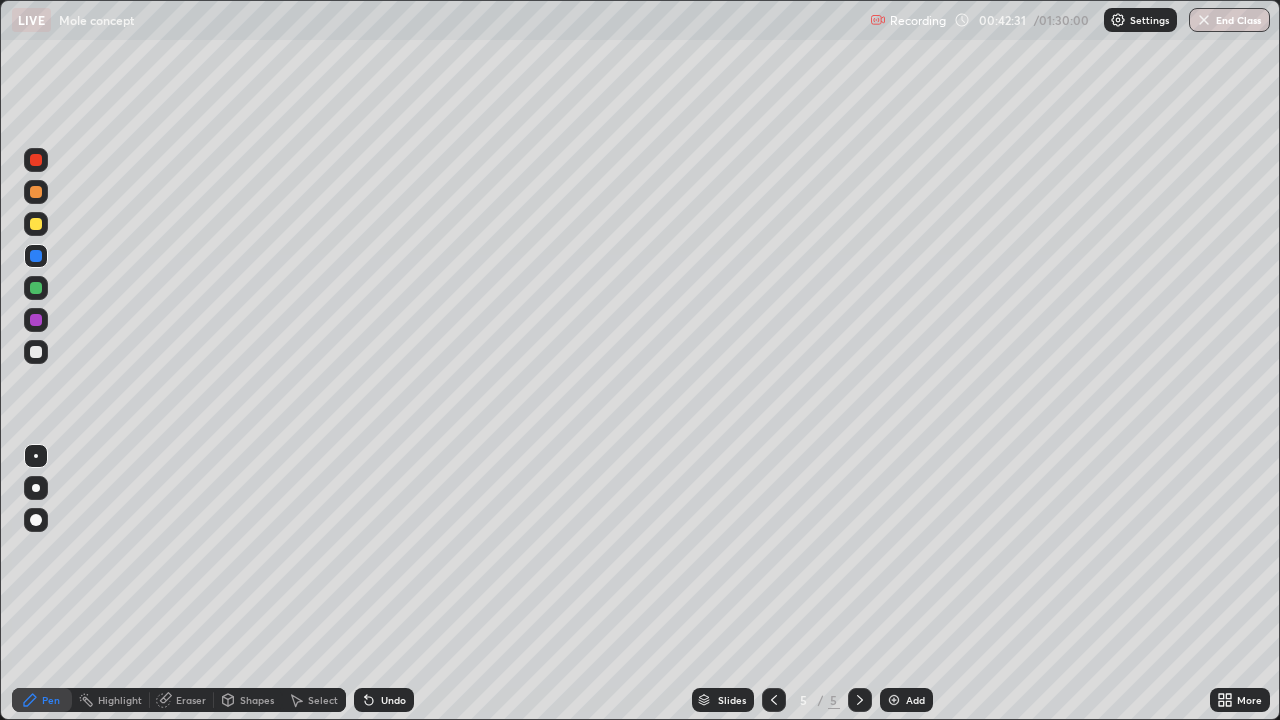 click at bounding box center [36, 320] 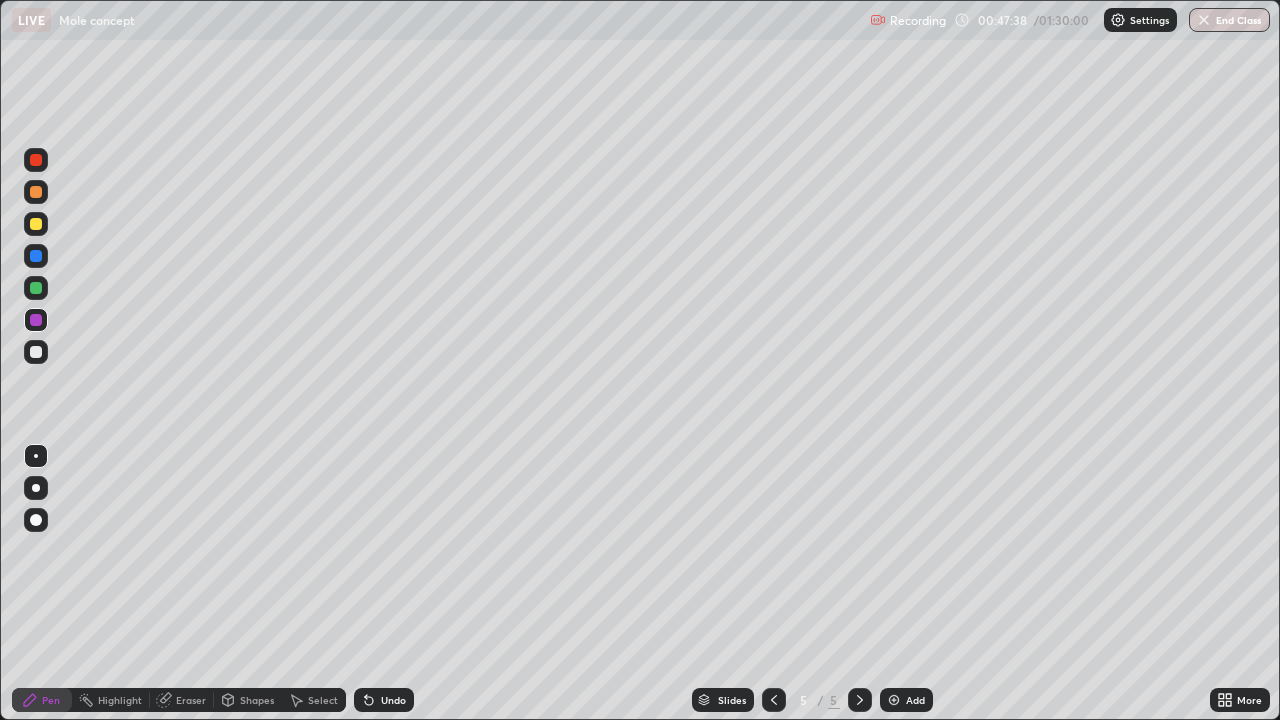 click at bounding box center (36, 352) 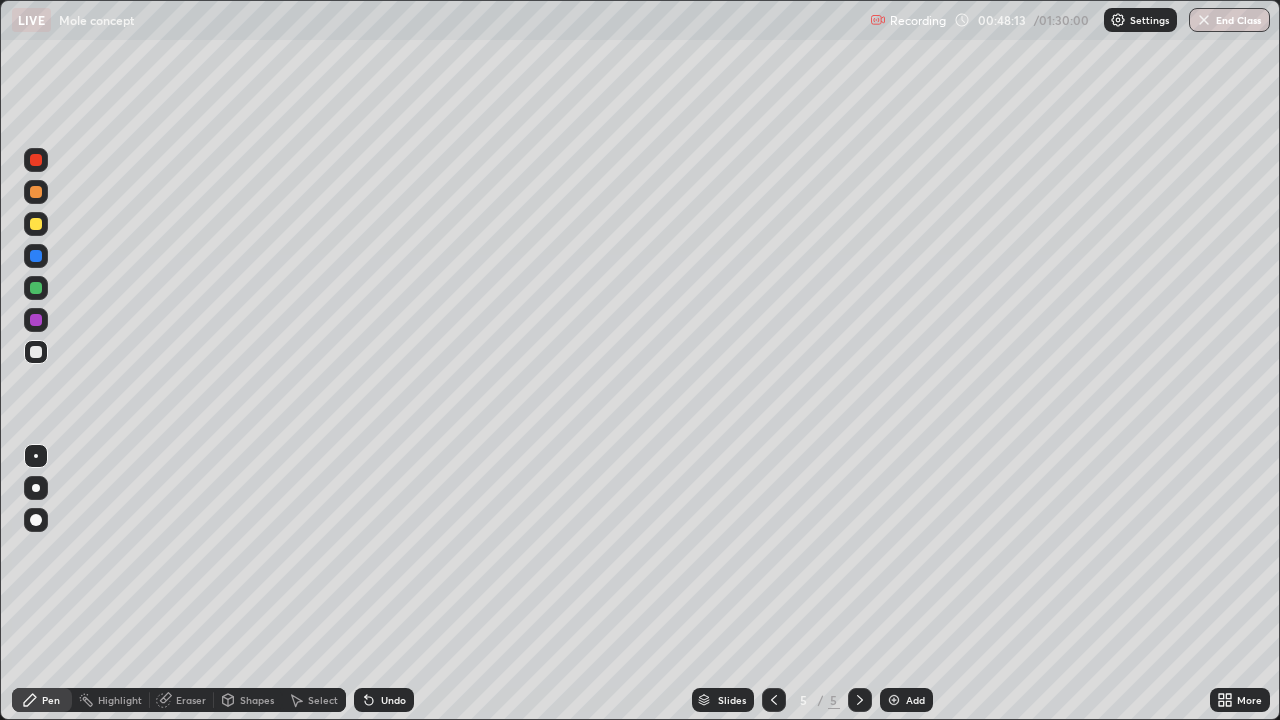click at bounding box center (36, 288) 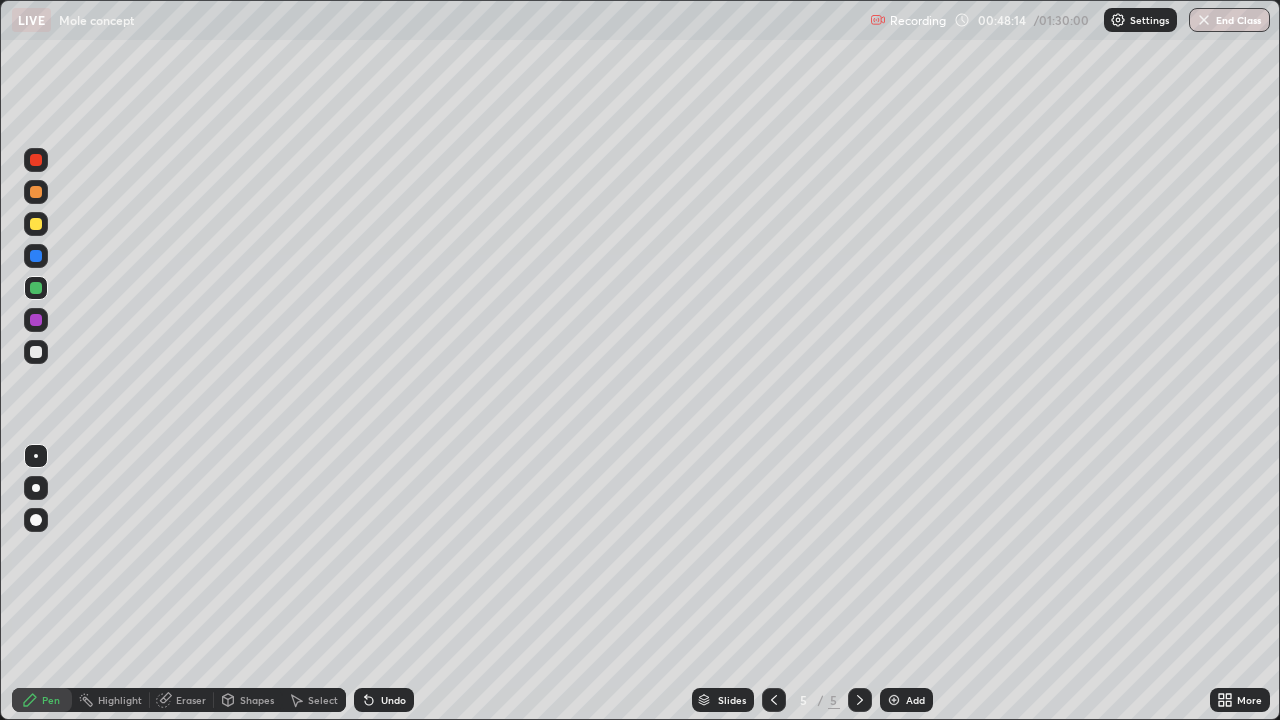 click at bounding box center (36, 224) 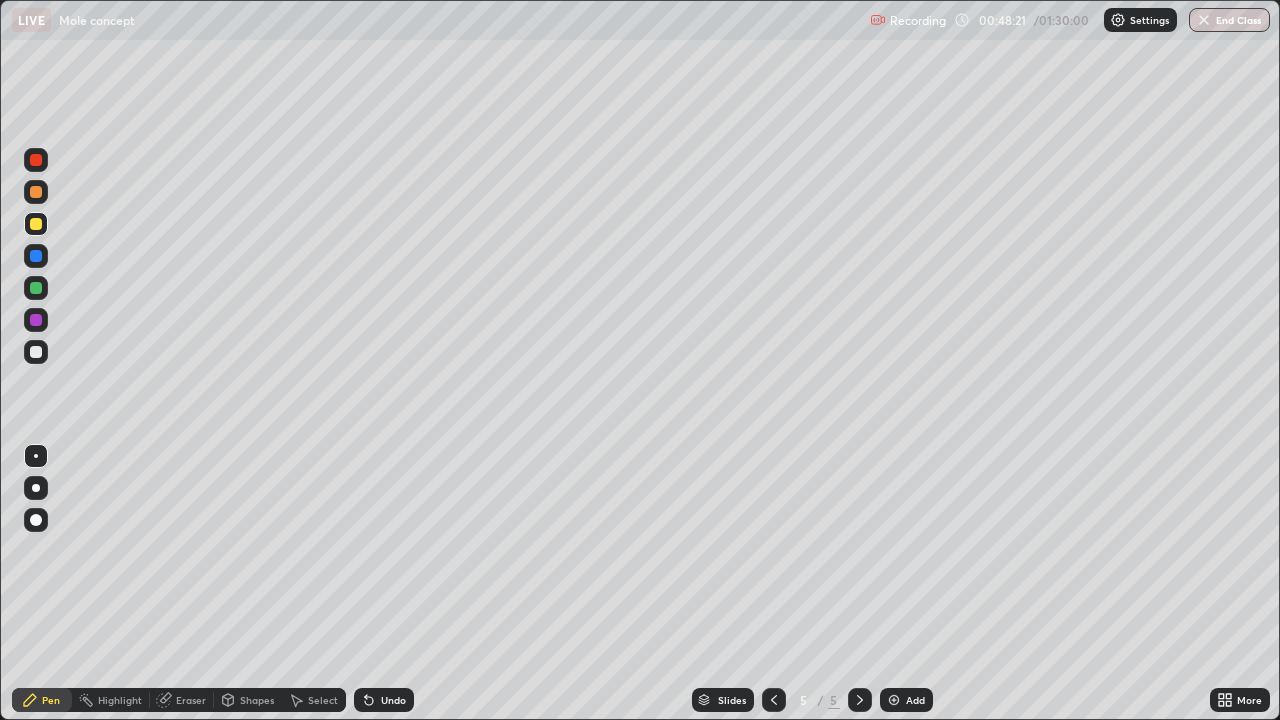 click 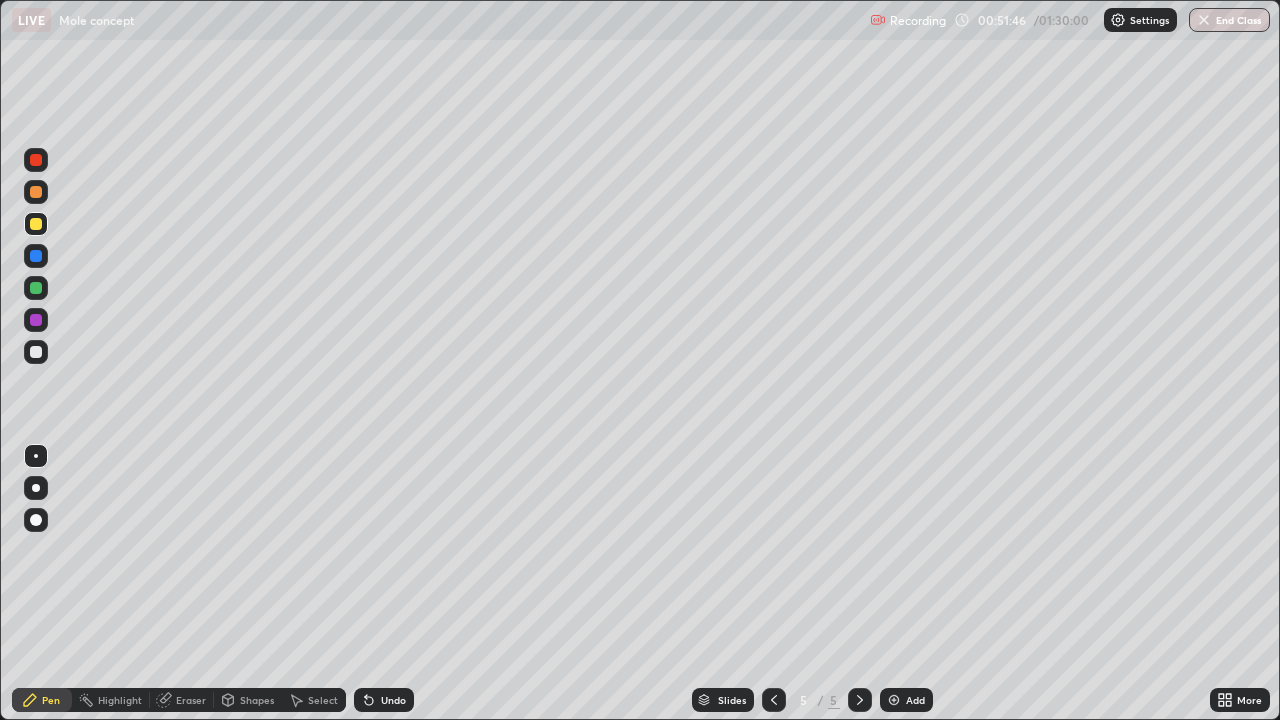 click at bounding box center (36, 320) 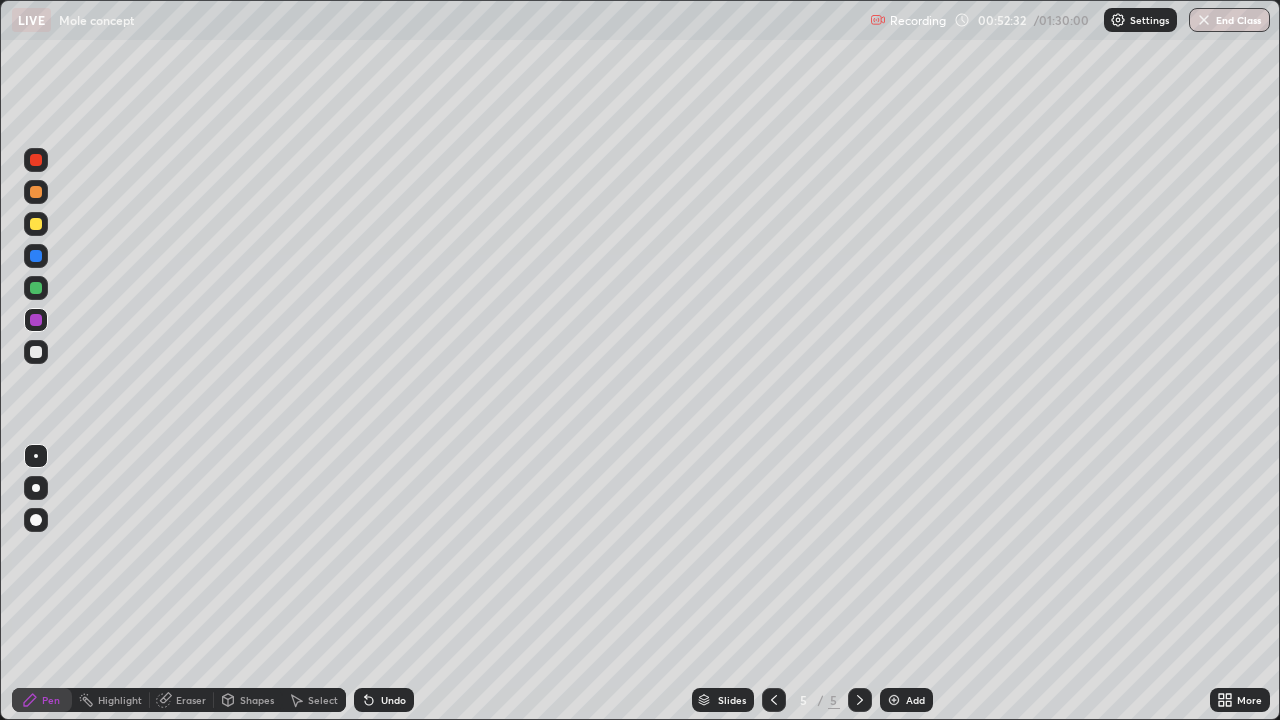click at bounding box center (36, 160) 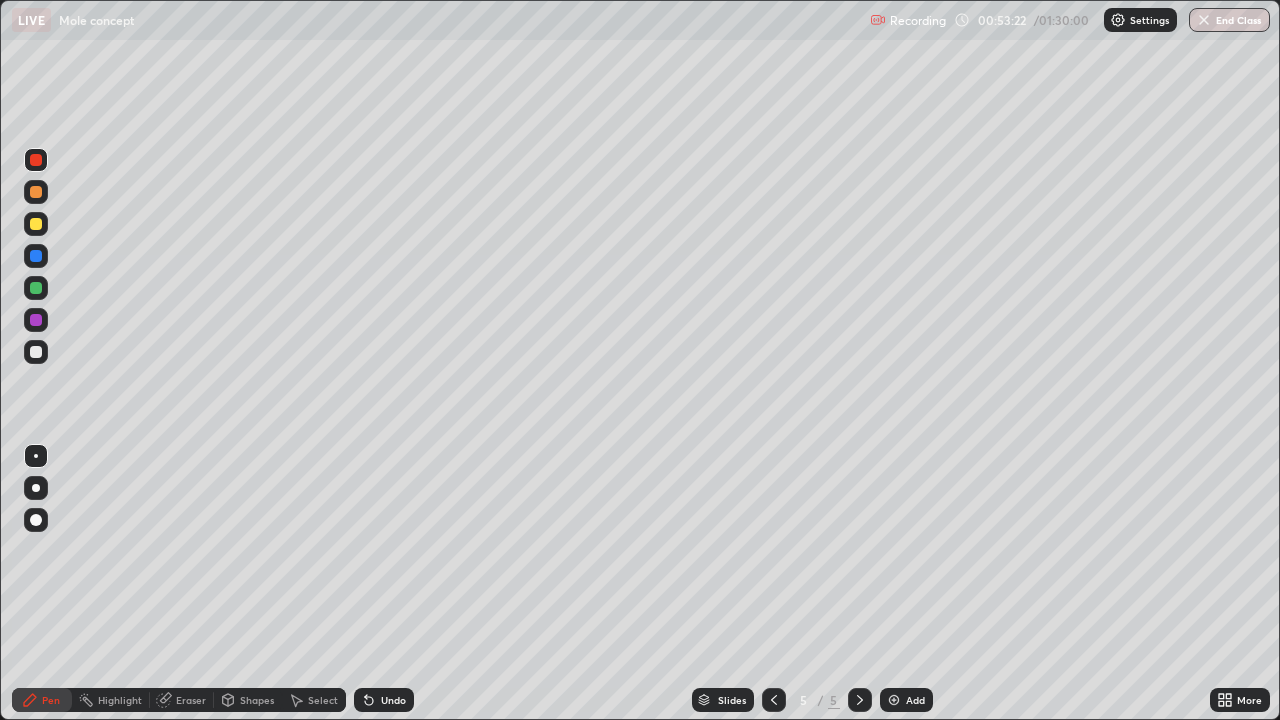 click at bounding box center (894, 700) 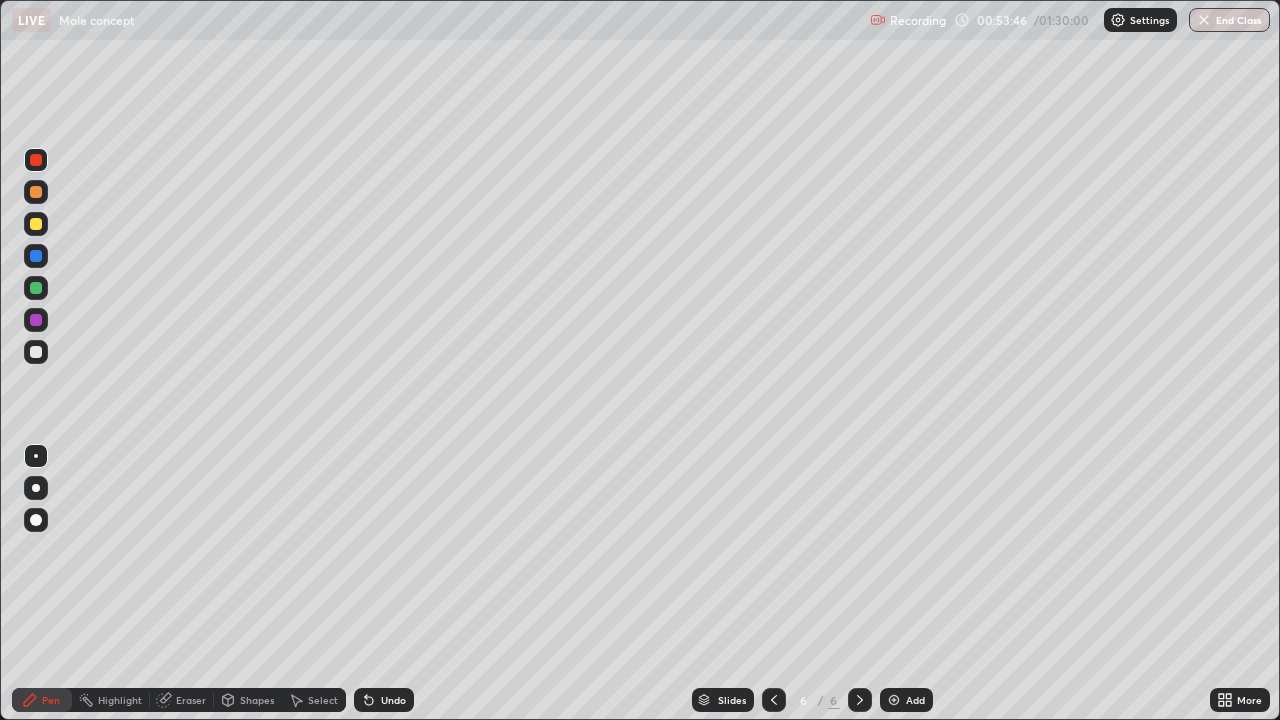 click at bounding box center [774, 700] 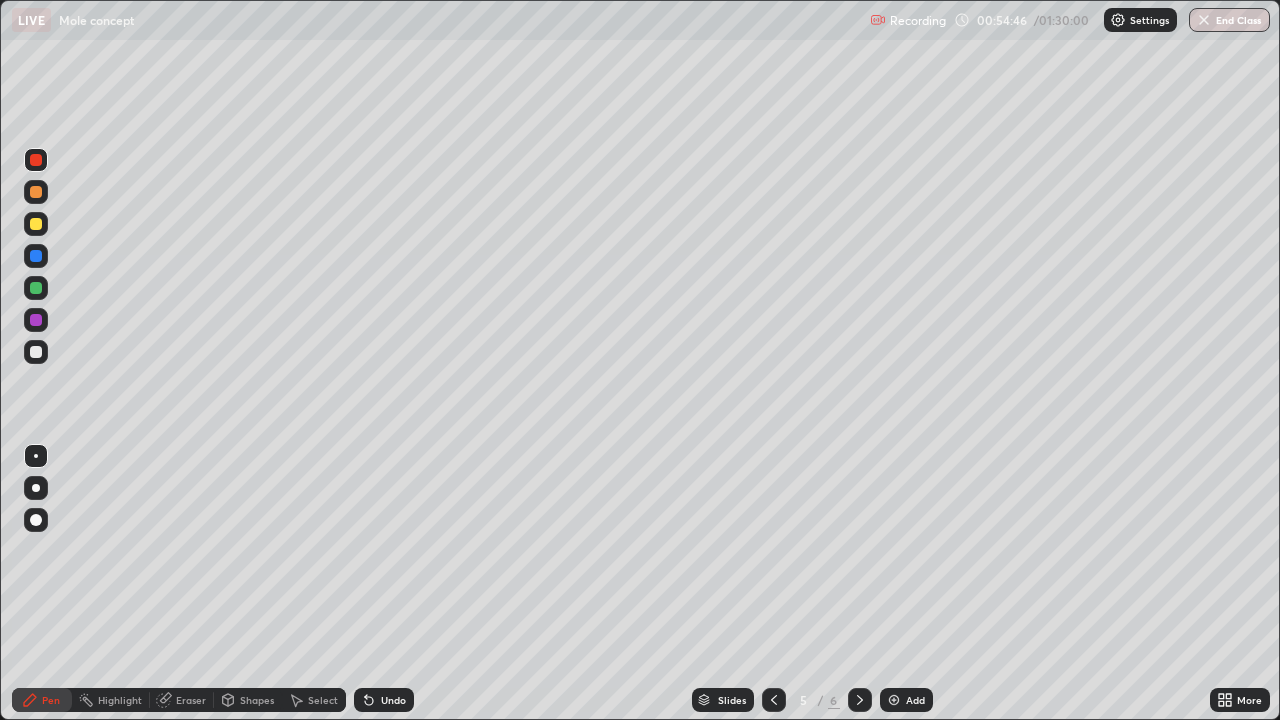 click 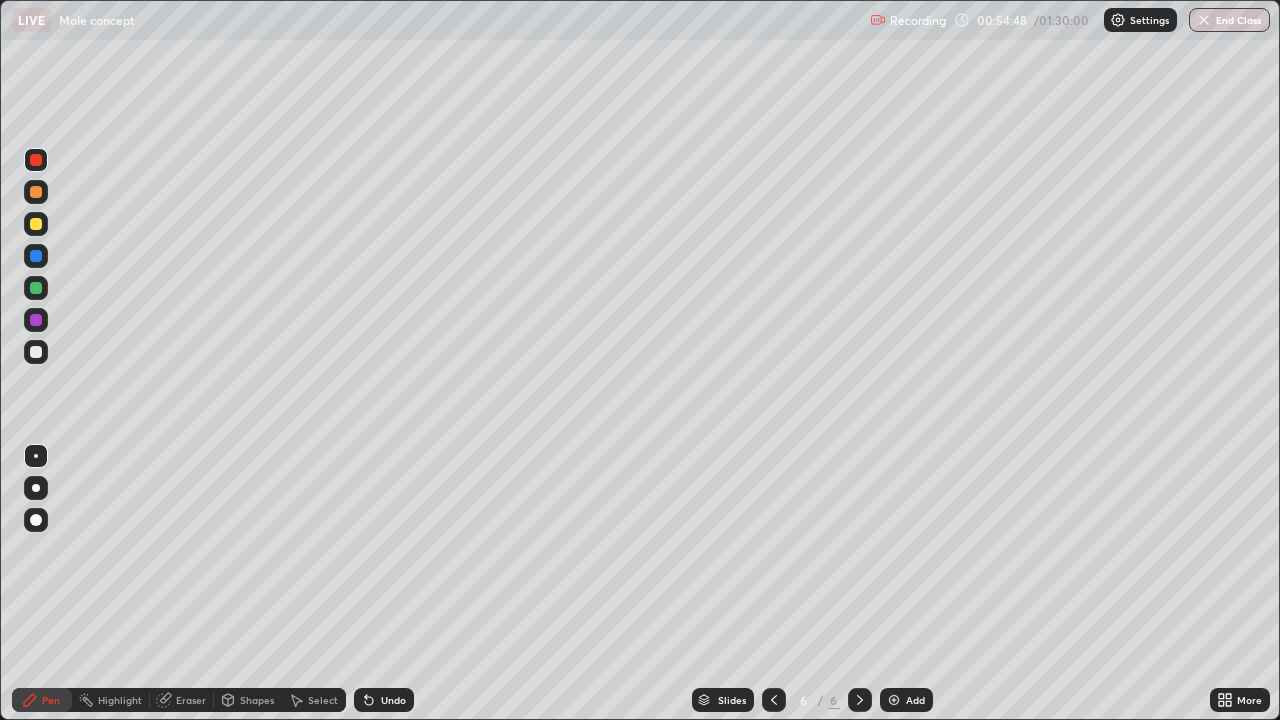click at bounding box center [36, 320] 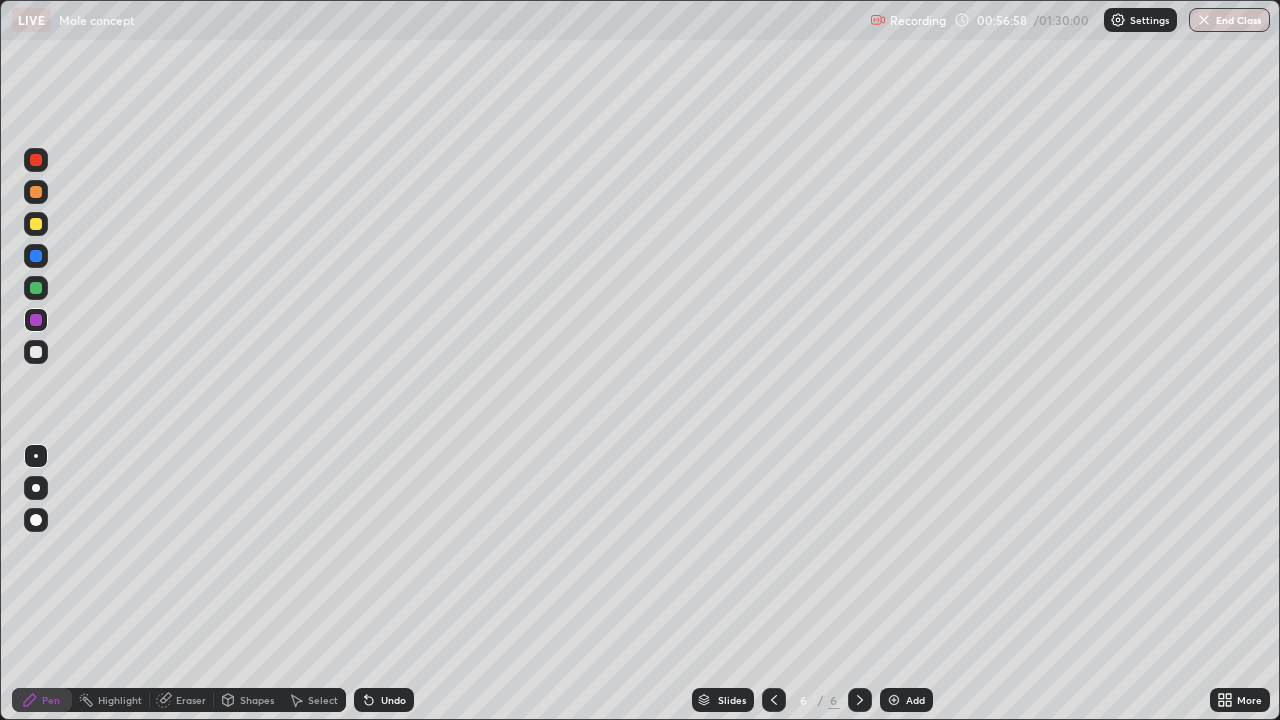 click on "Slides 6 / 6 Add" at bounding box center [812, 700] 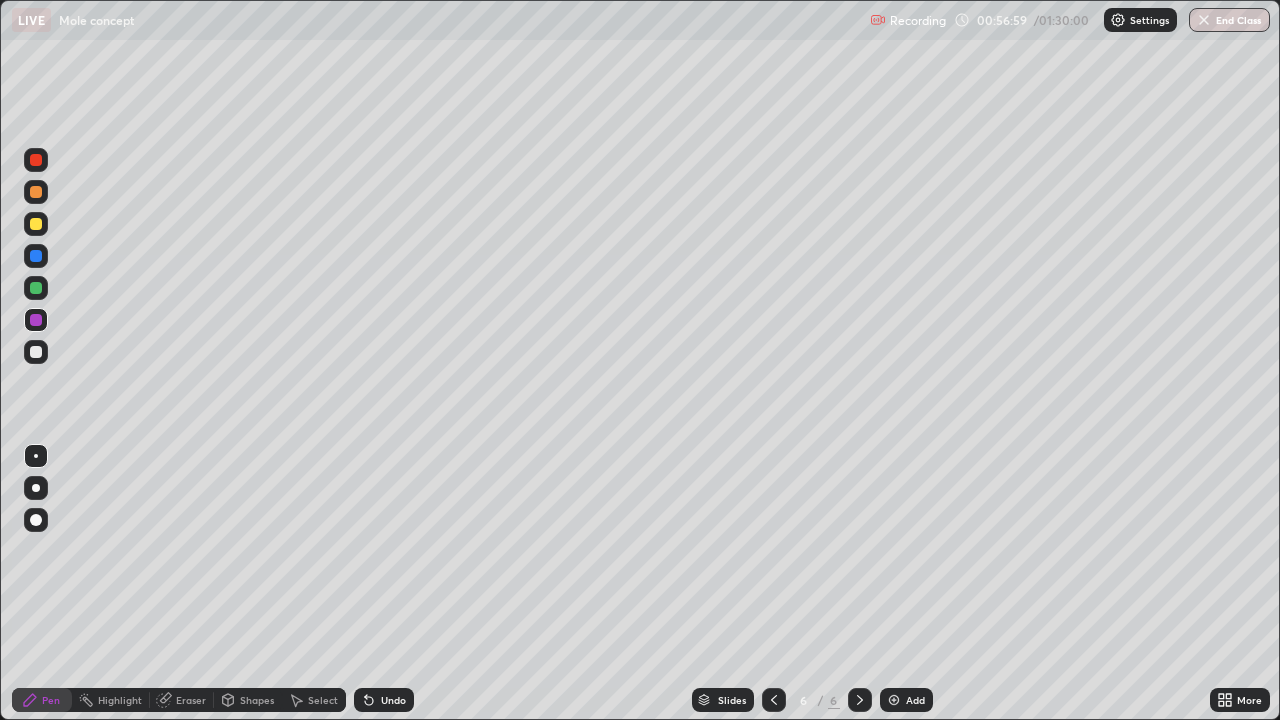 click on "Slides 6 / 6 Add" at bounding box center [812, 700] 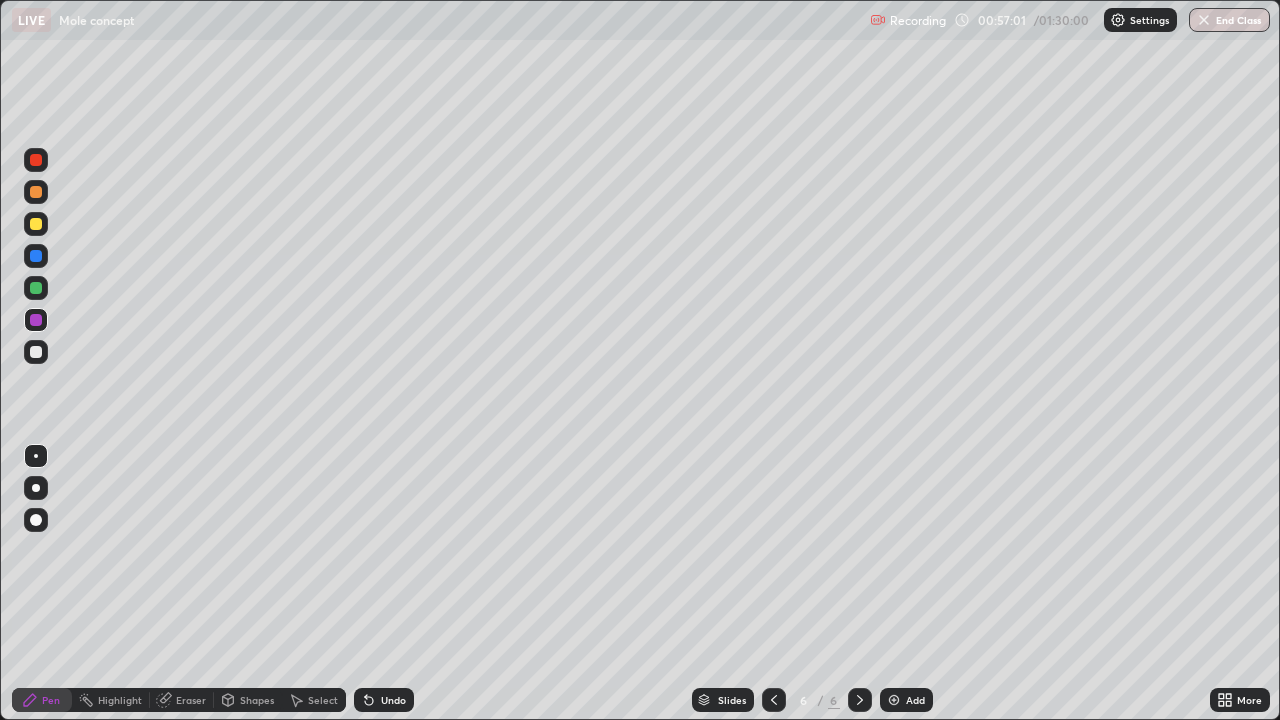 click at bounding box center [36, 288] 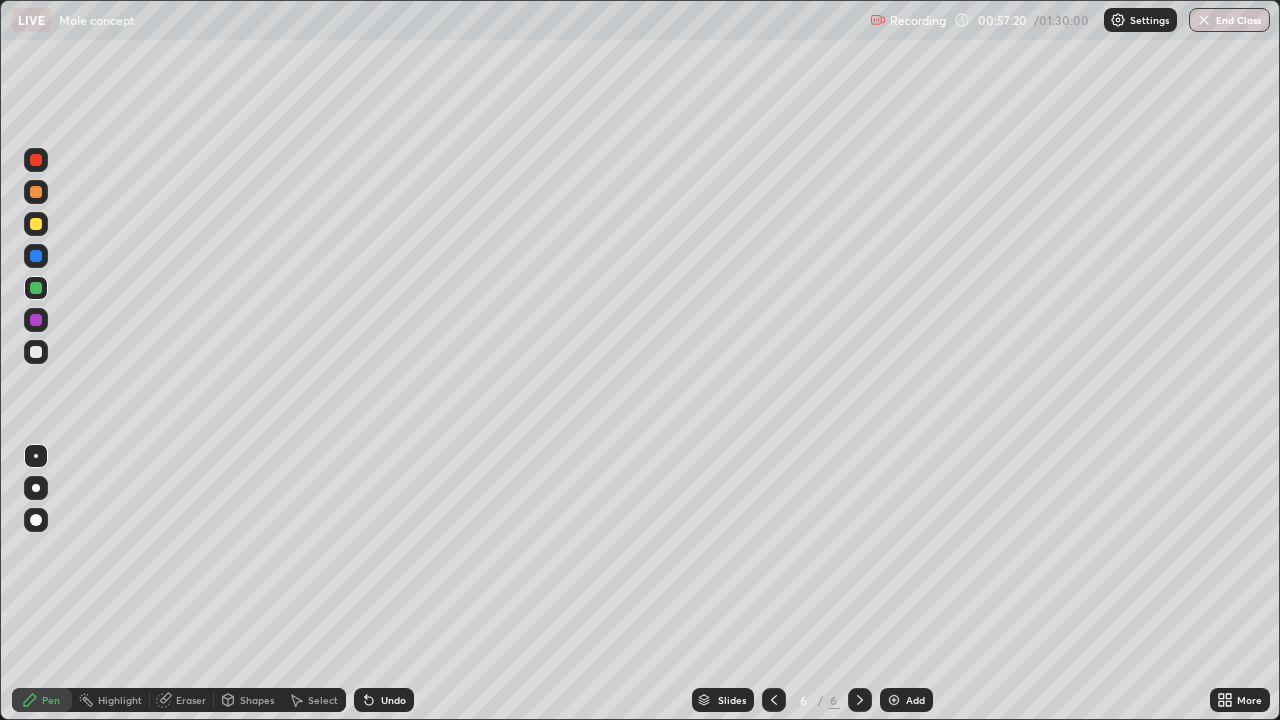 click at bounding box center (894, 700) 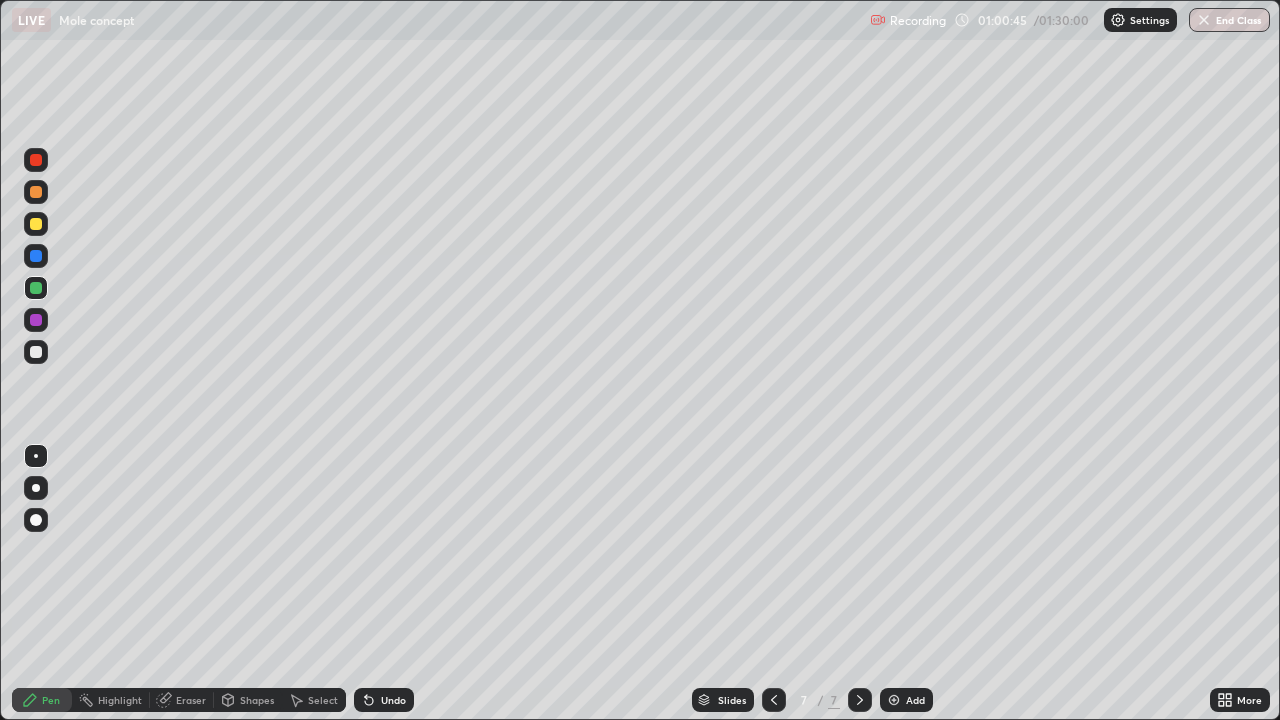 click at bounding box center (36, 224) 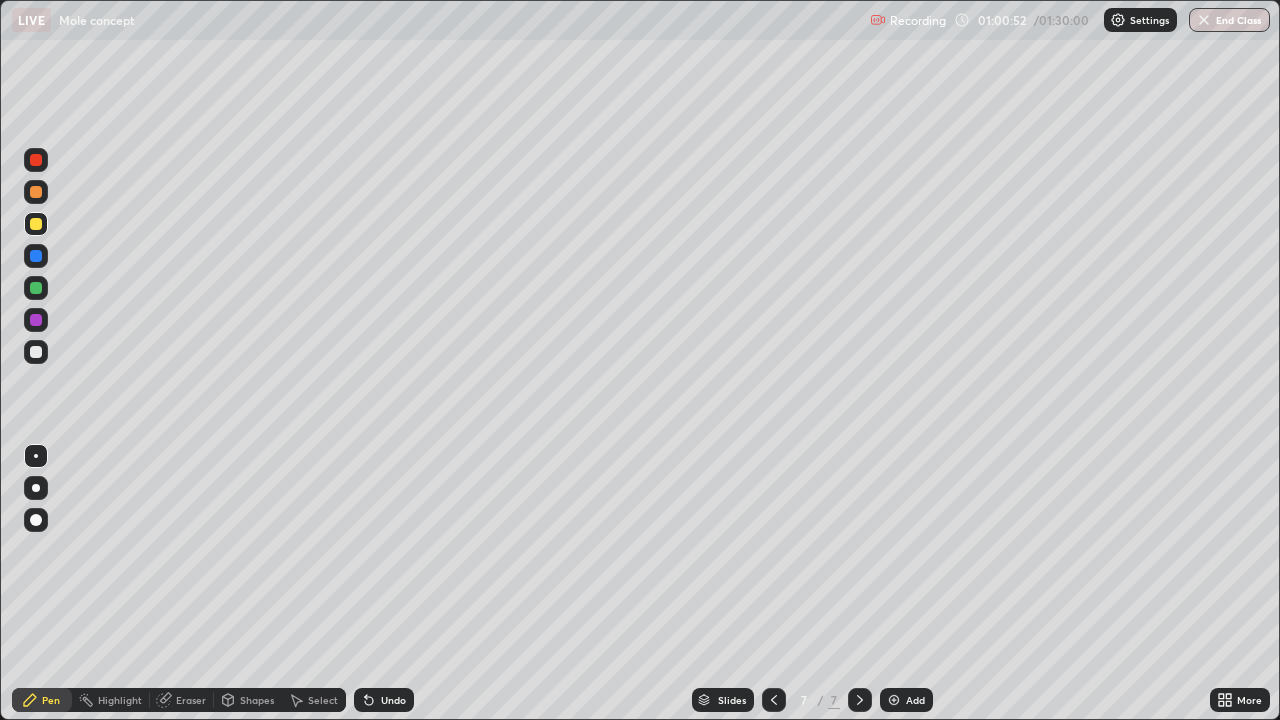 click at bounding box center [36, 320] 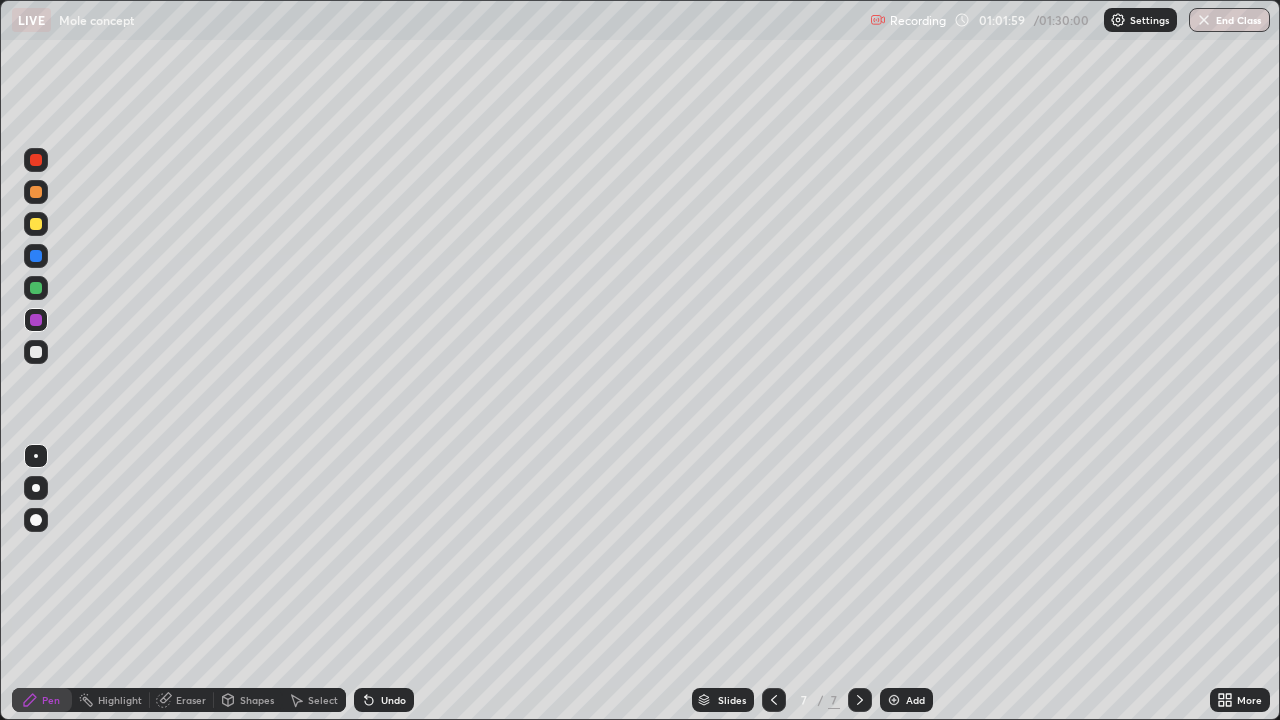 click at bounding box center [36, 352] 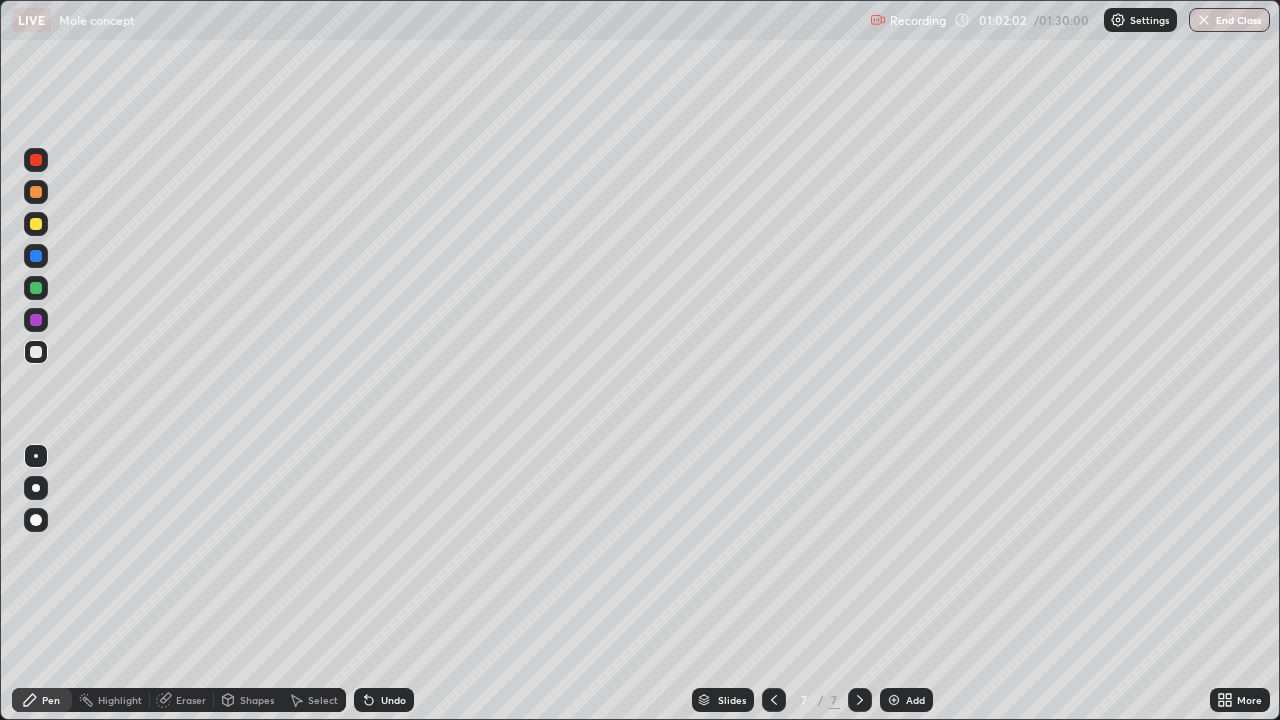 click at bounding box center [36, 256] 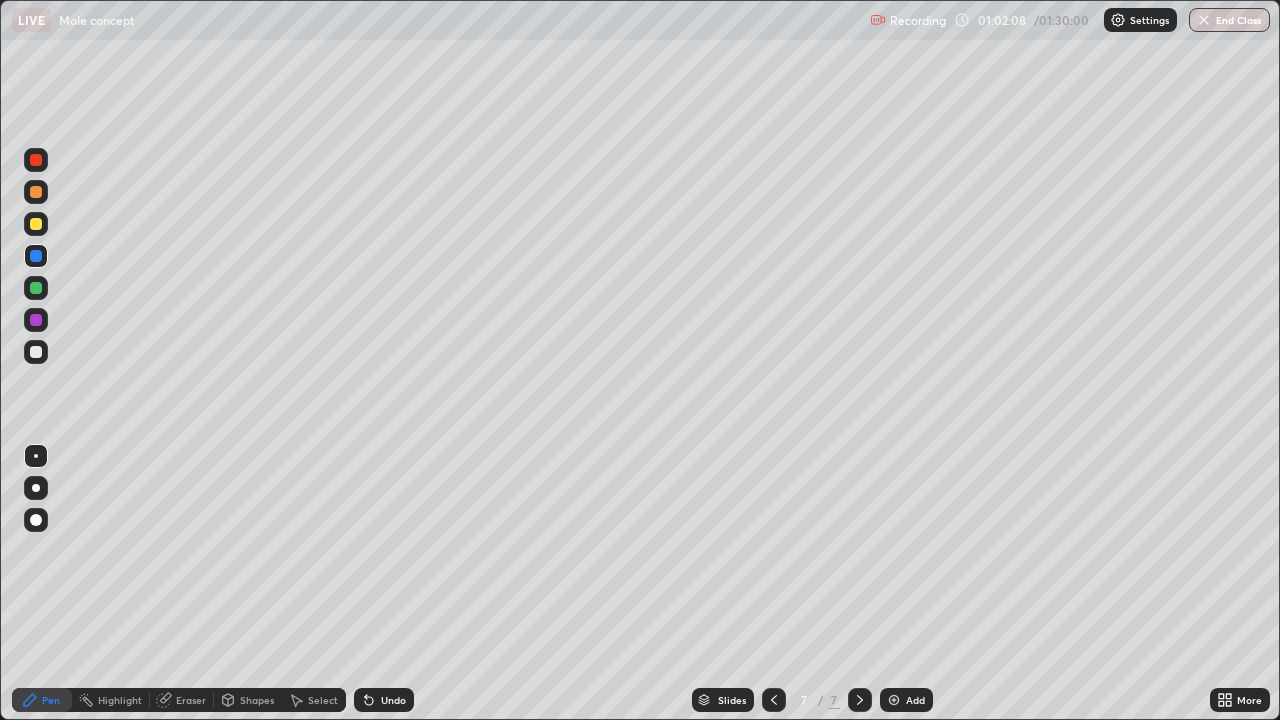 click at bounding box center [36, 352] 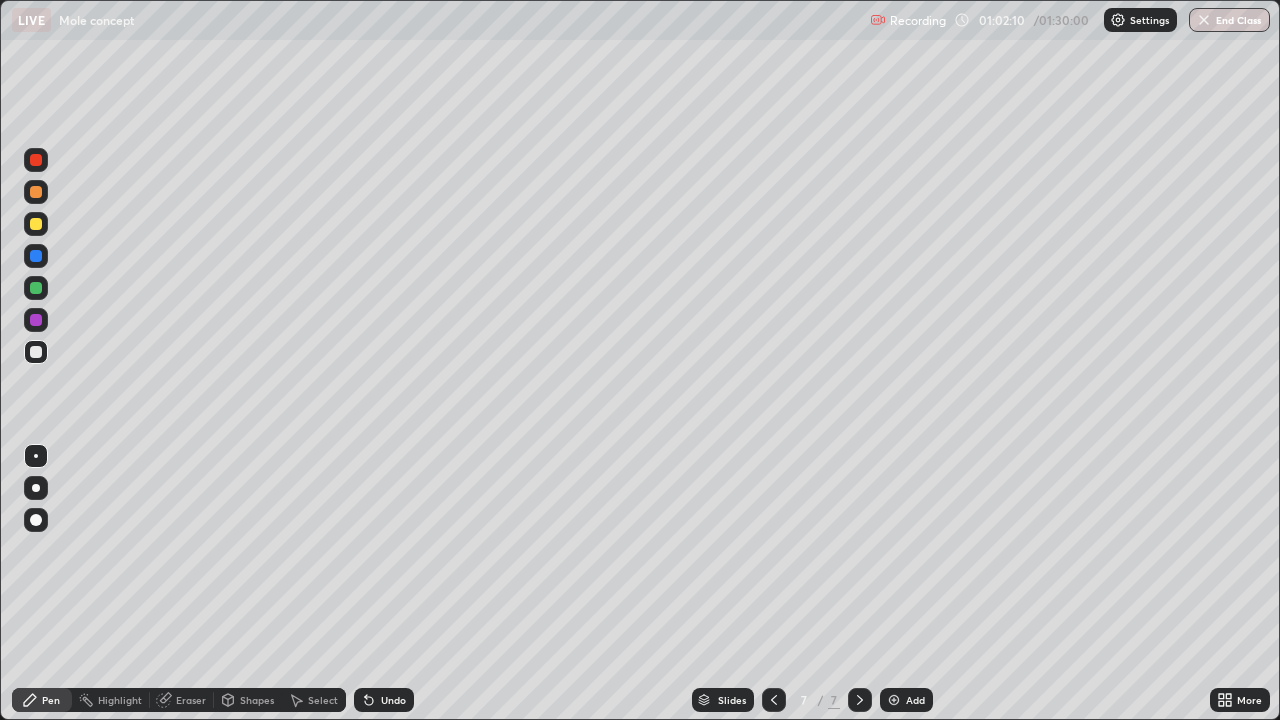 click on "Setting up your live class" at bounding box center [640, 360] 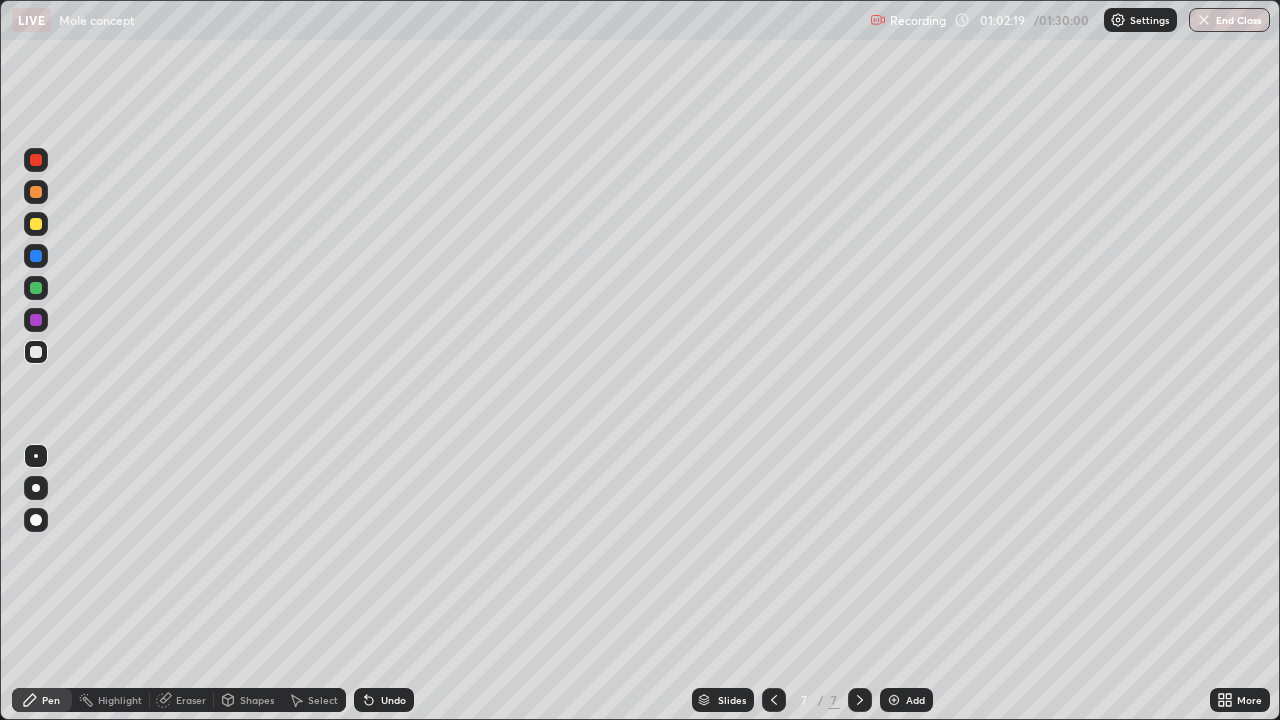 click at bounding box center (36, 160) 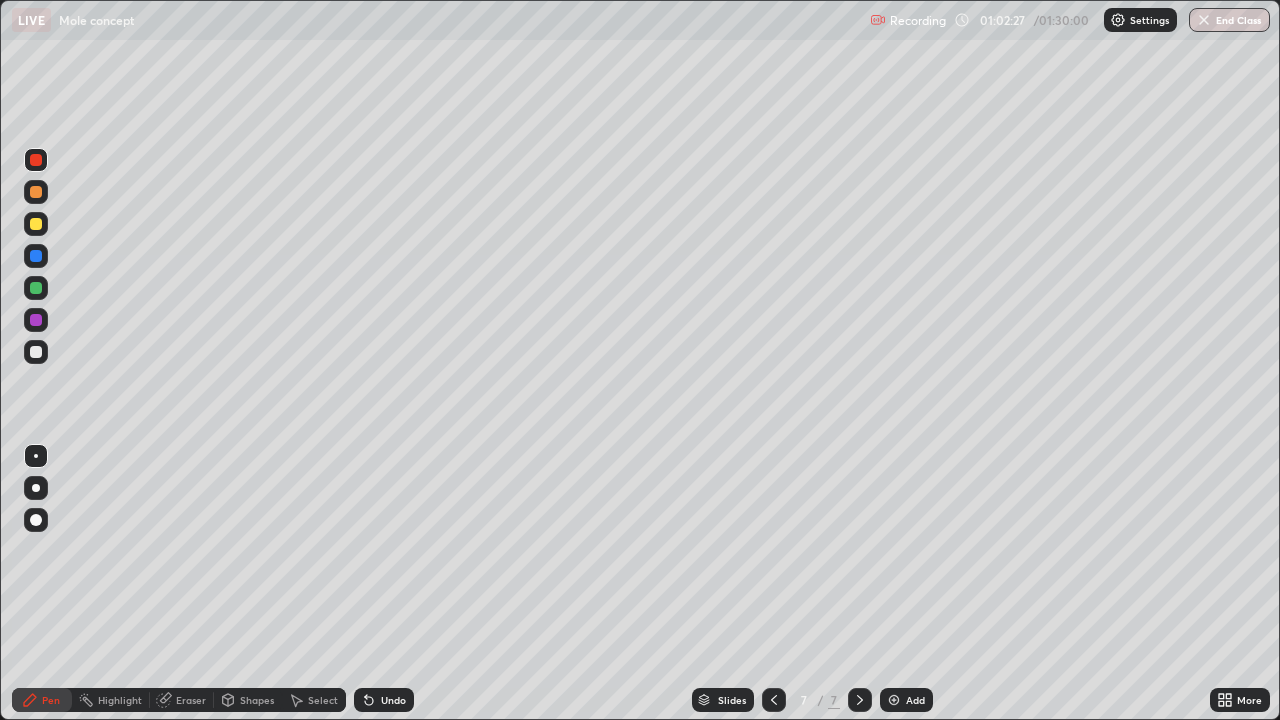 click at bounding box center [36, 256] 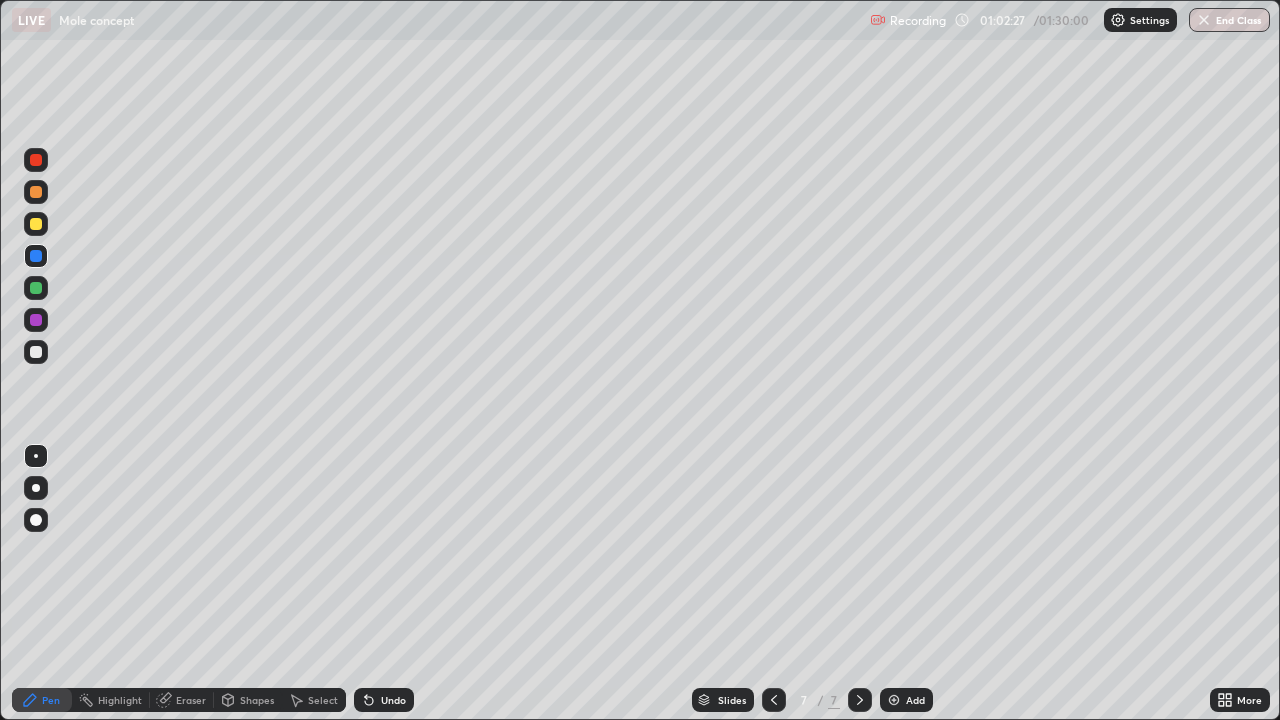 click at bounding box center (36, 288) 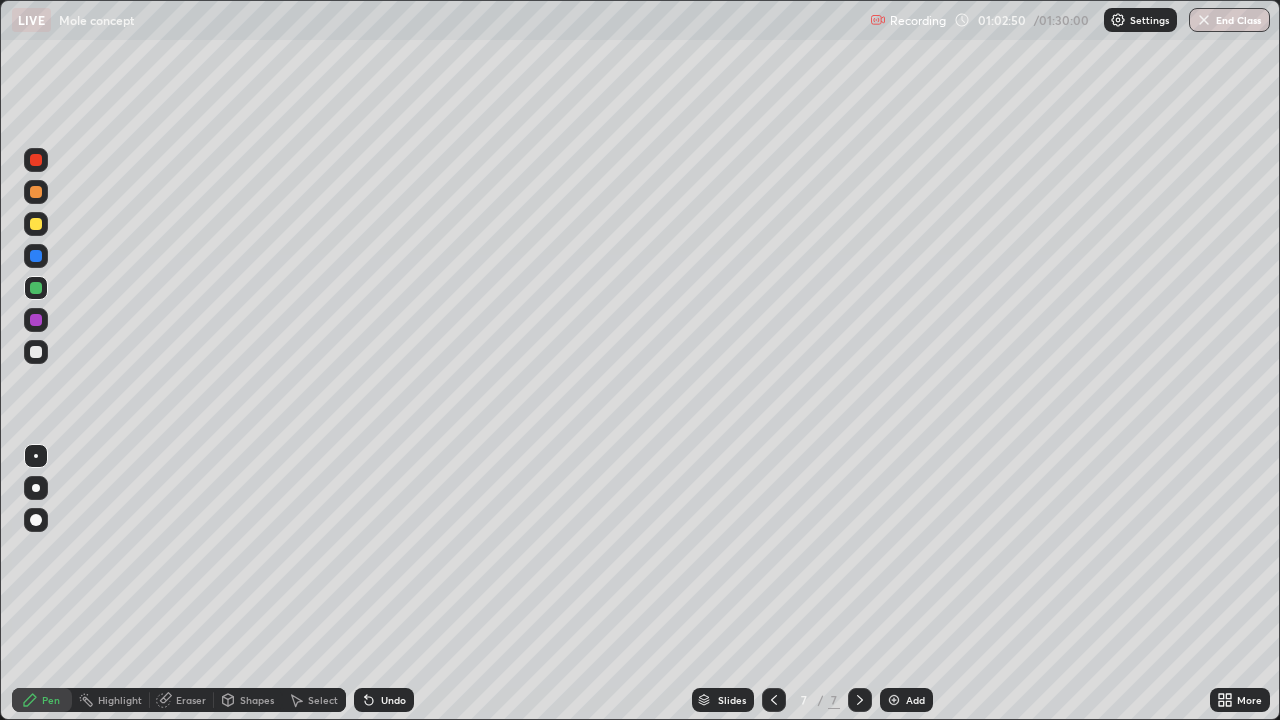 click at bounding box center (36, 352) 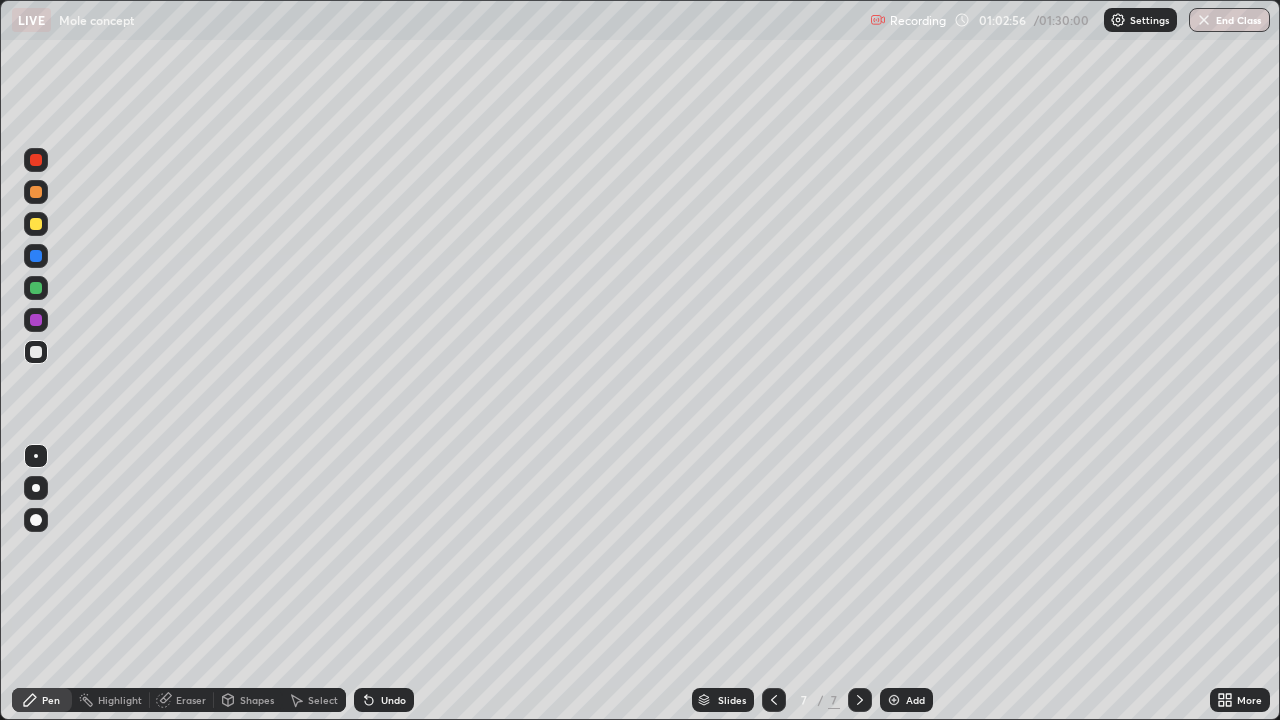 click at bounding box center (36, 256) 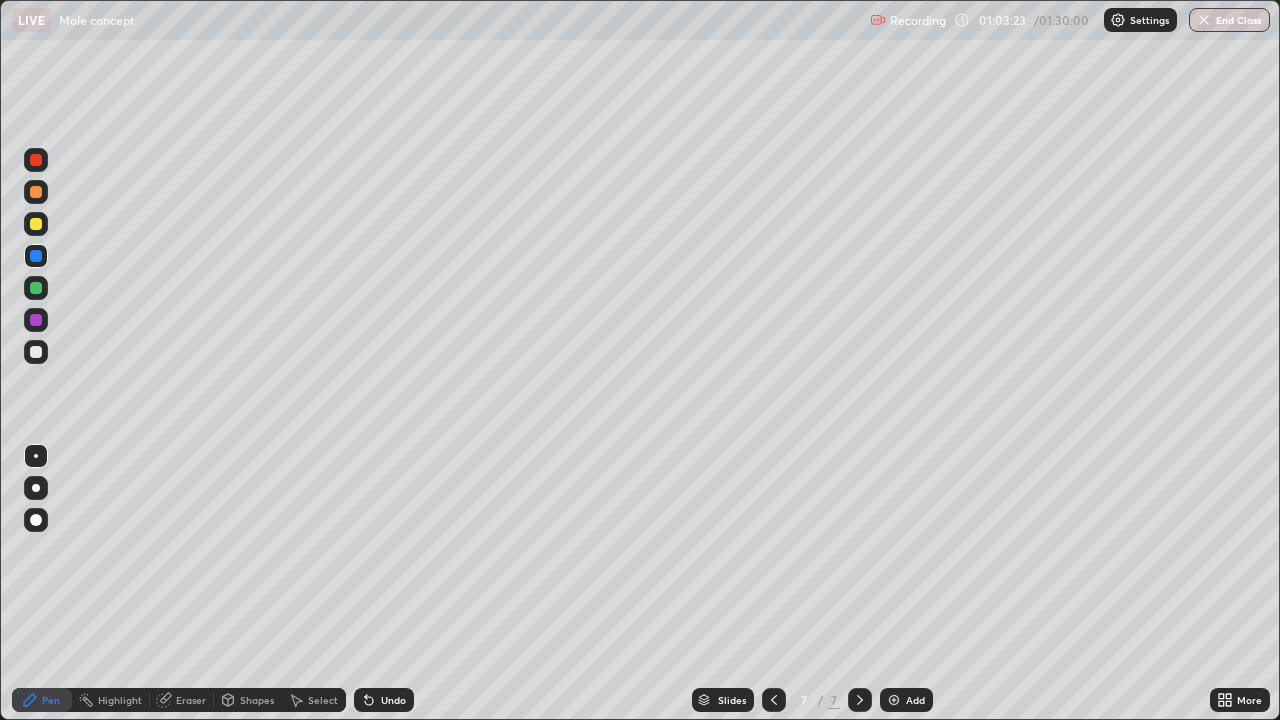 click at bounding box center [36, 160] 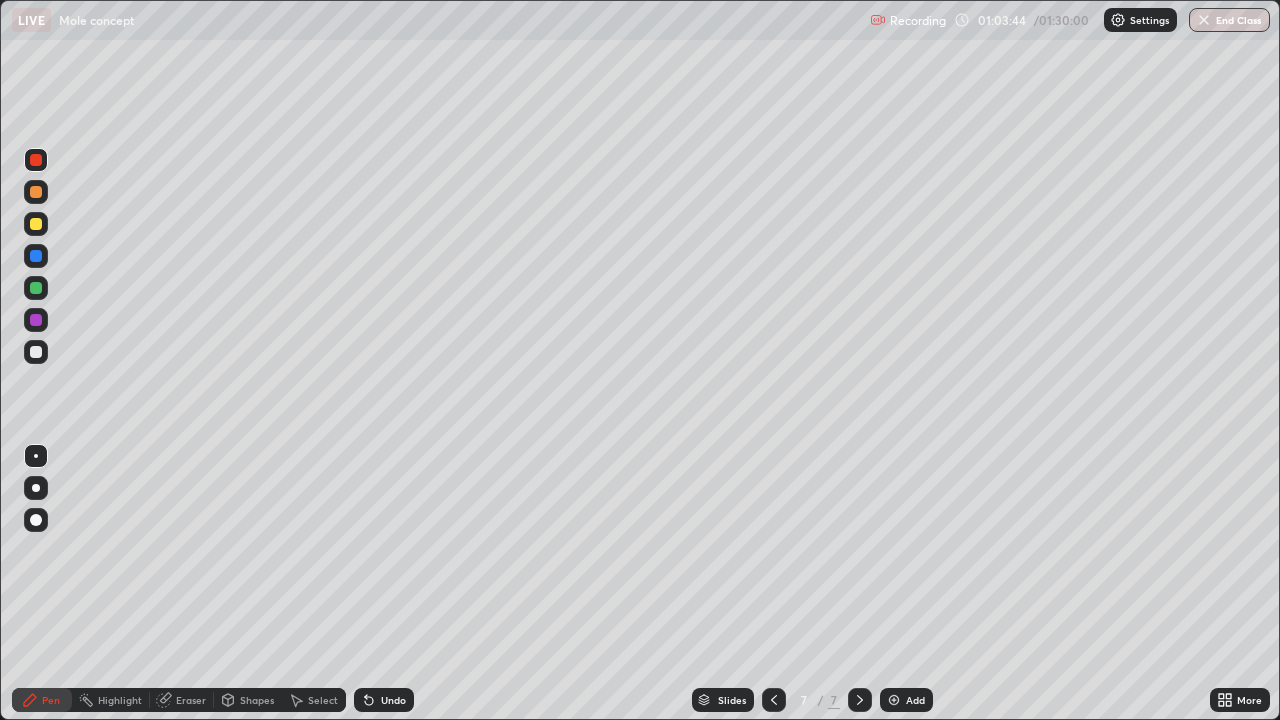 click on "Setting up your live class" at bounding box center (640, 360) 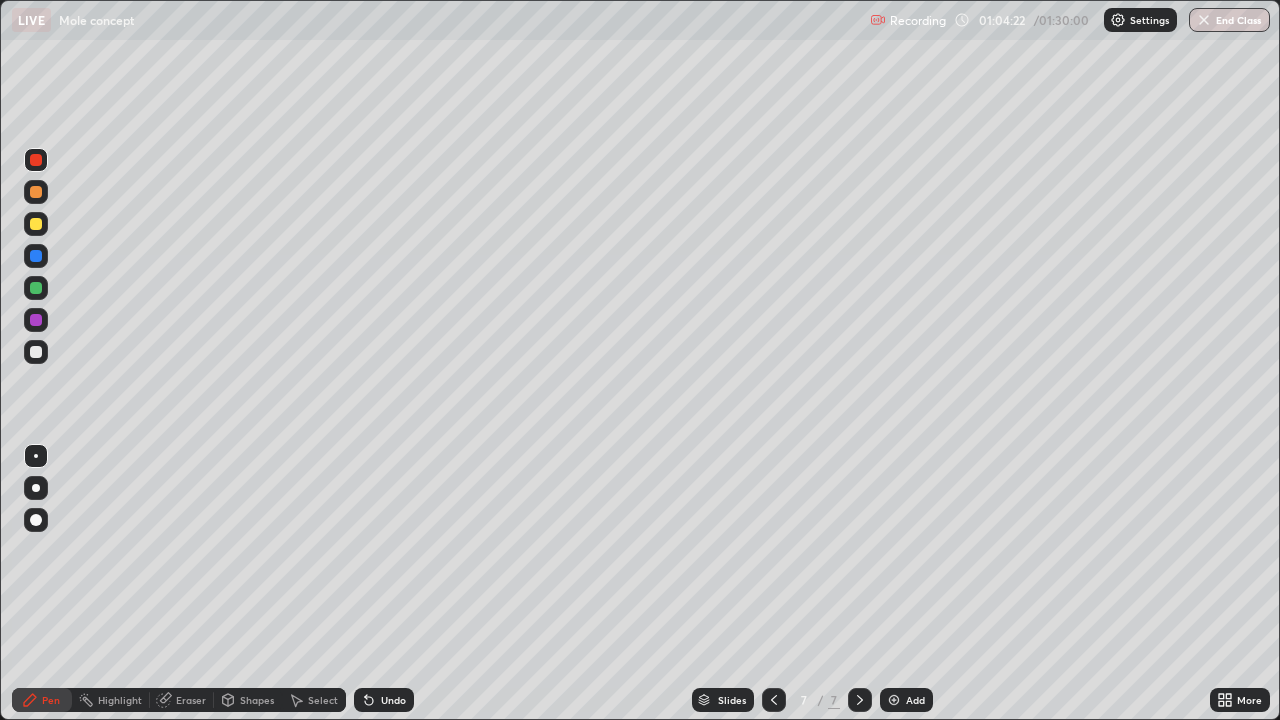 click at bounding box center [36, 352] 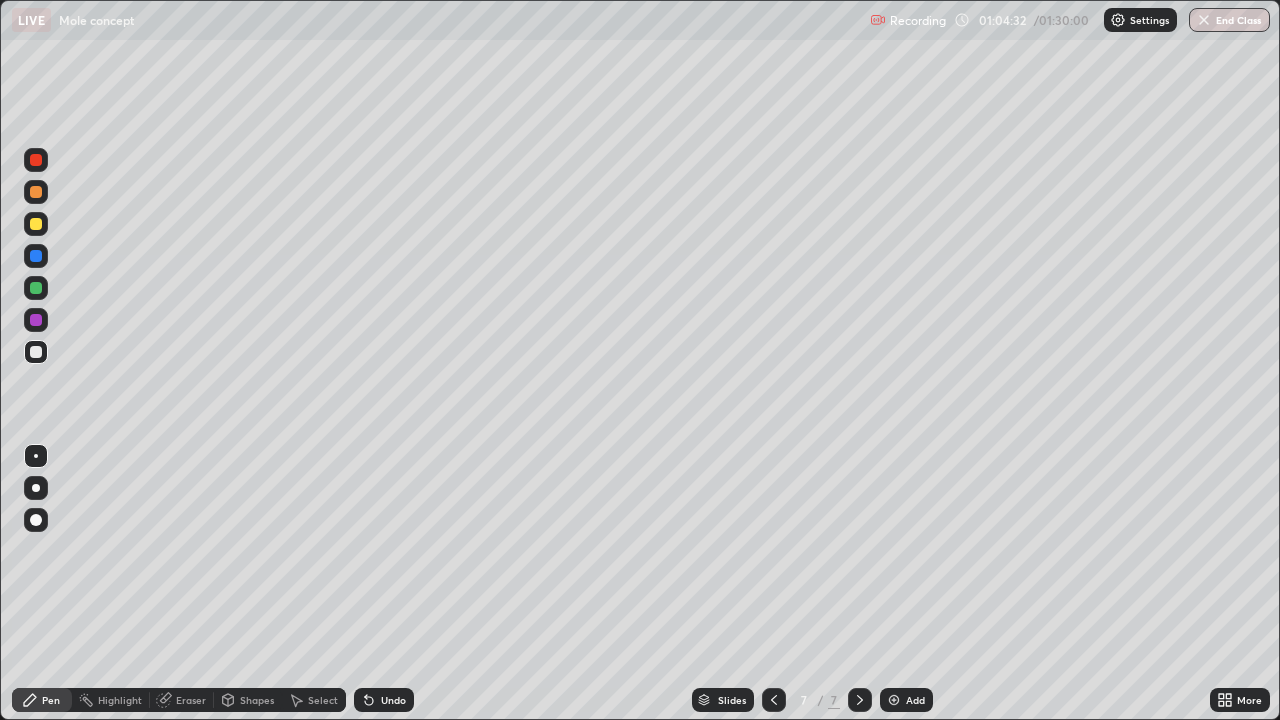 click at bounding box center [860, 700] 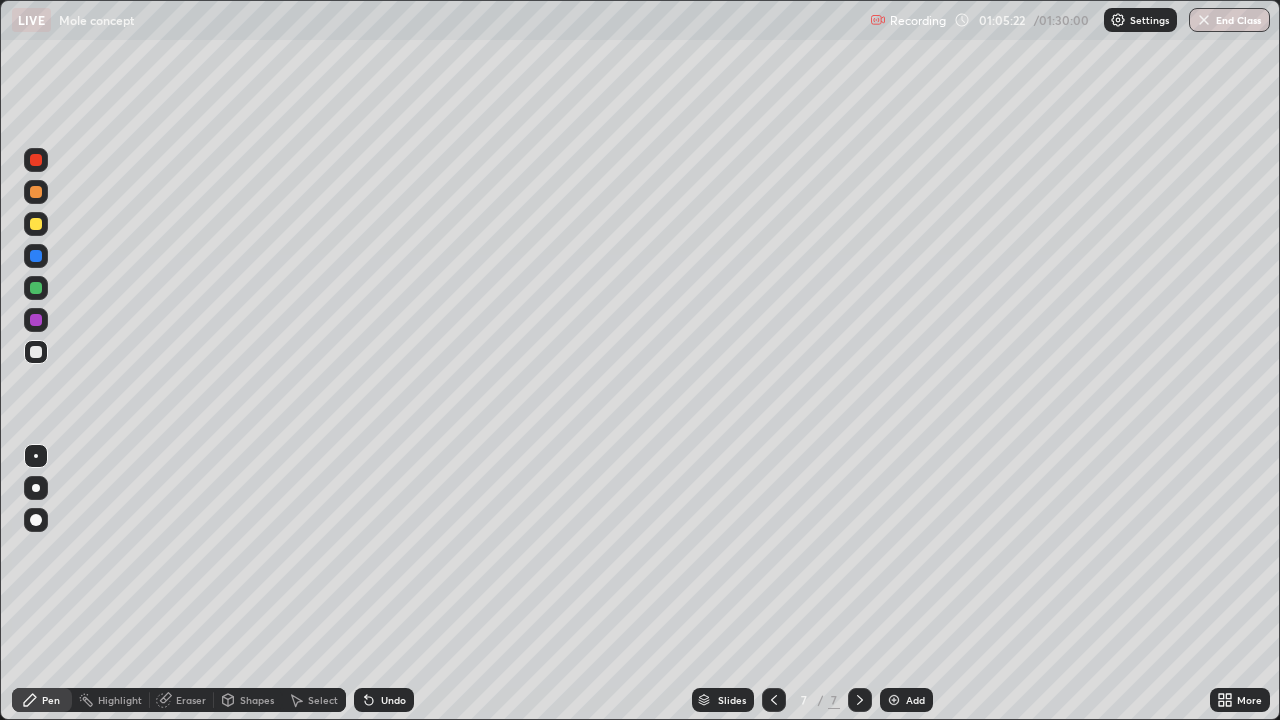 click at bounding box center [894, 700] 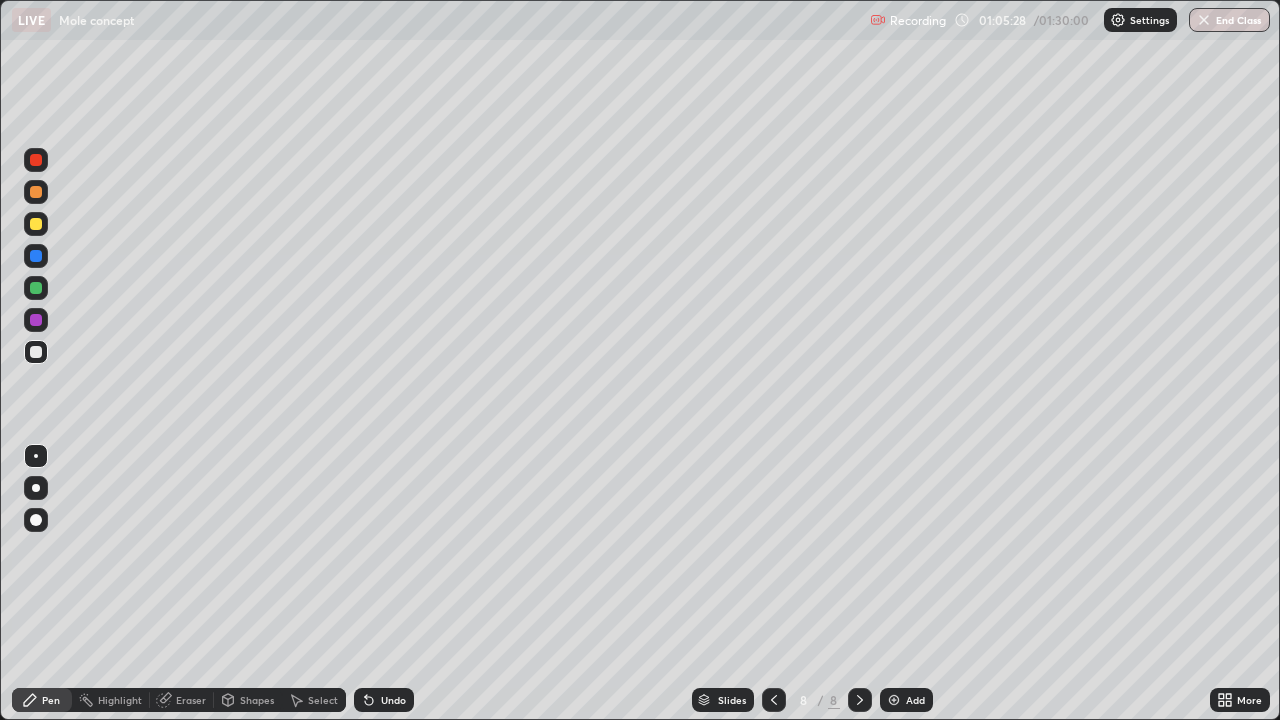 click at bounding box center (36, 288) 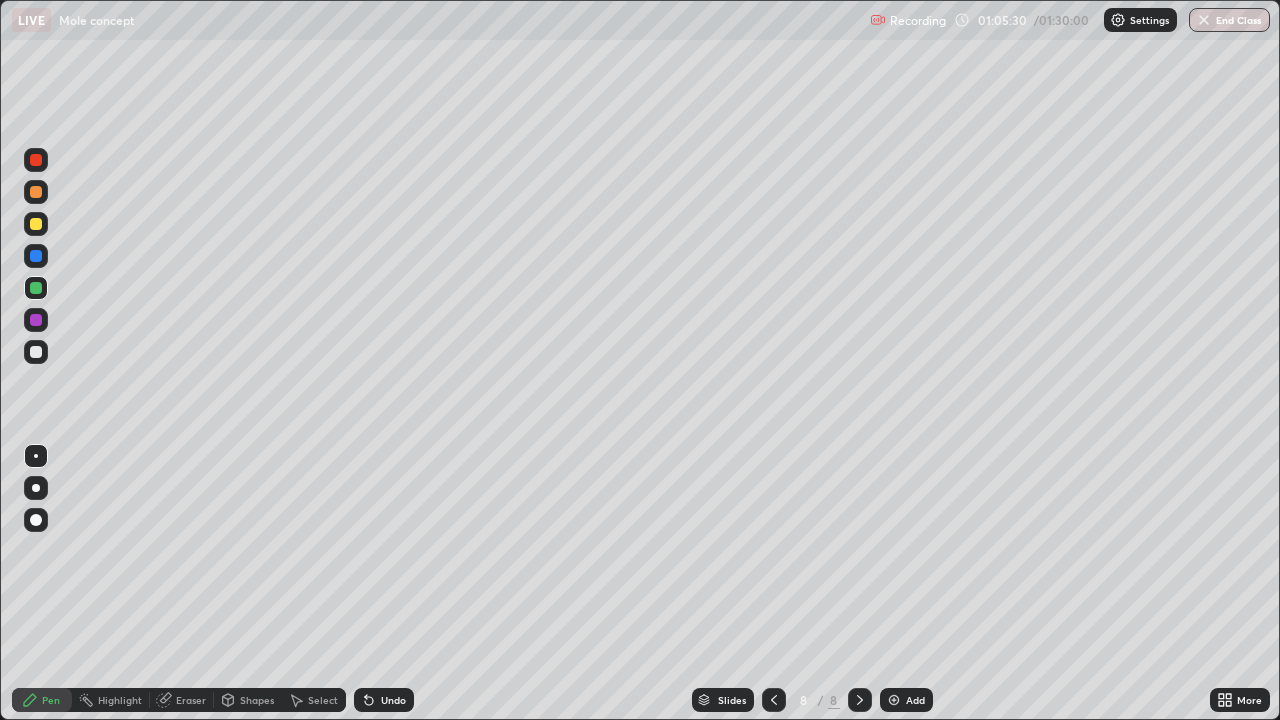 click 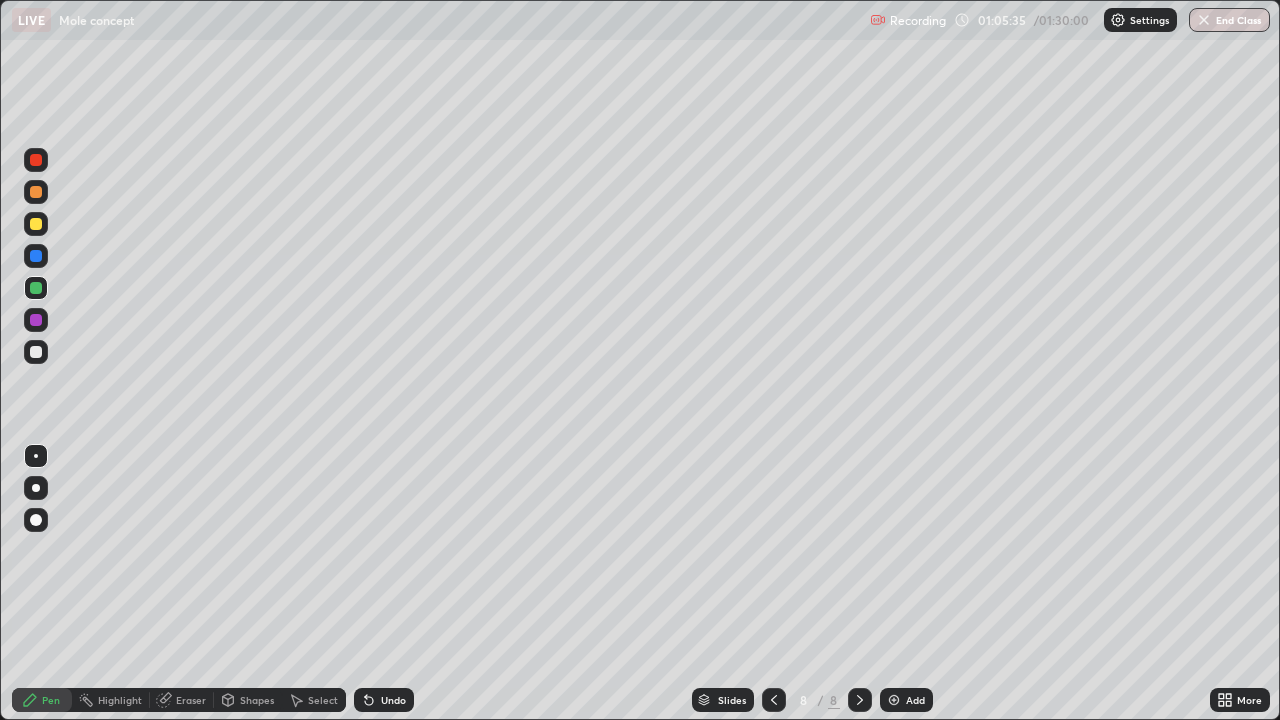 click 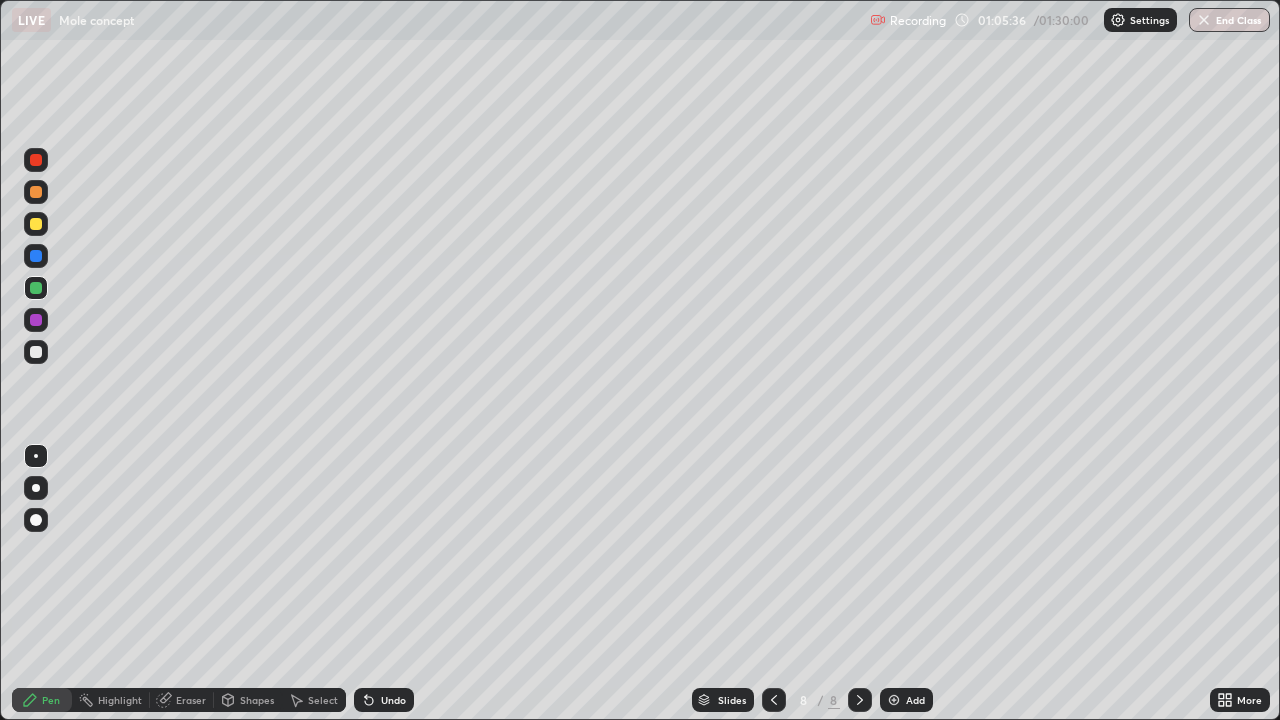 click 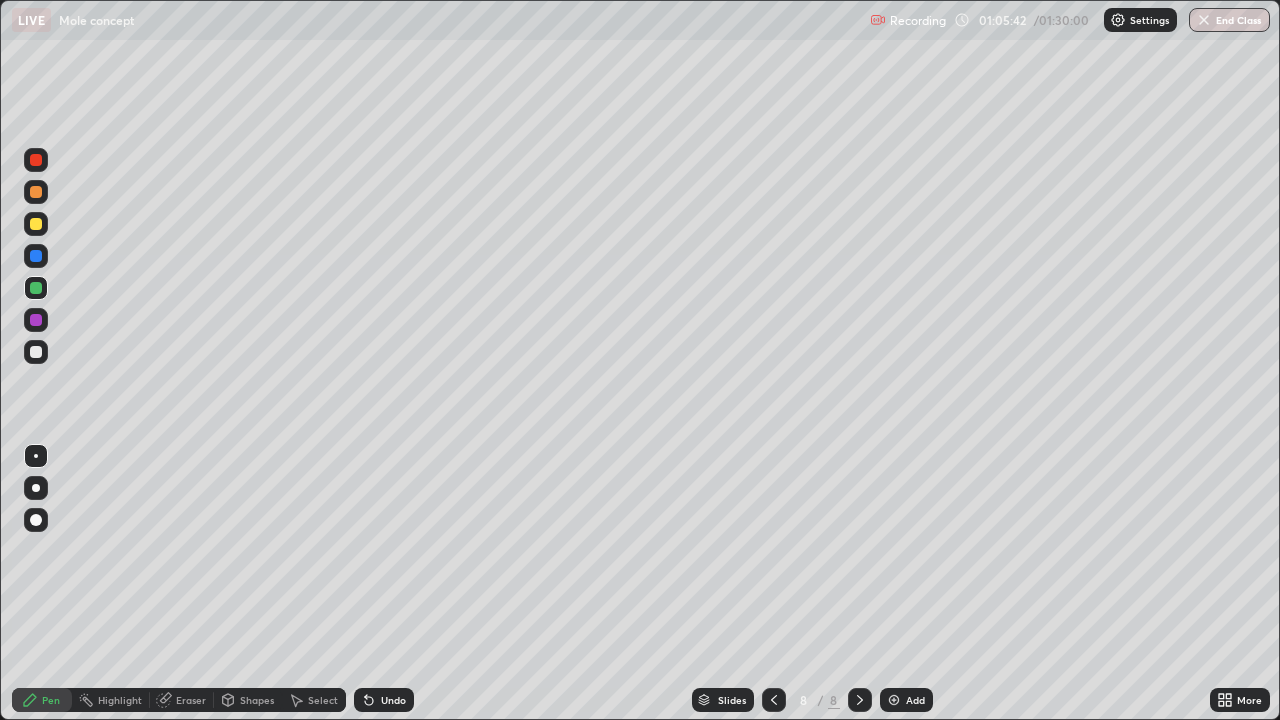 click at bounding box center [36, 256] 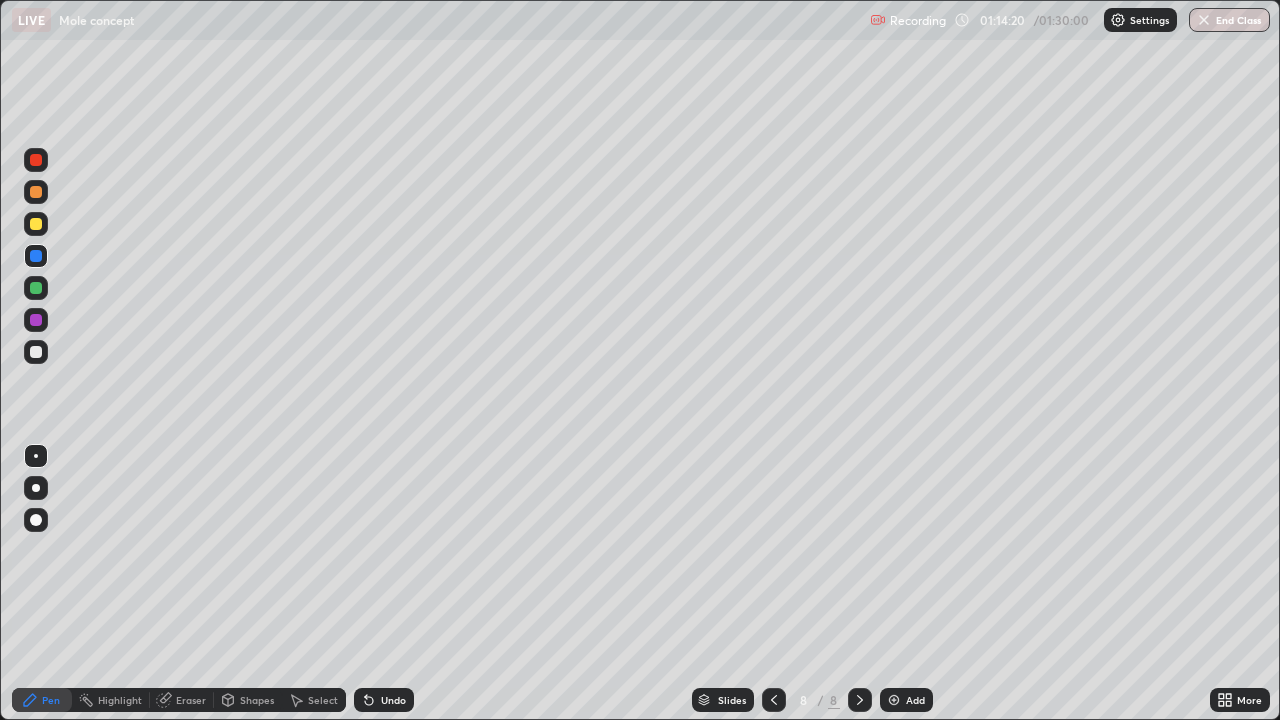 click on "Eraser" at bounding box center [182, 700] 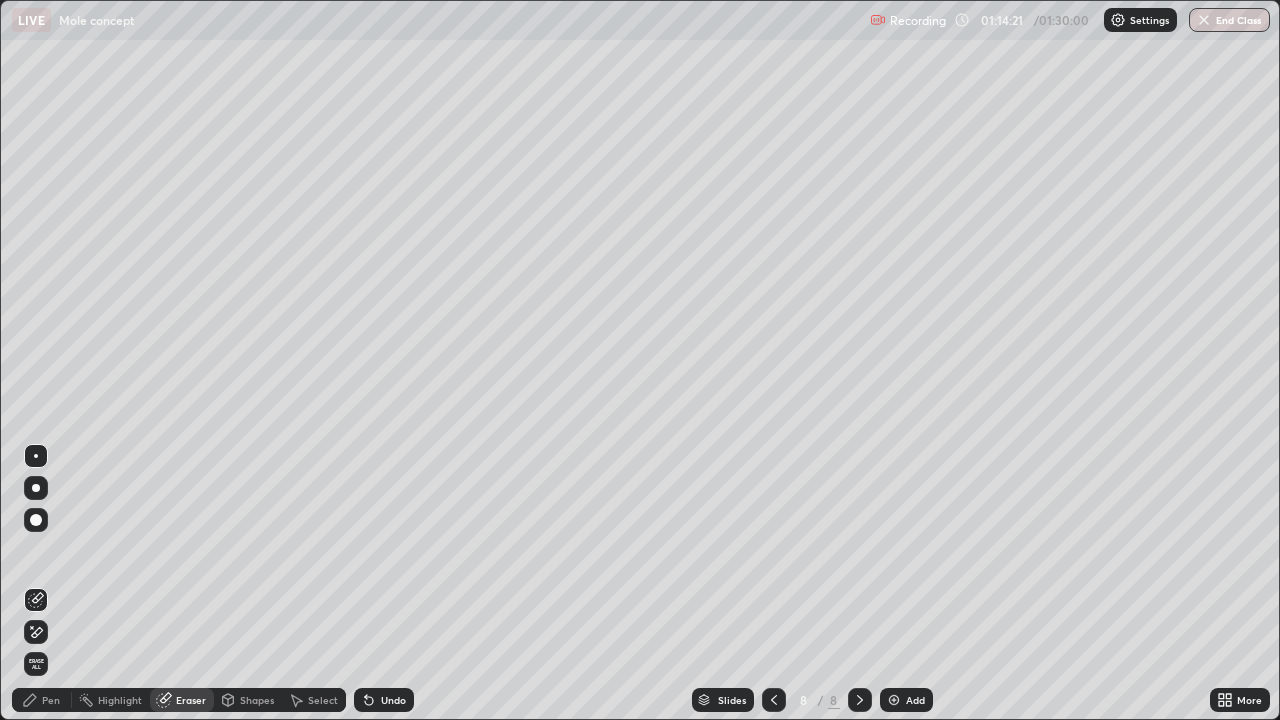 click 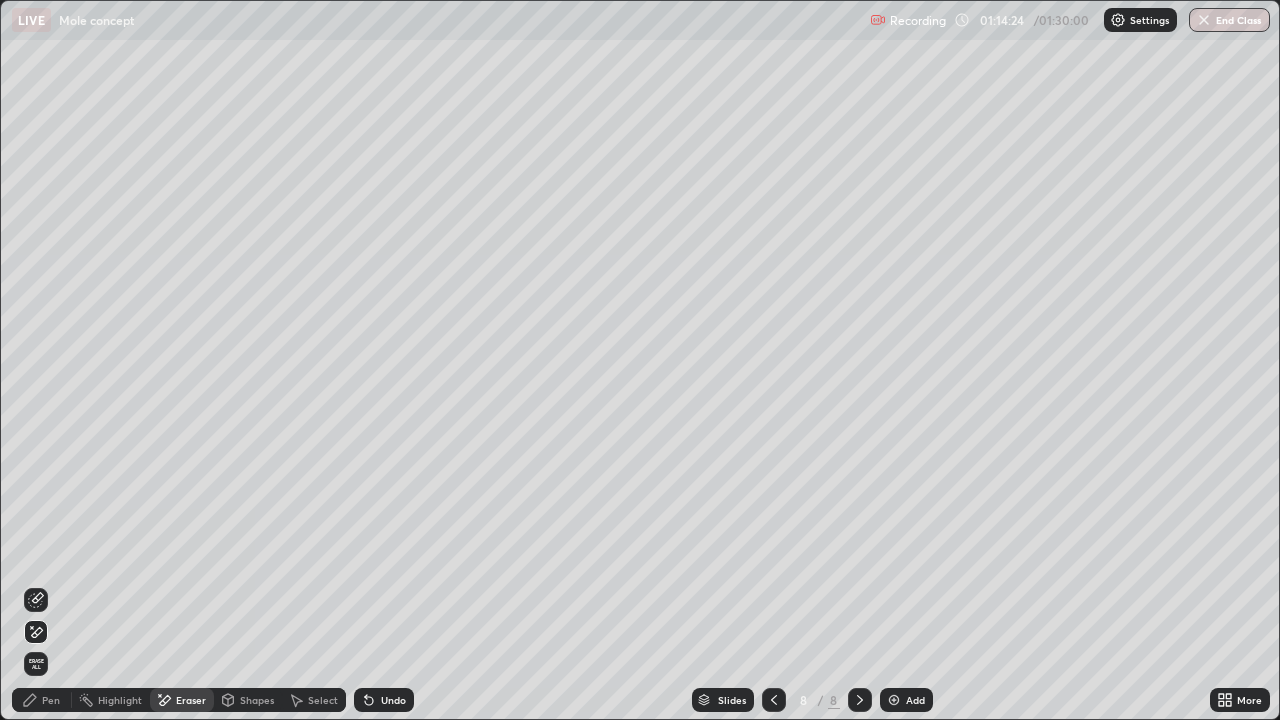 click on "Undo" at bounding box center [384, 700] 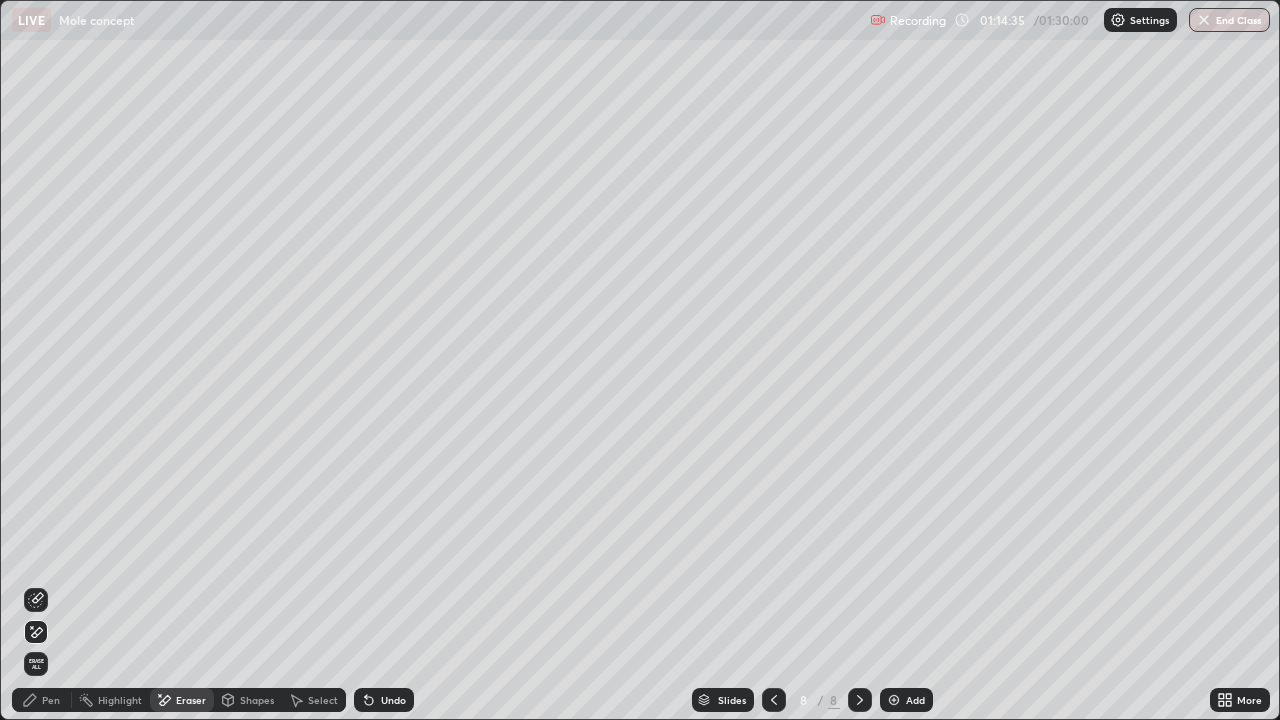 click 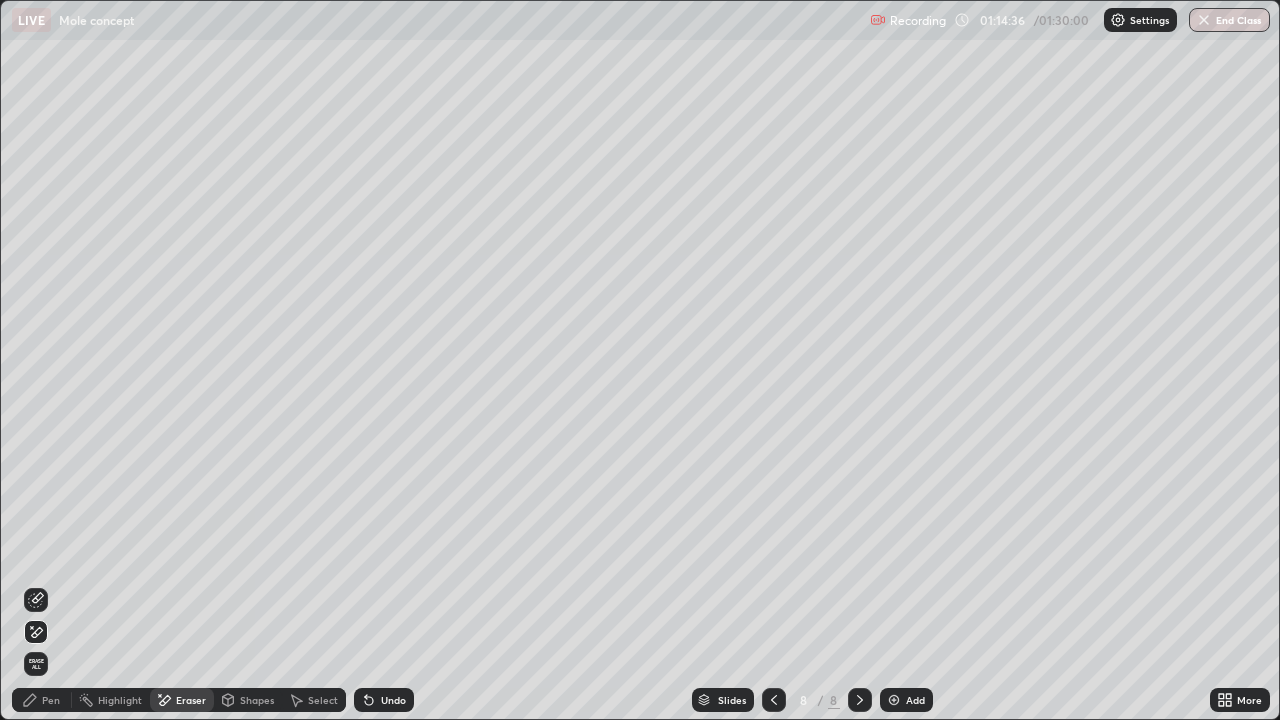 click 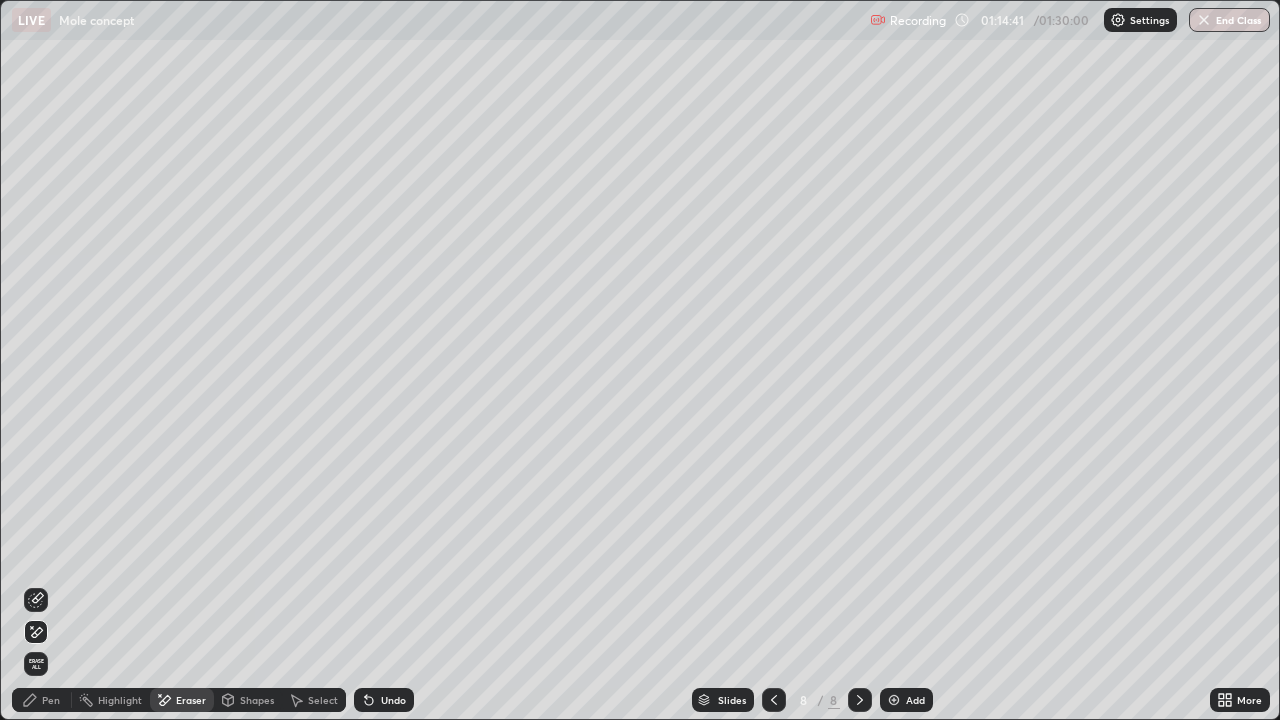 click 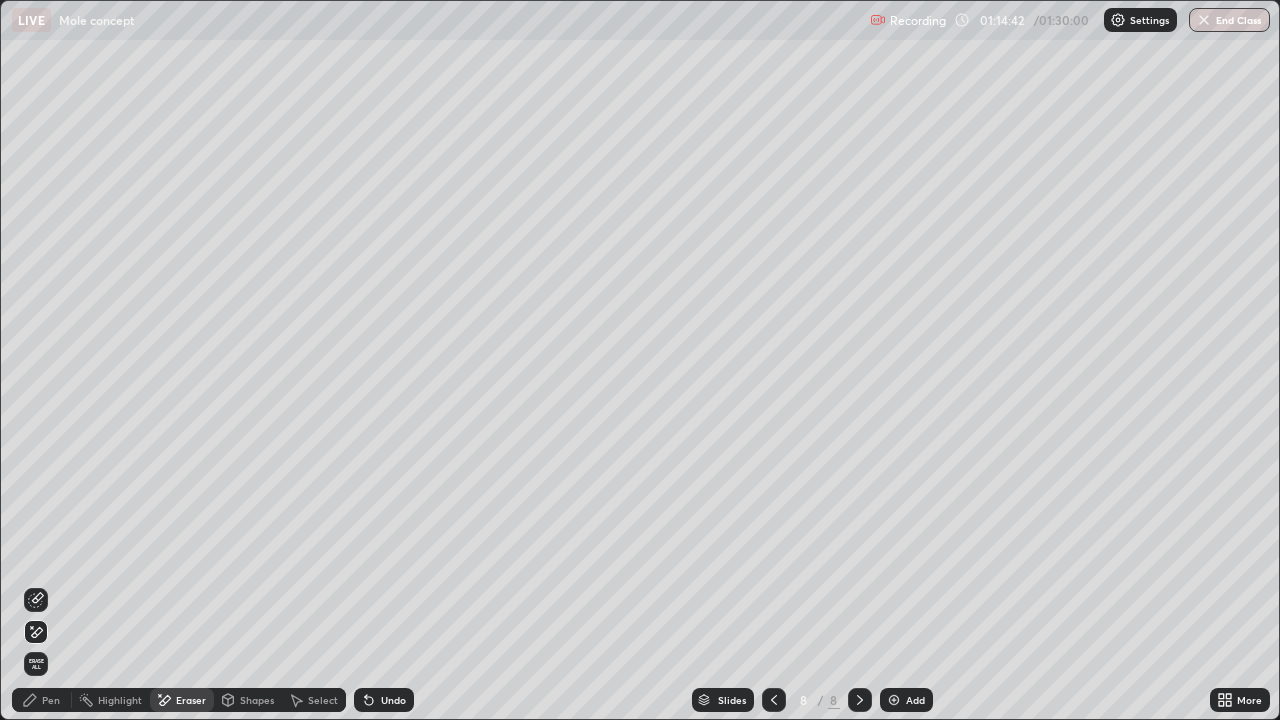 click 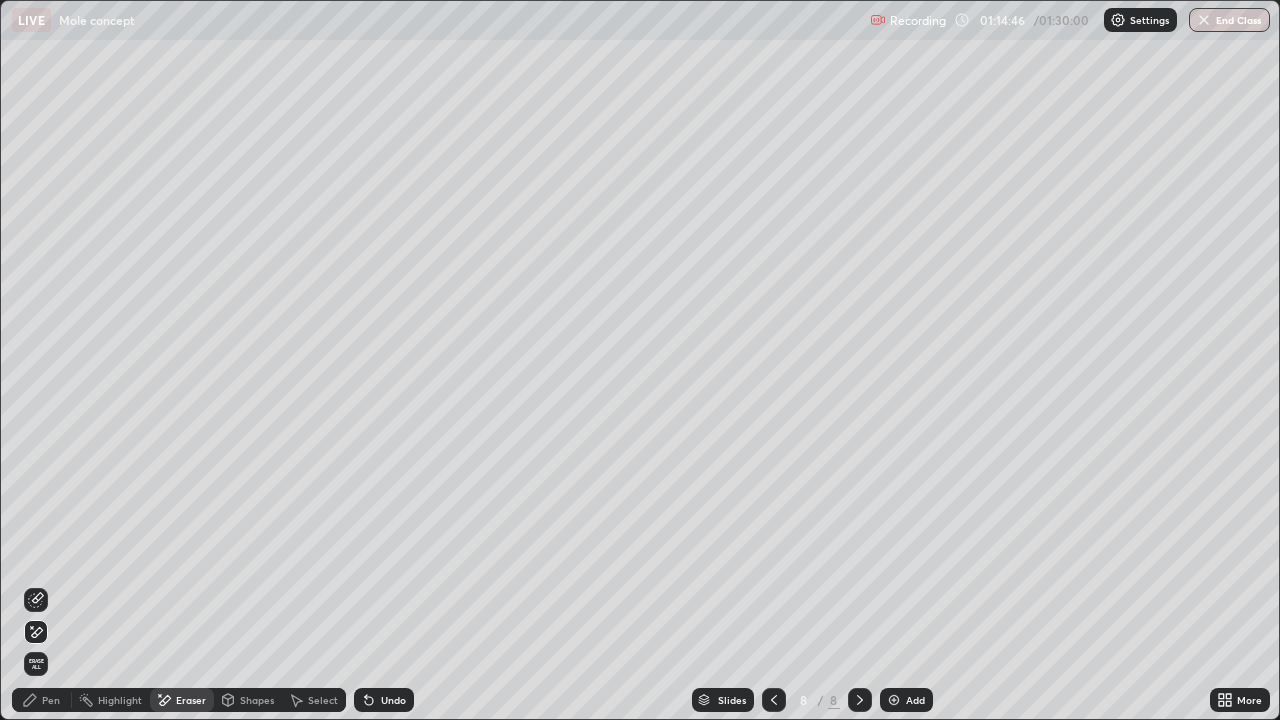 click on "Undo" at bounding box center [384, 700] 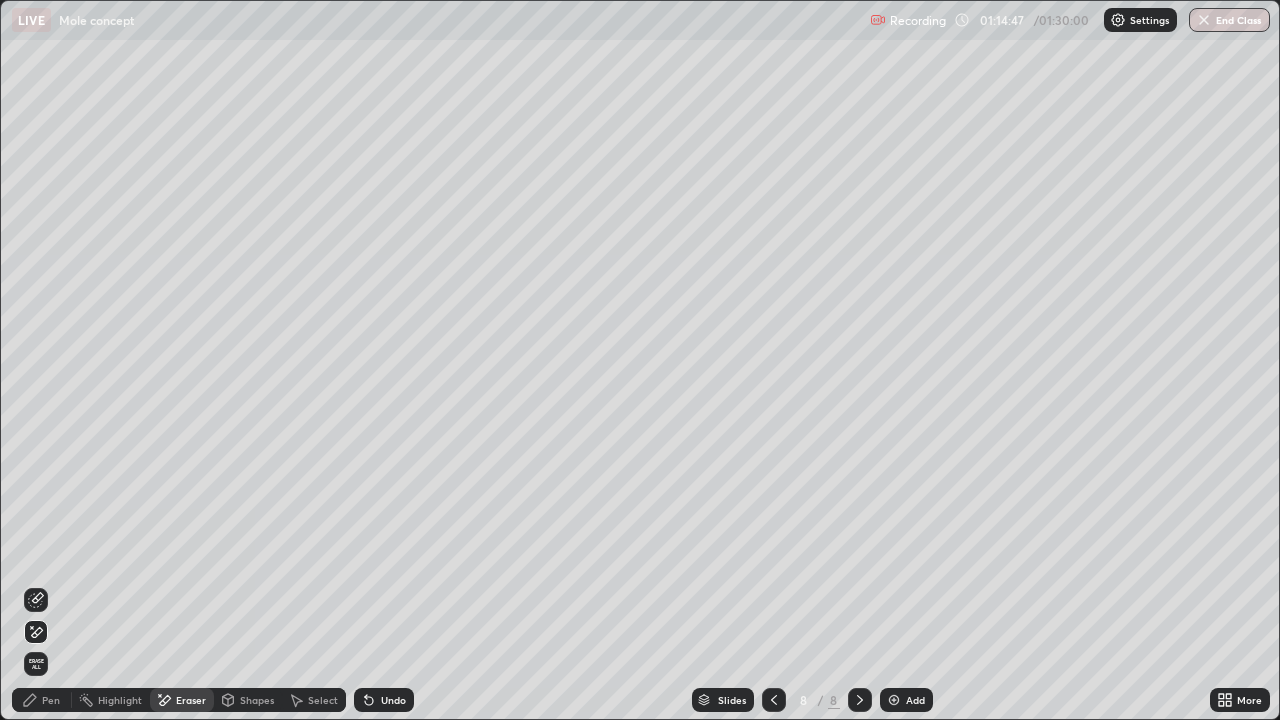 click 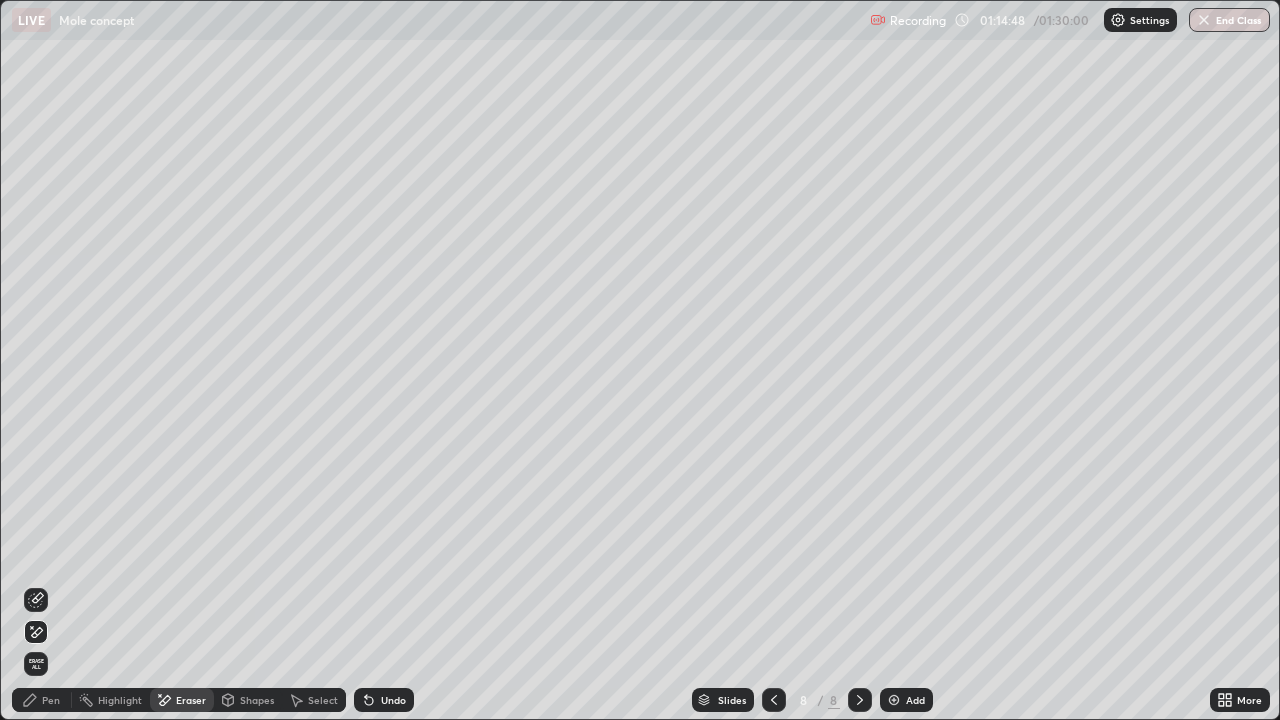 click on "Undo" at bounding box center [384, 700] 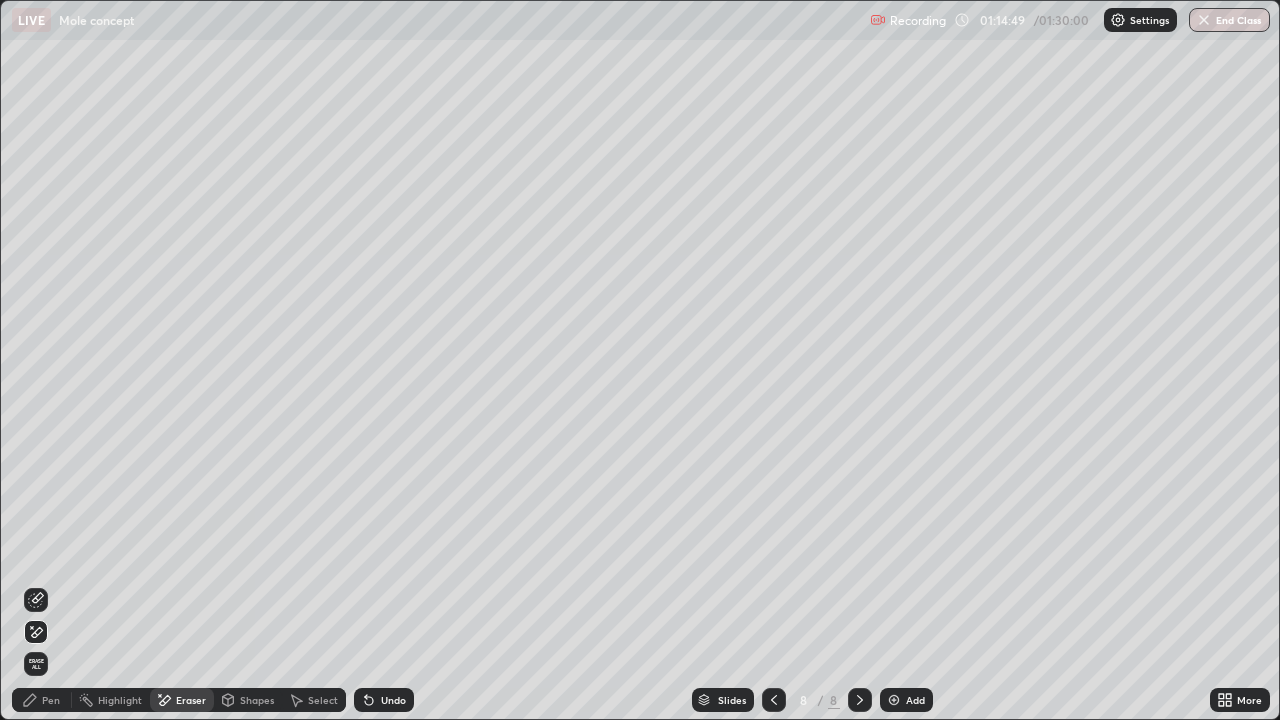 click 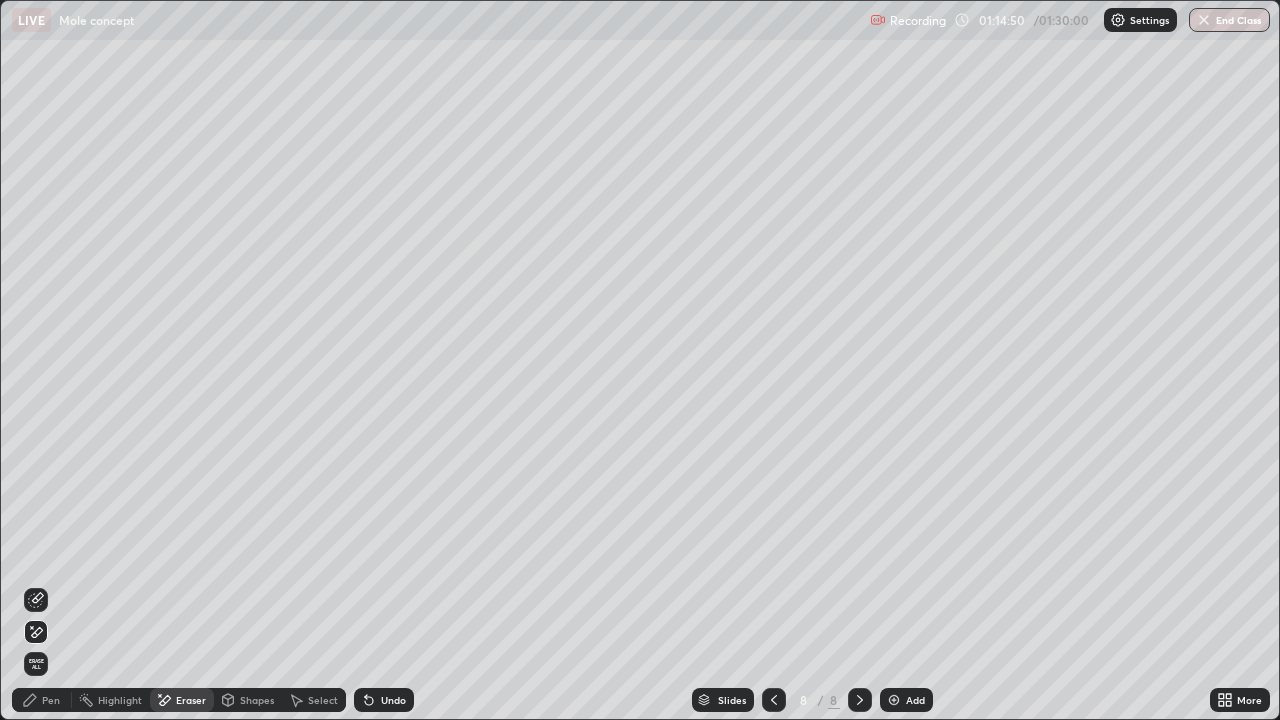 click on "Pen" at bounding box center (42, 700) 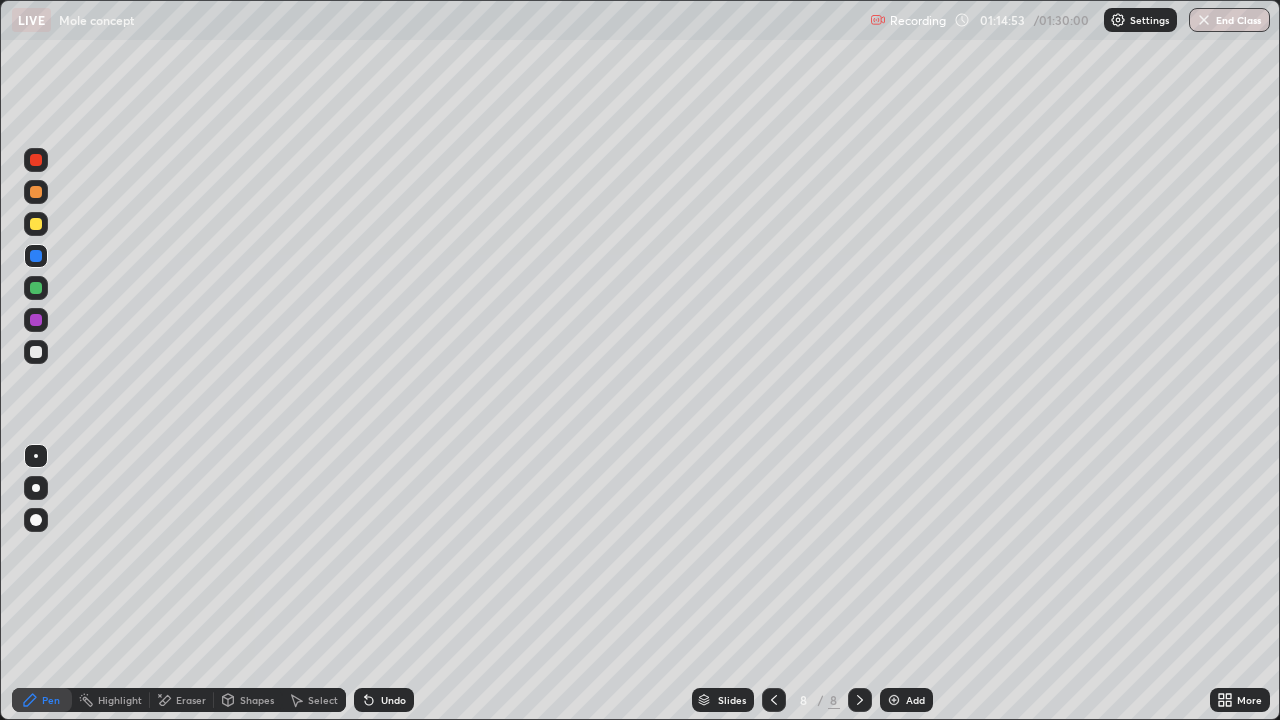 click on "Select" at bounding box center [314, 700] 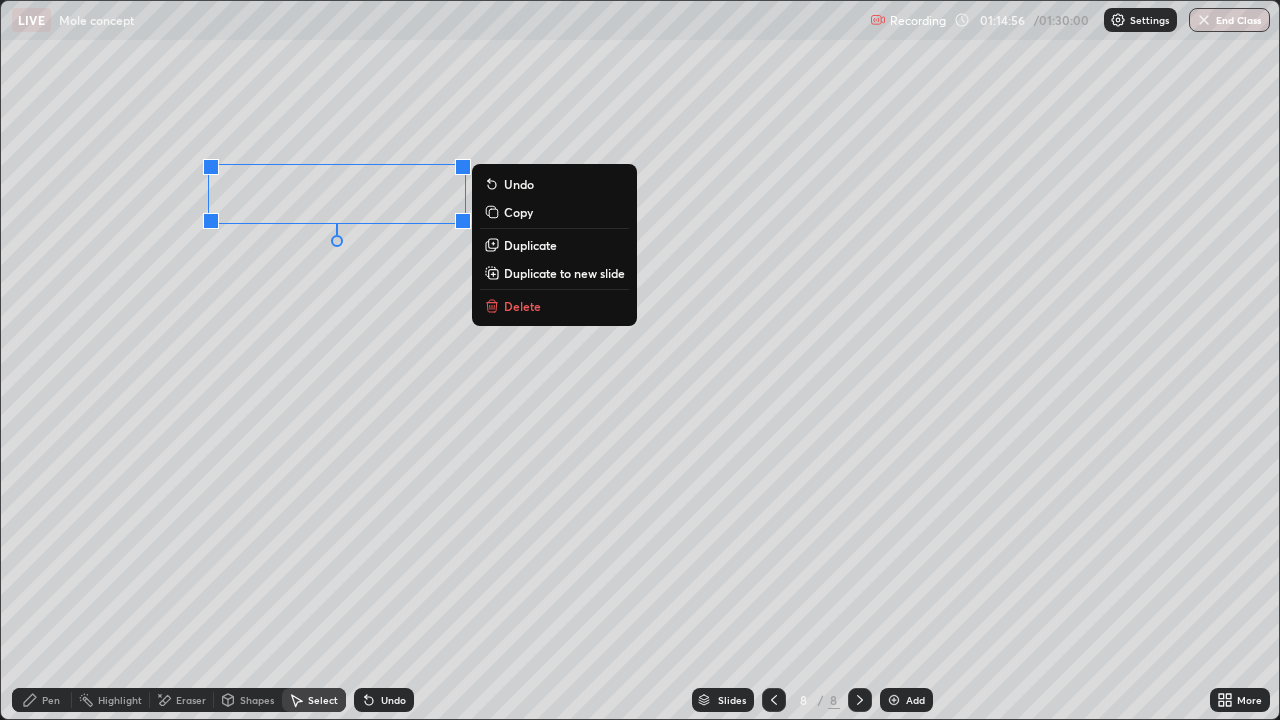 click on "Pen" at bounding box center (51, 700) 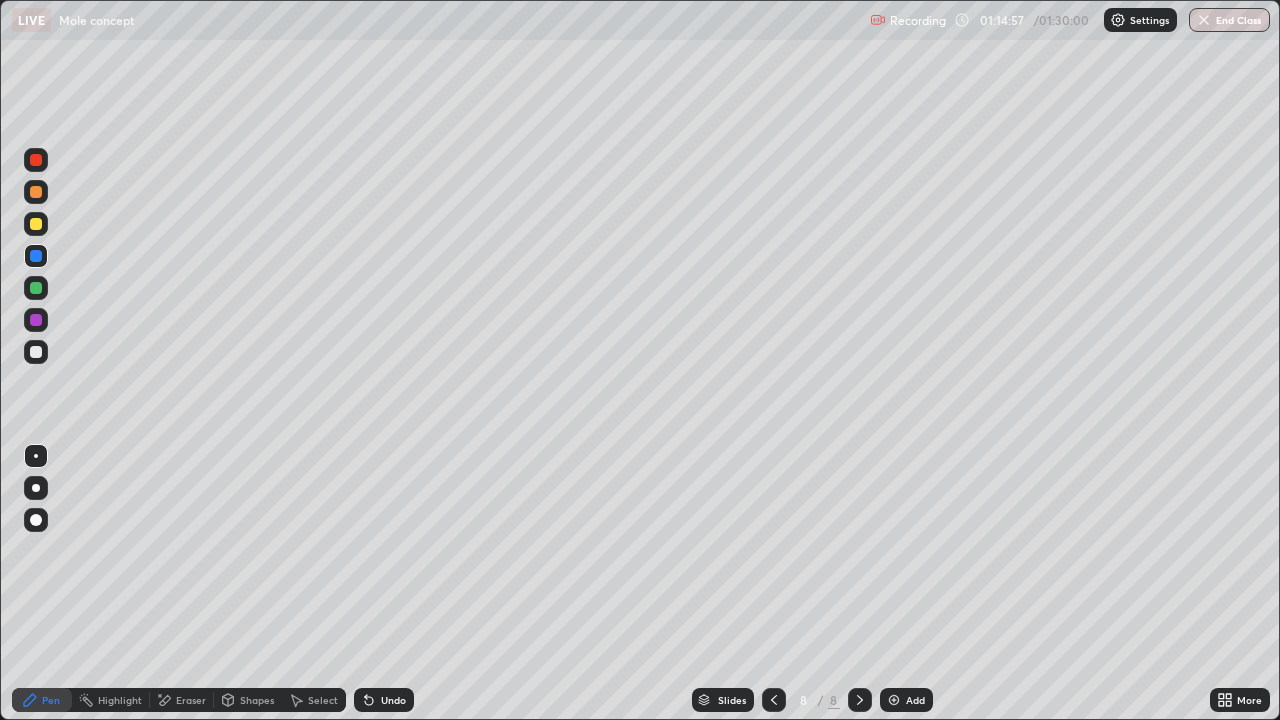 click at bounding box center [36, 320] 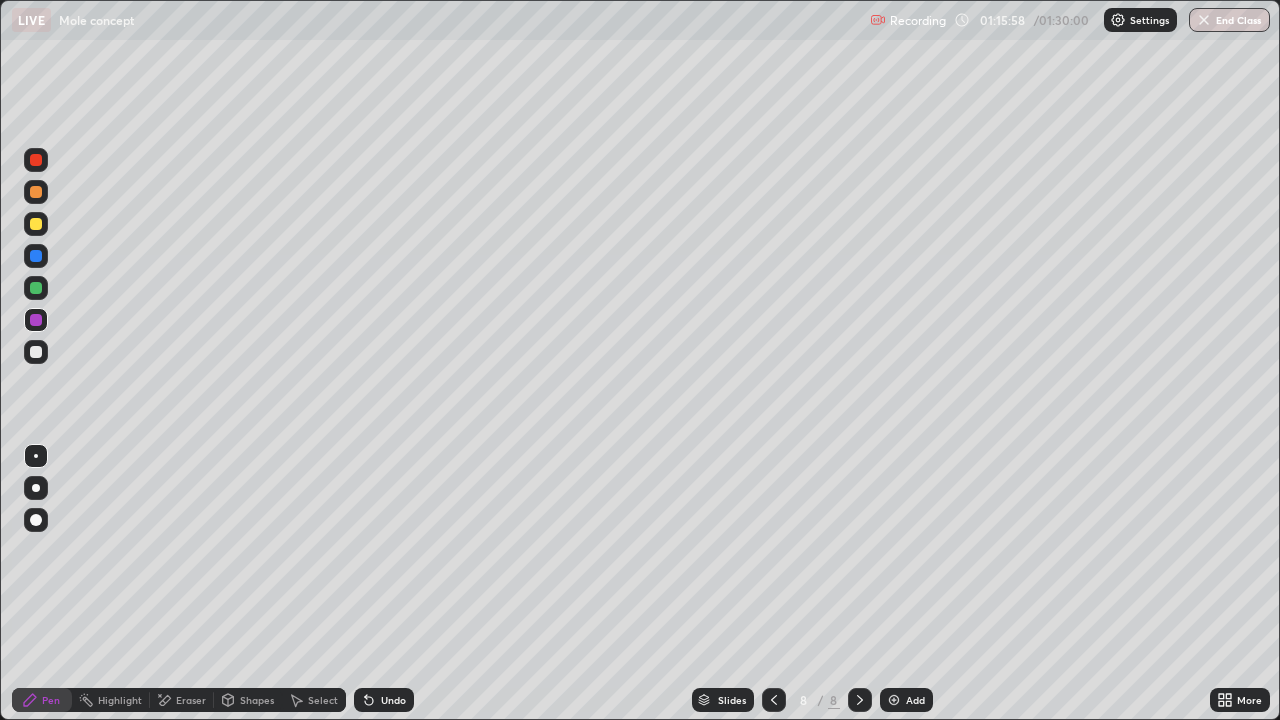 click at bounding box center [36, 352] 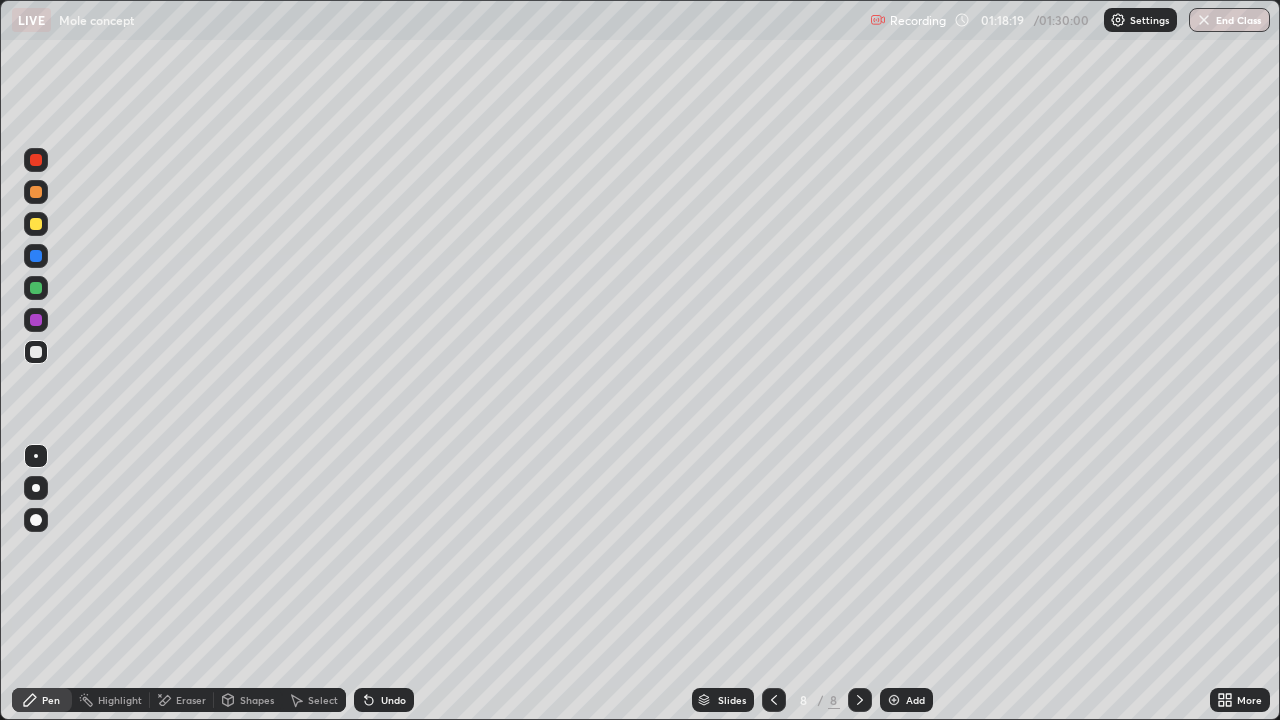 click at bounding box center (36, 288) 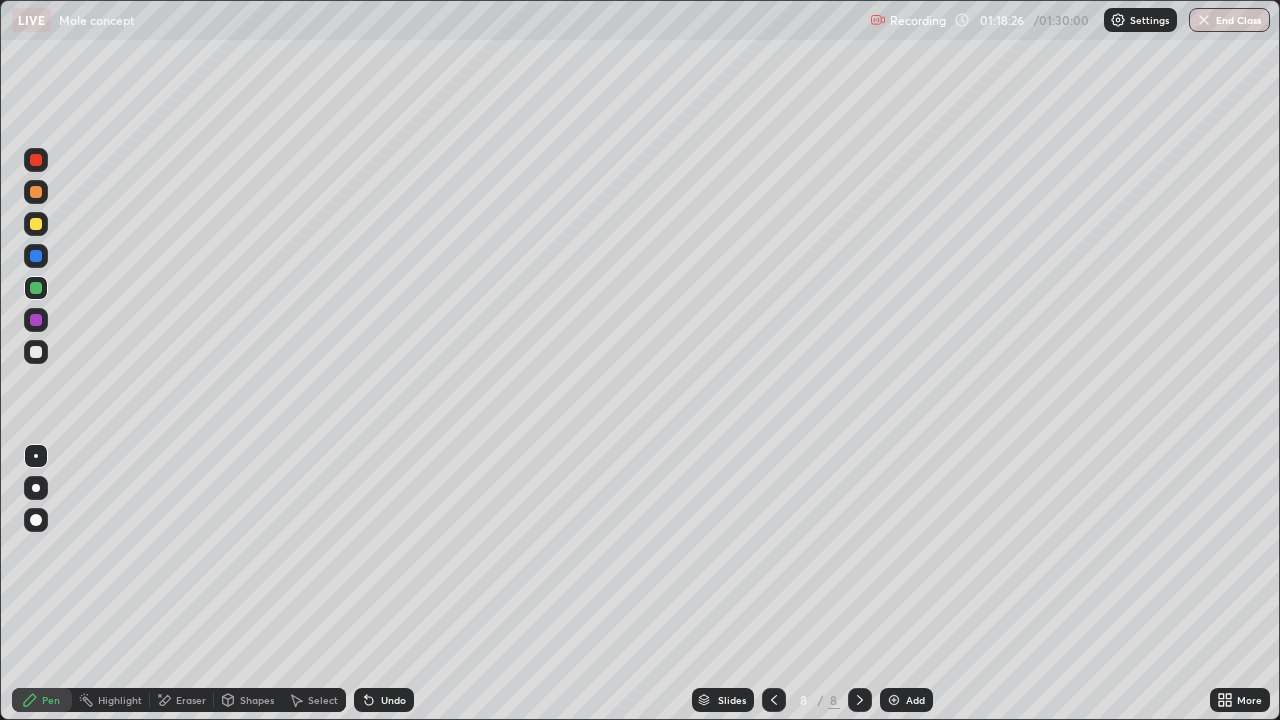click at bounding box center (36, 352) 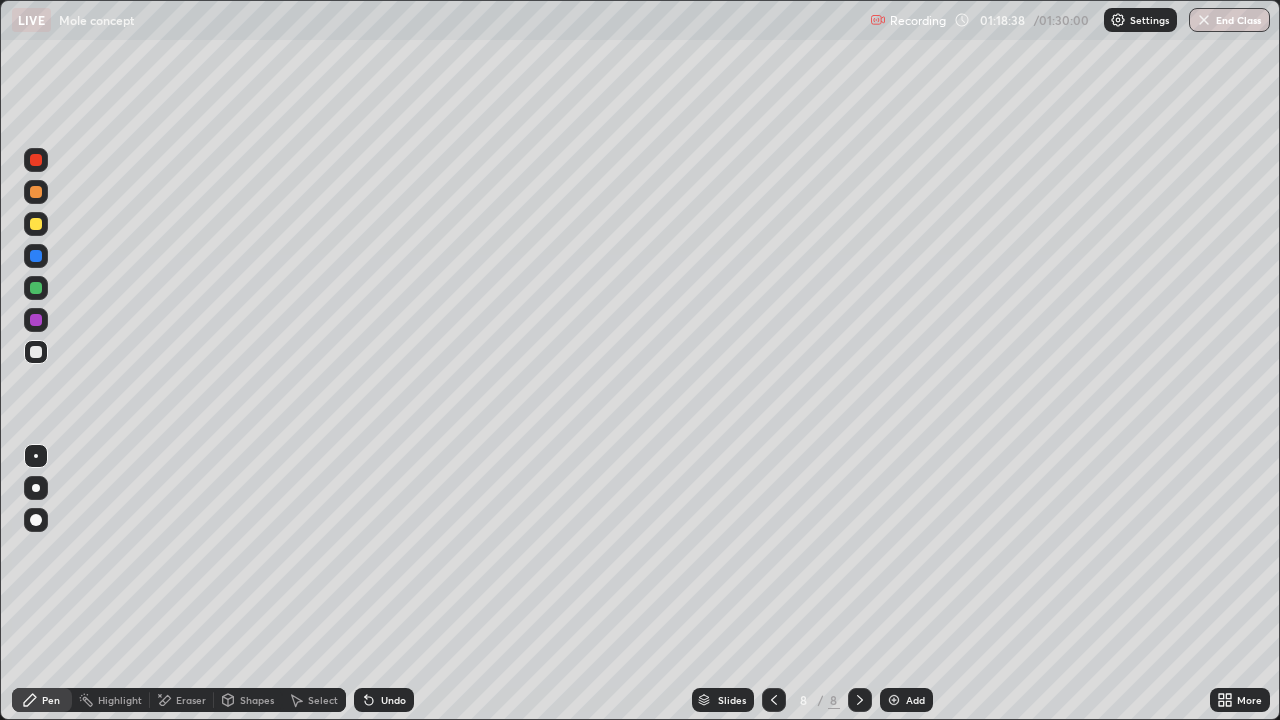 click on "Select" at bounding box center [323, 700] 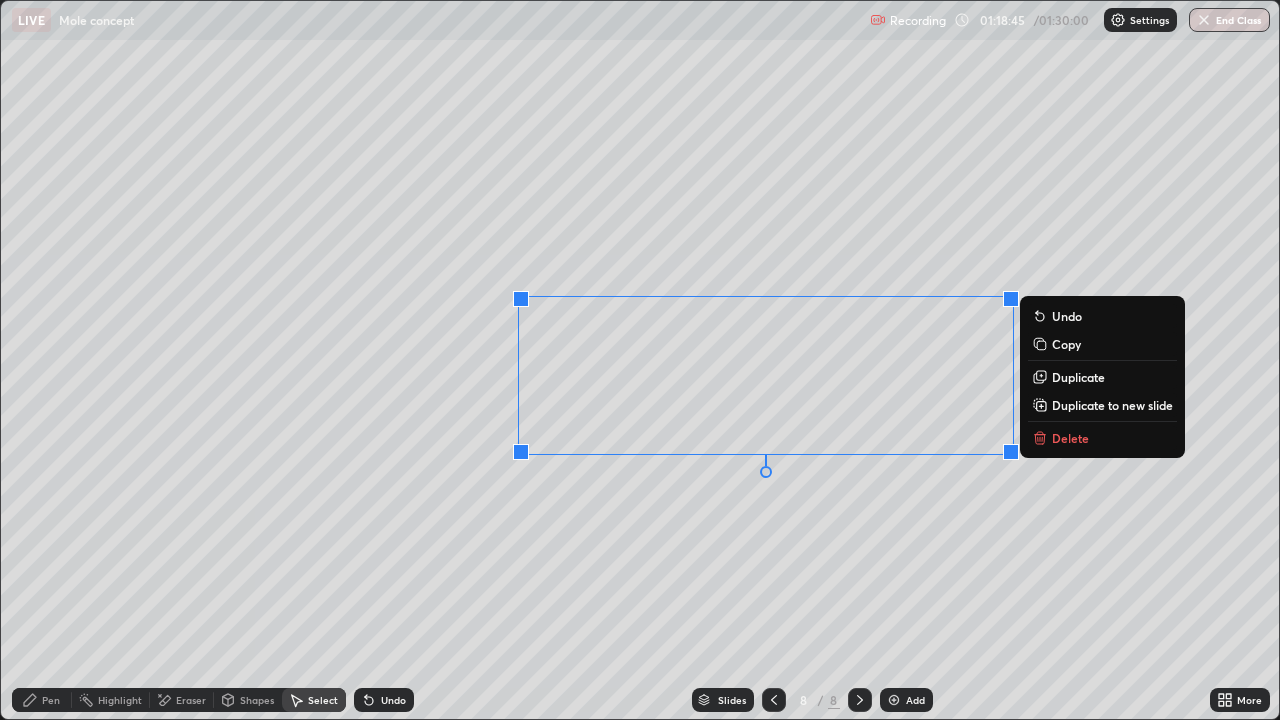 click on "Pen" at bounding box center [51, 700] 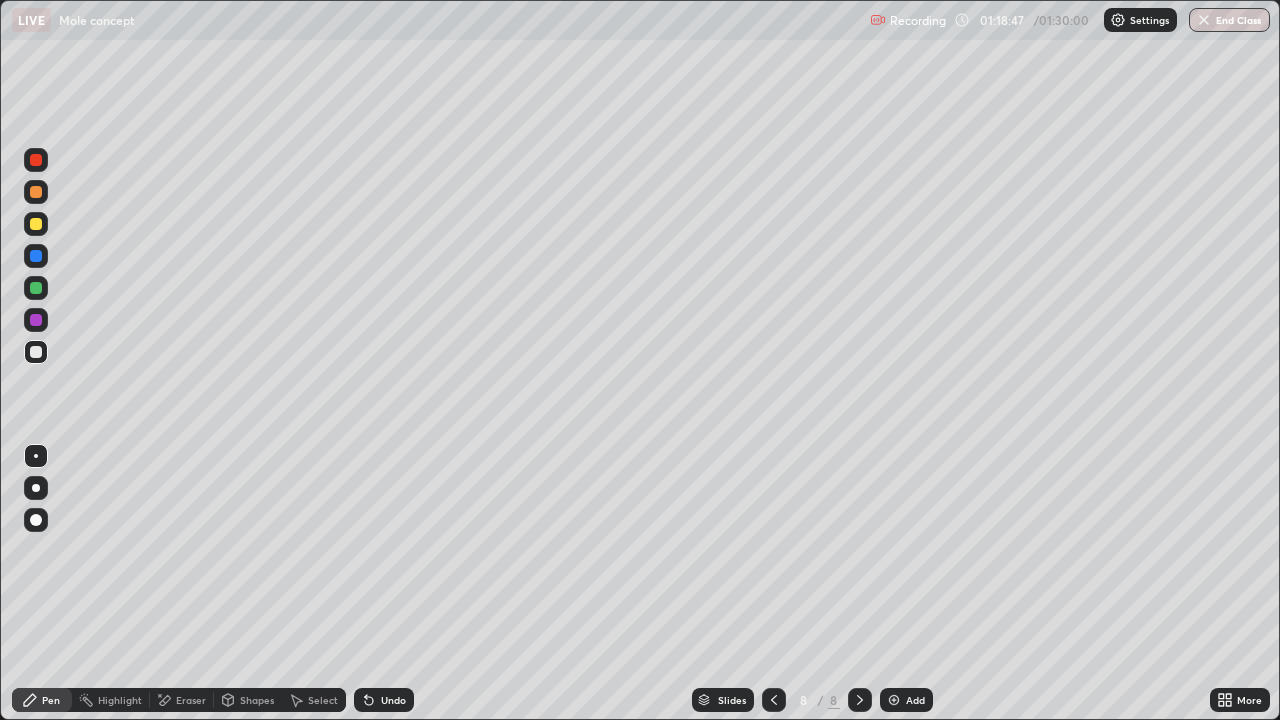 click at bounding box center [36, 256] 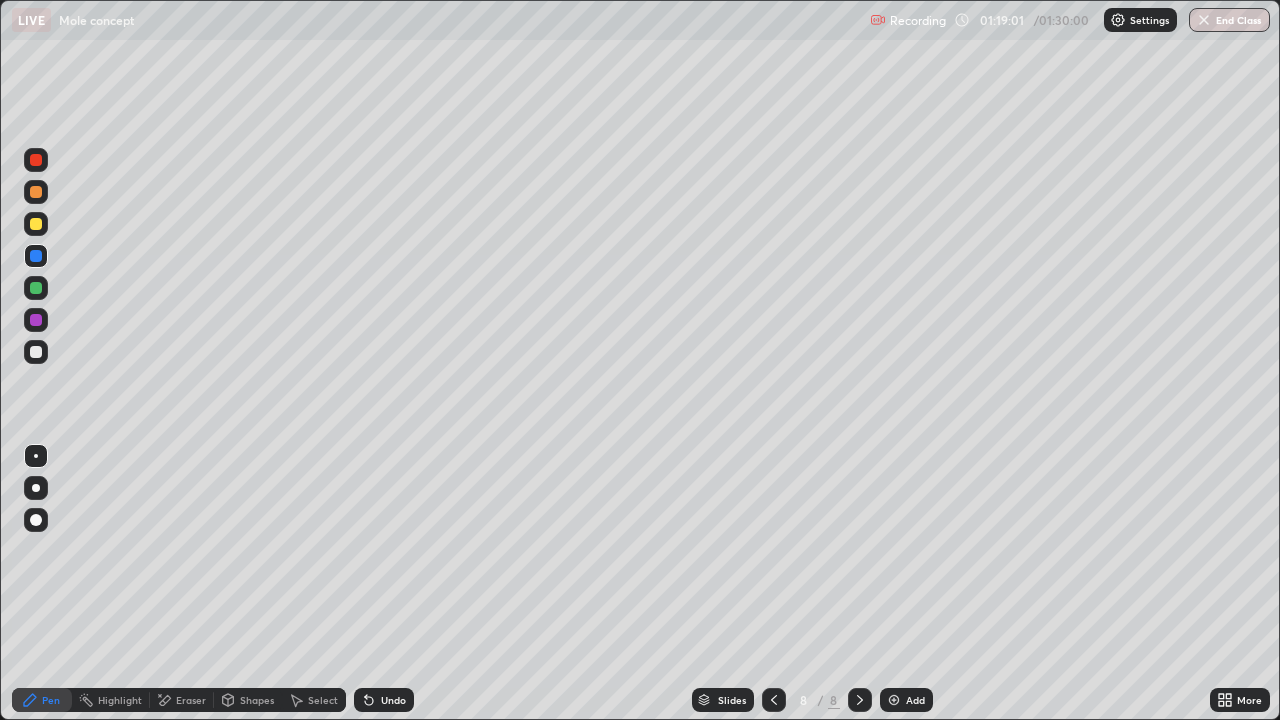 click at bounding box center (36, 224) 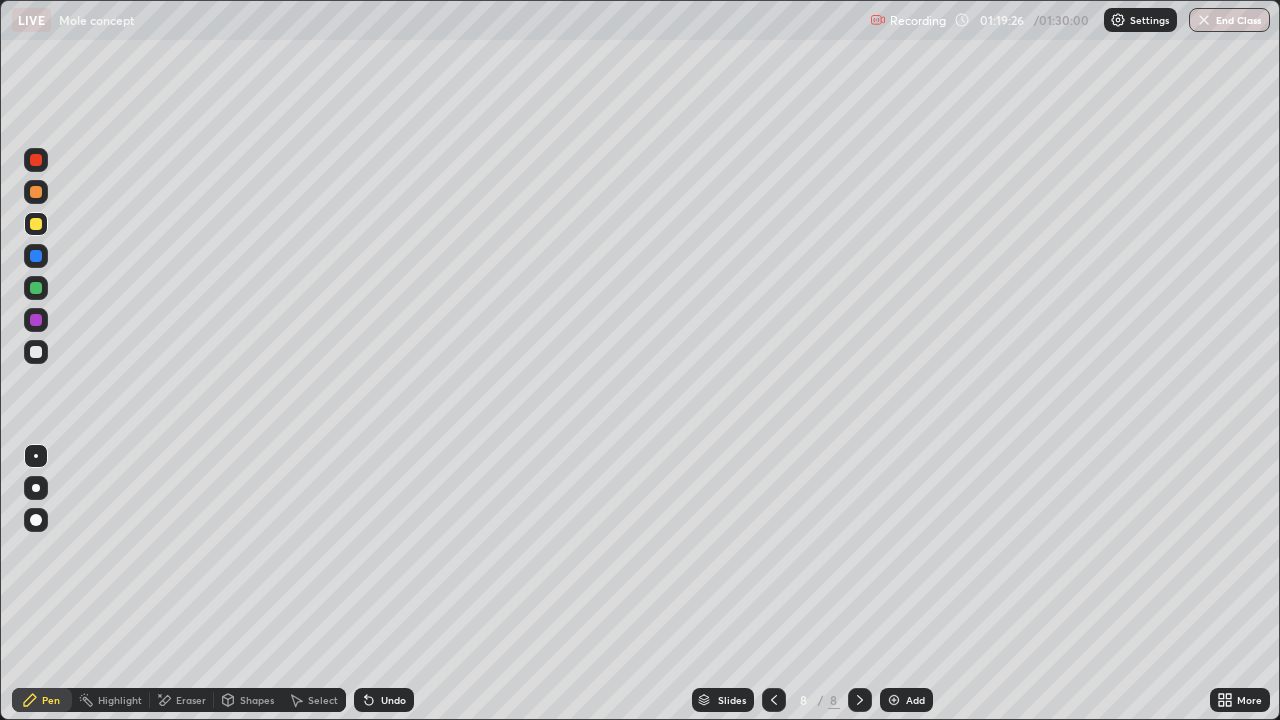 click at bounding box center (36, 256) 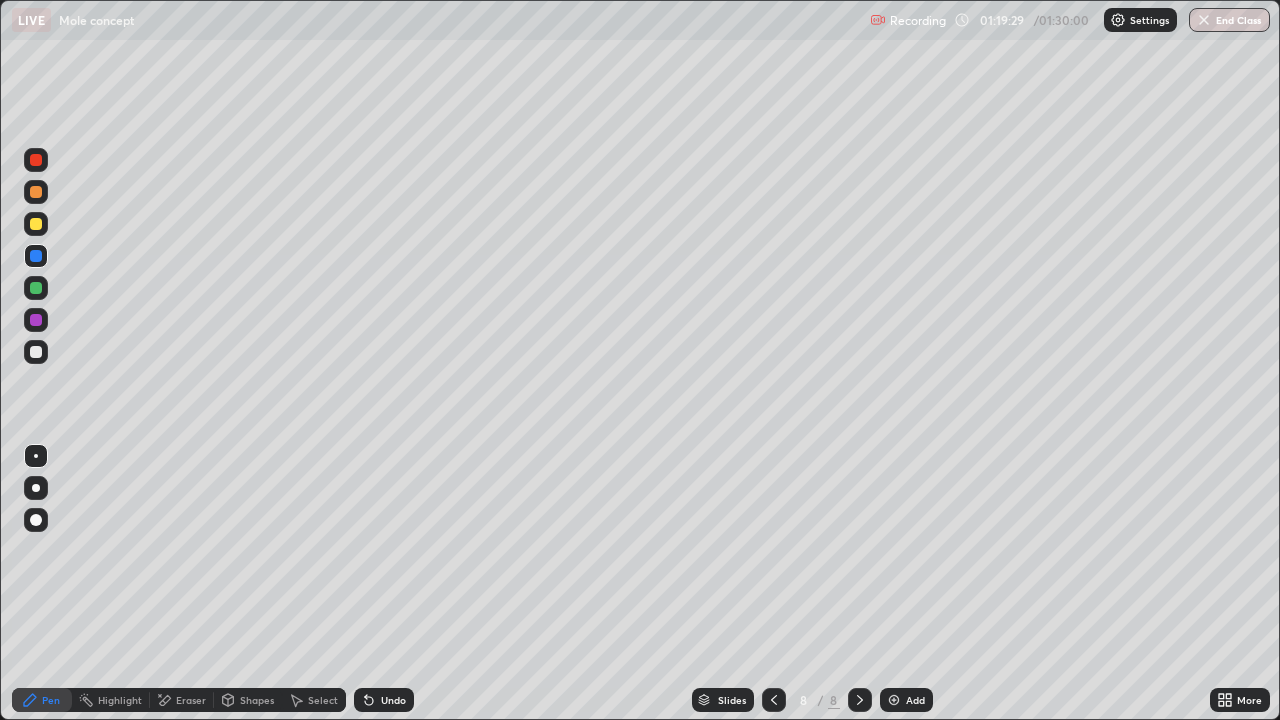 click at bounding box center [36, 320] 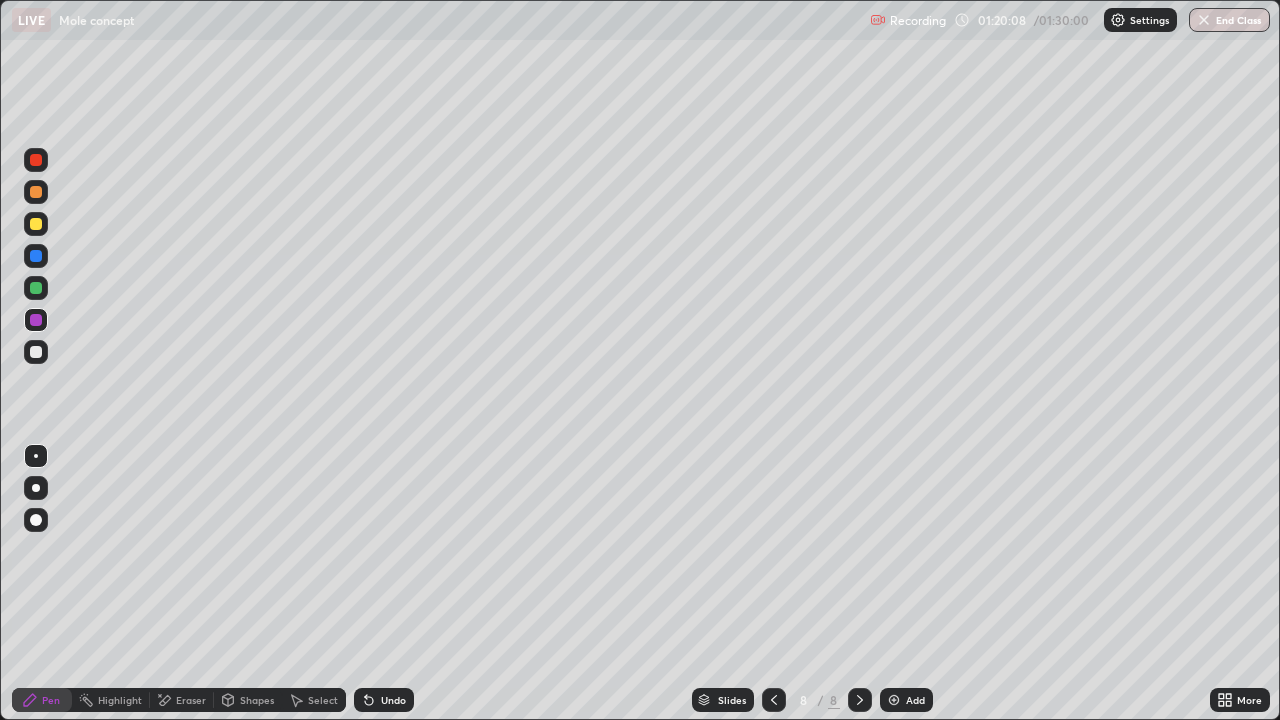 click at bounding box center [36, 352] 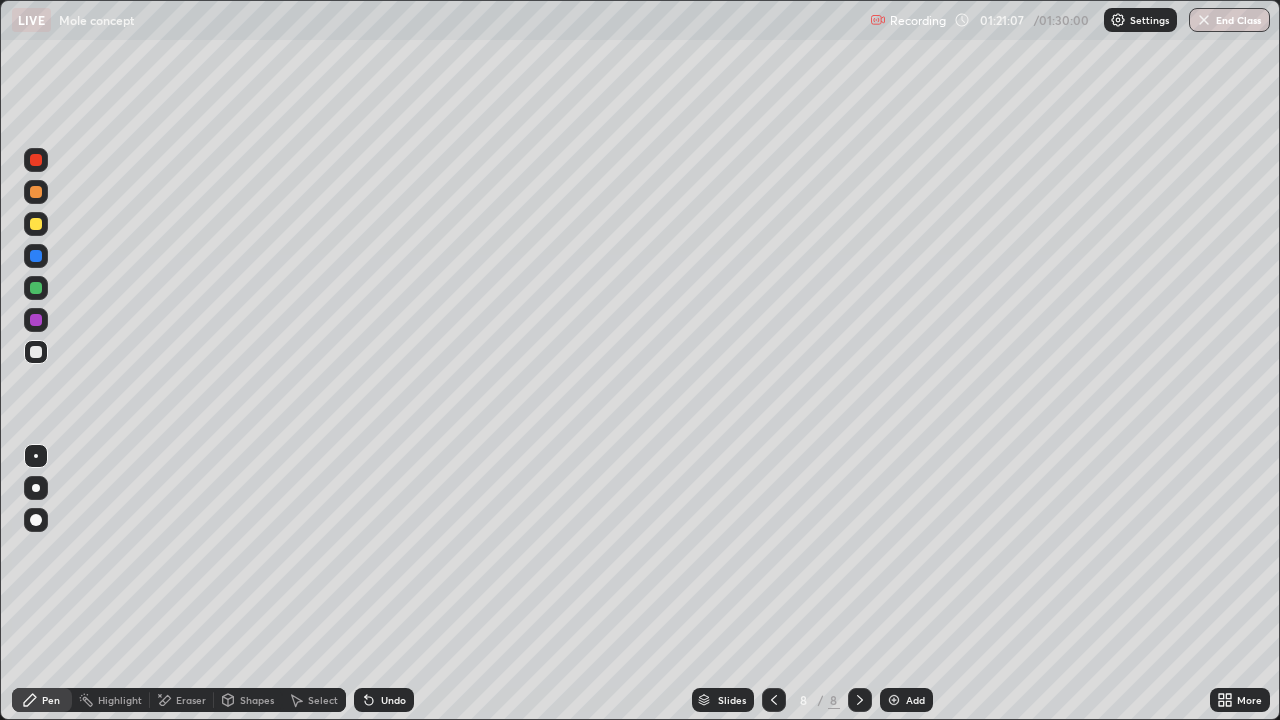 click at bounding box center [36, 256] 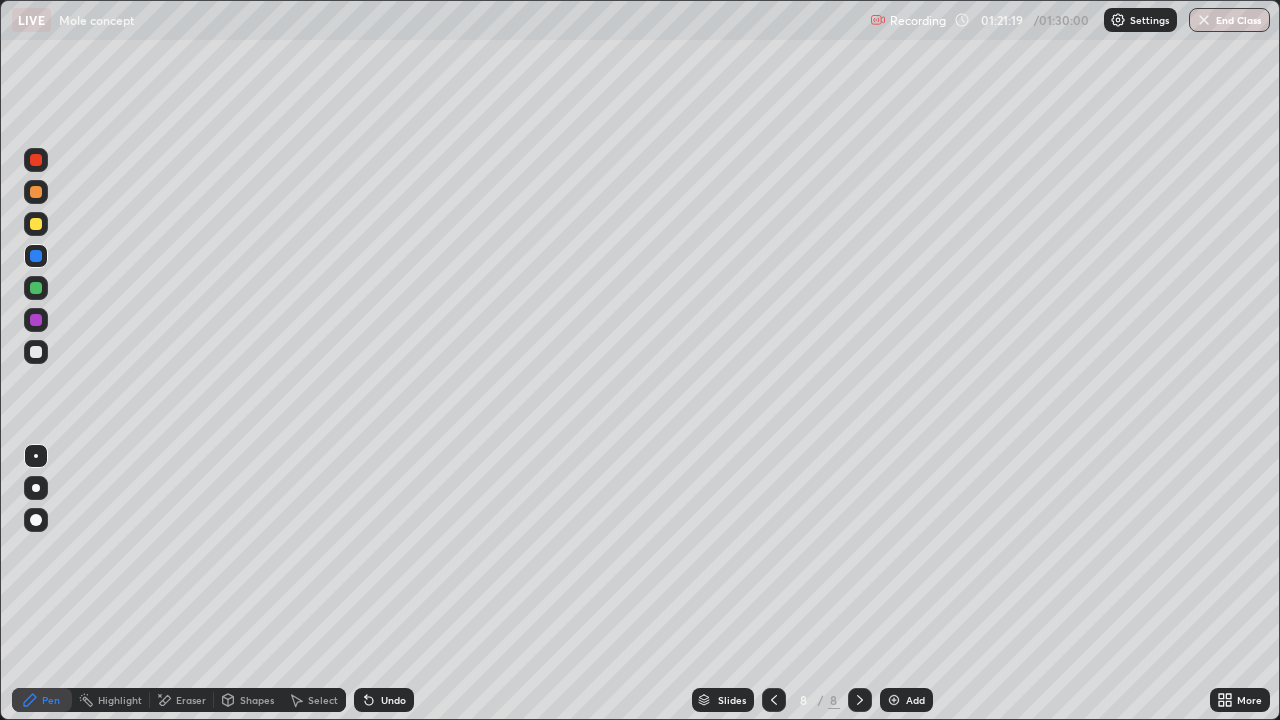 click at bounding box center [36, 224] 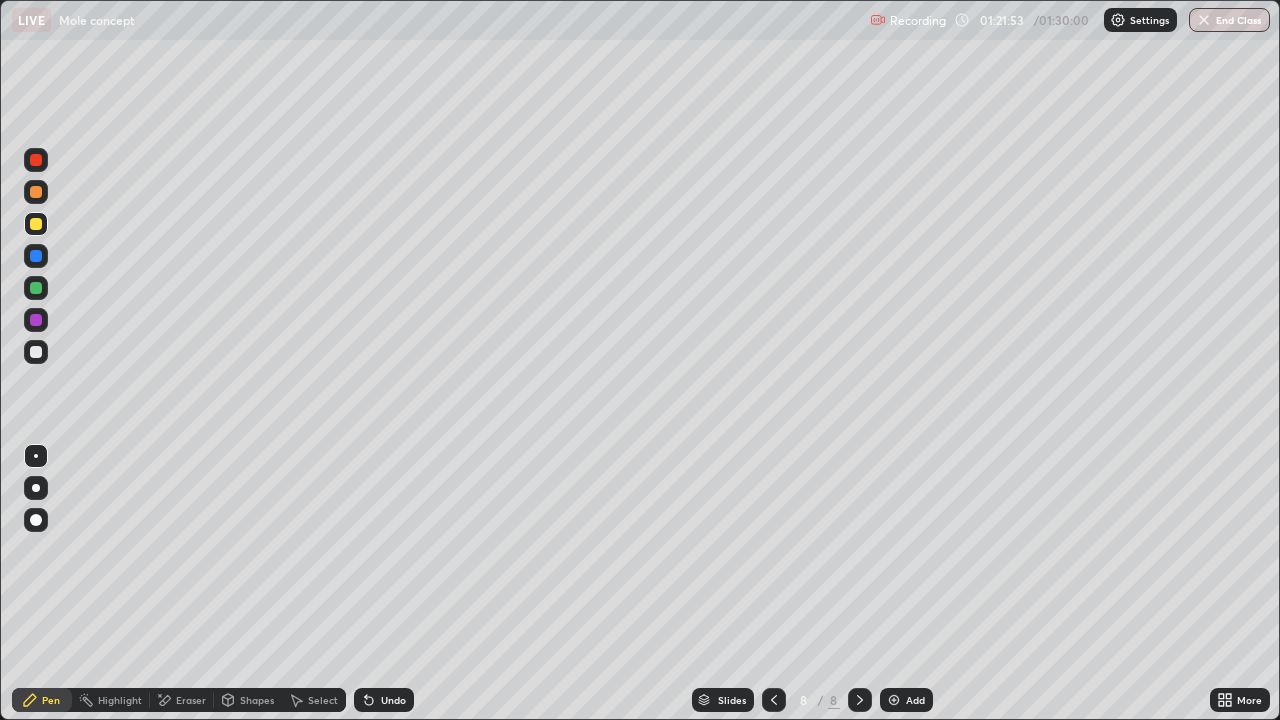click at bounding box center [36, 288] 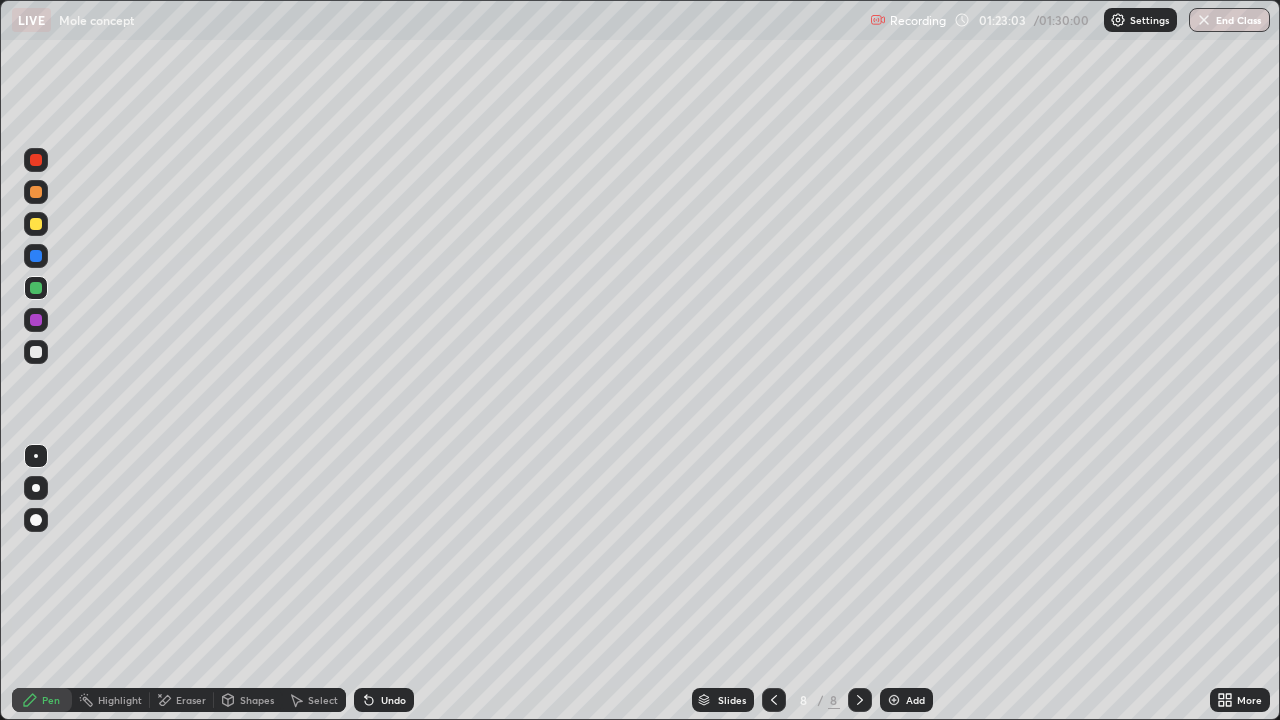 click at bounding box center [36, 224] 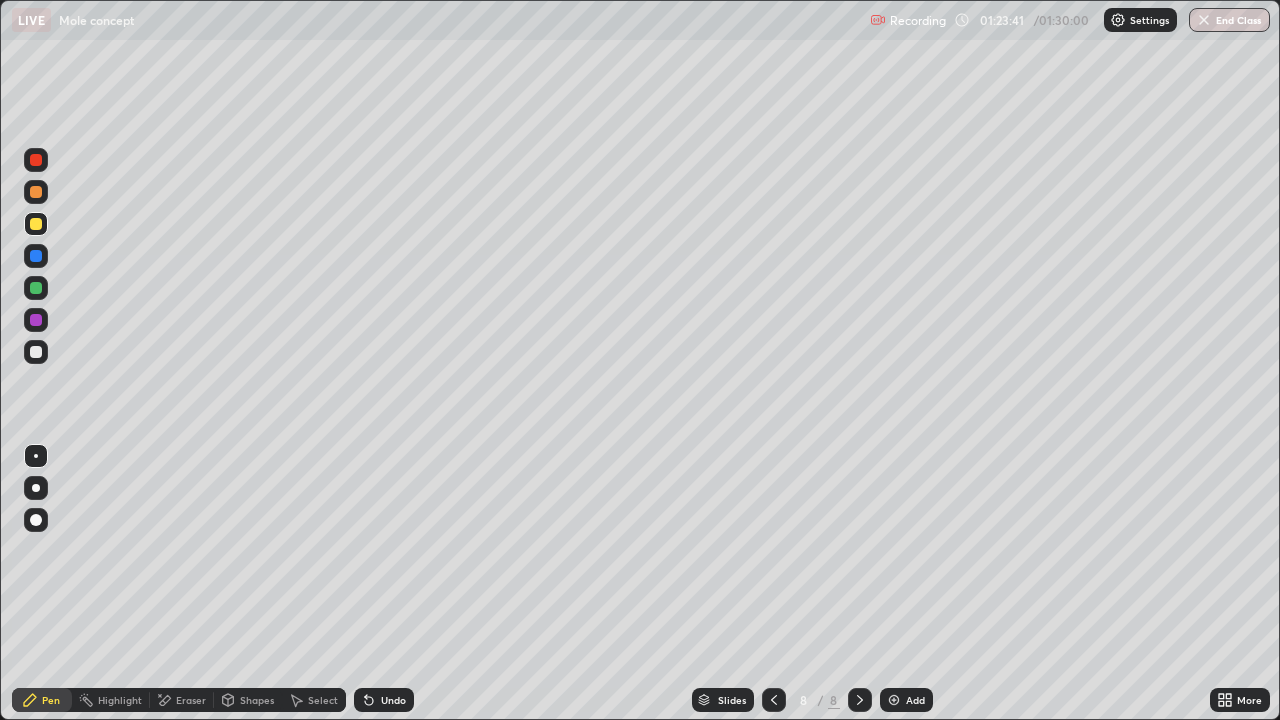 click at bounding box center [36, 160] 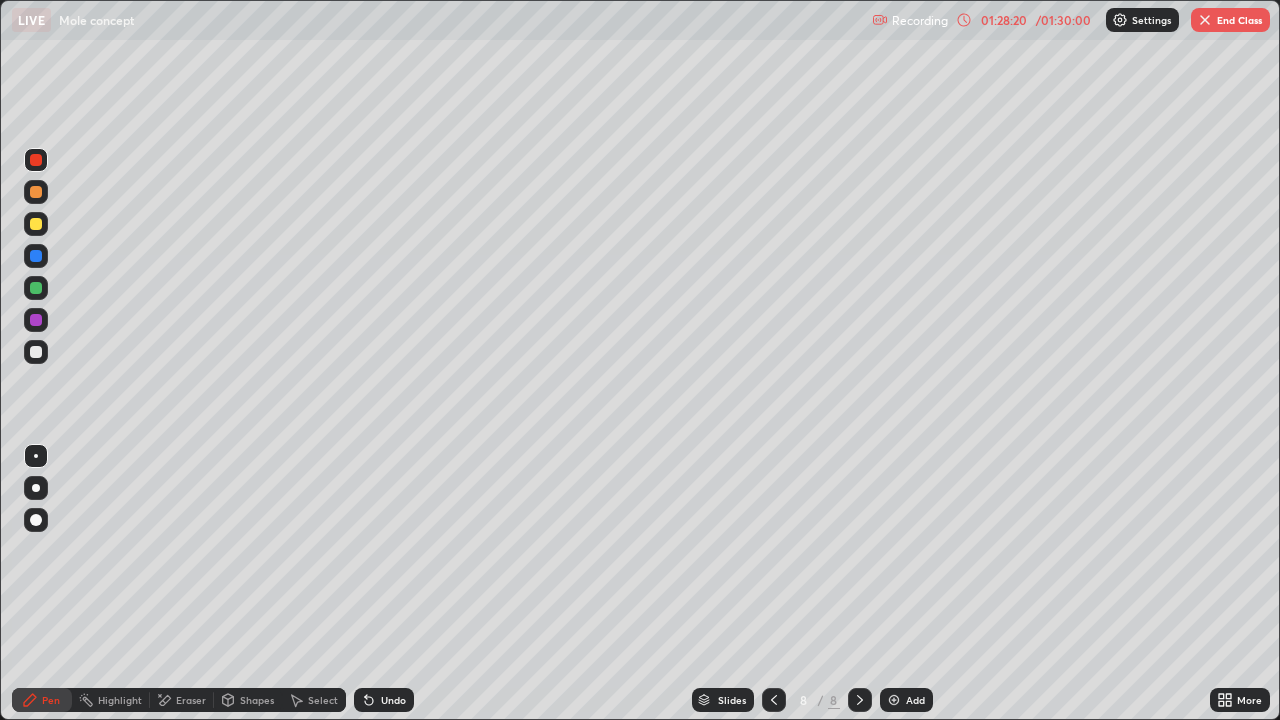 click at bounding box center [894, 700] 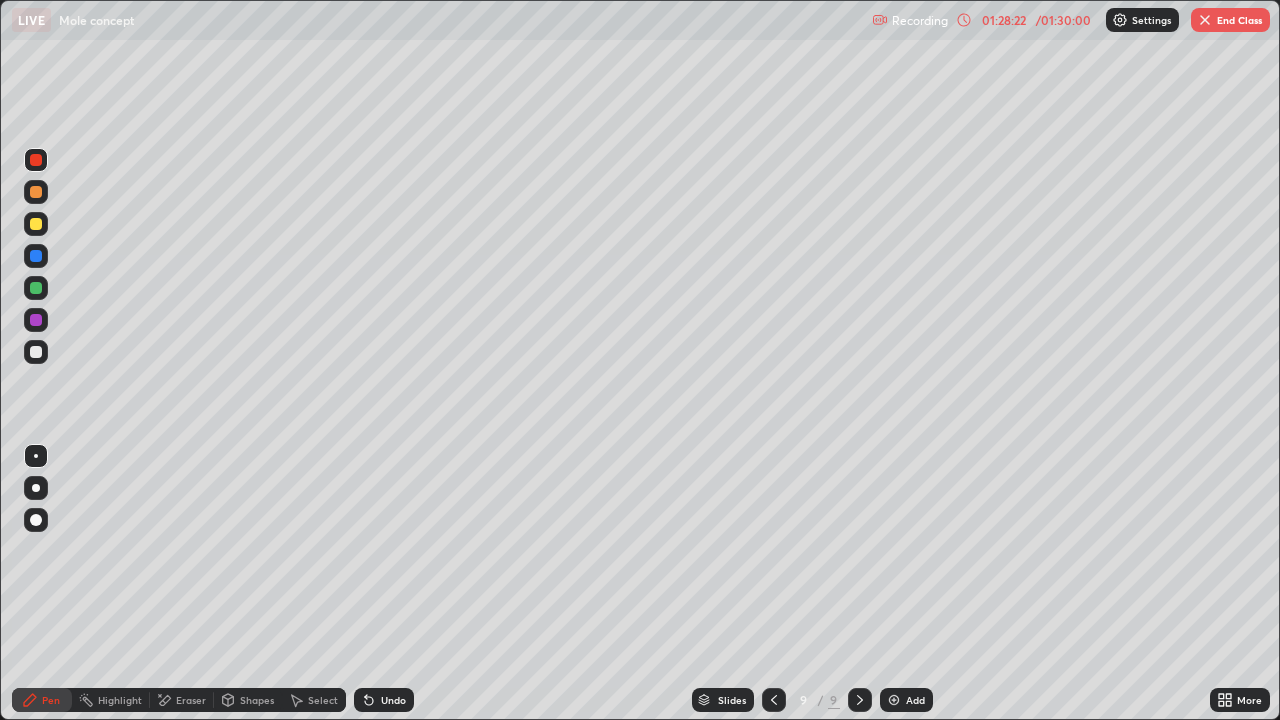 click at bounding box center (36, 320) 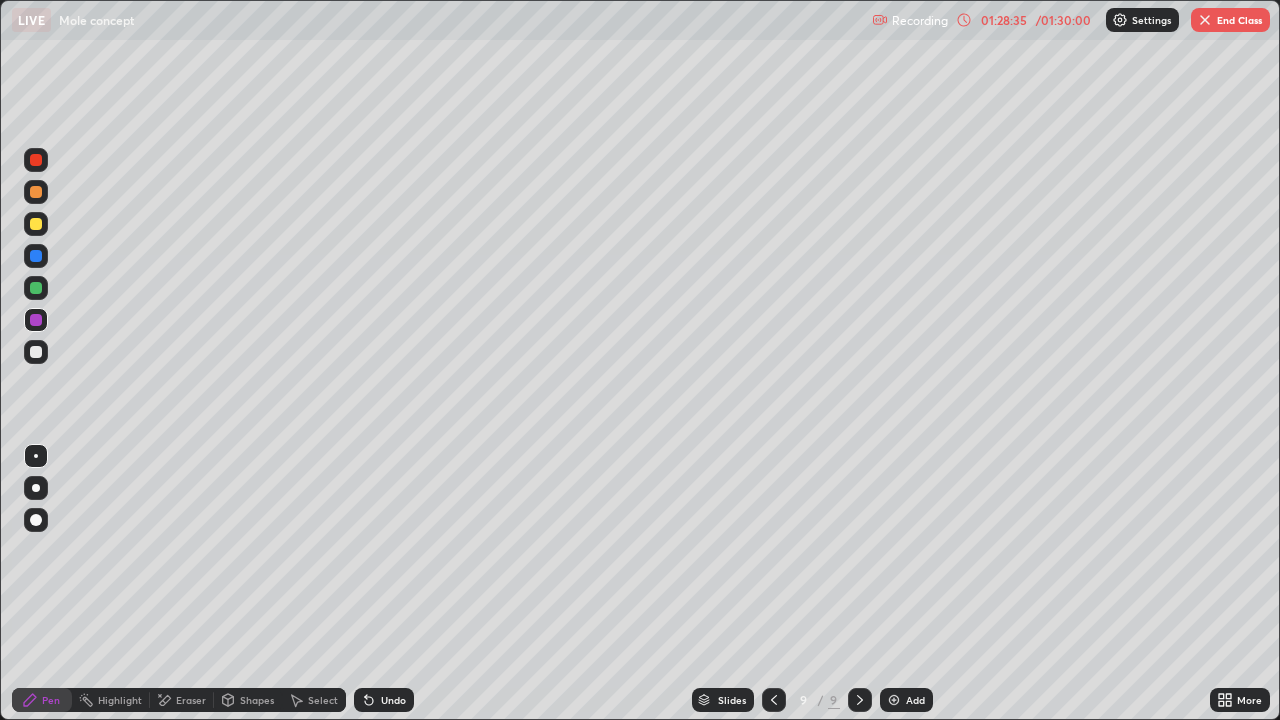click 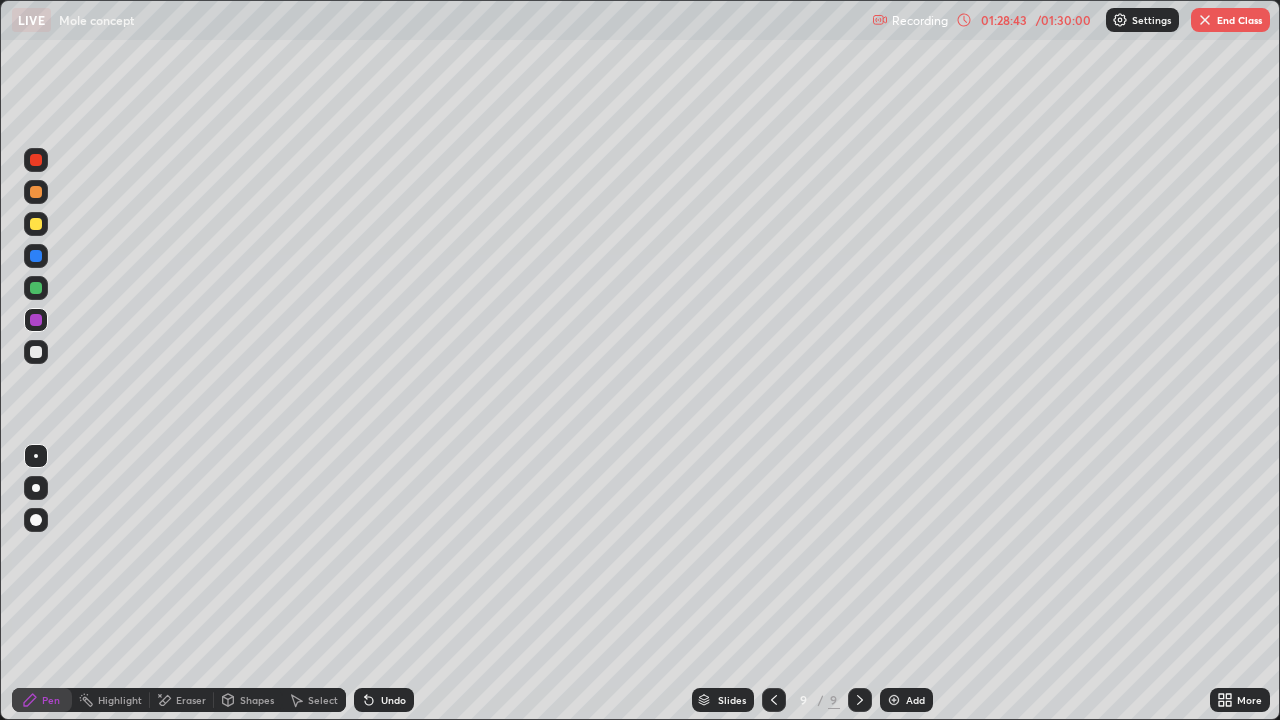 click 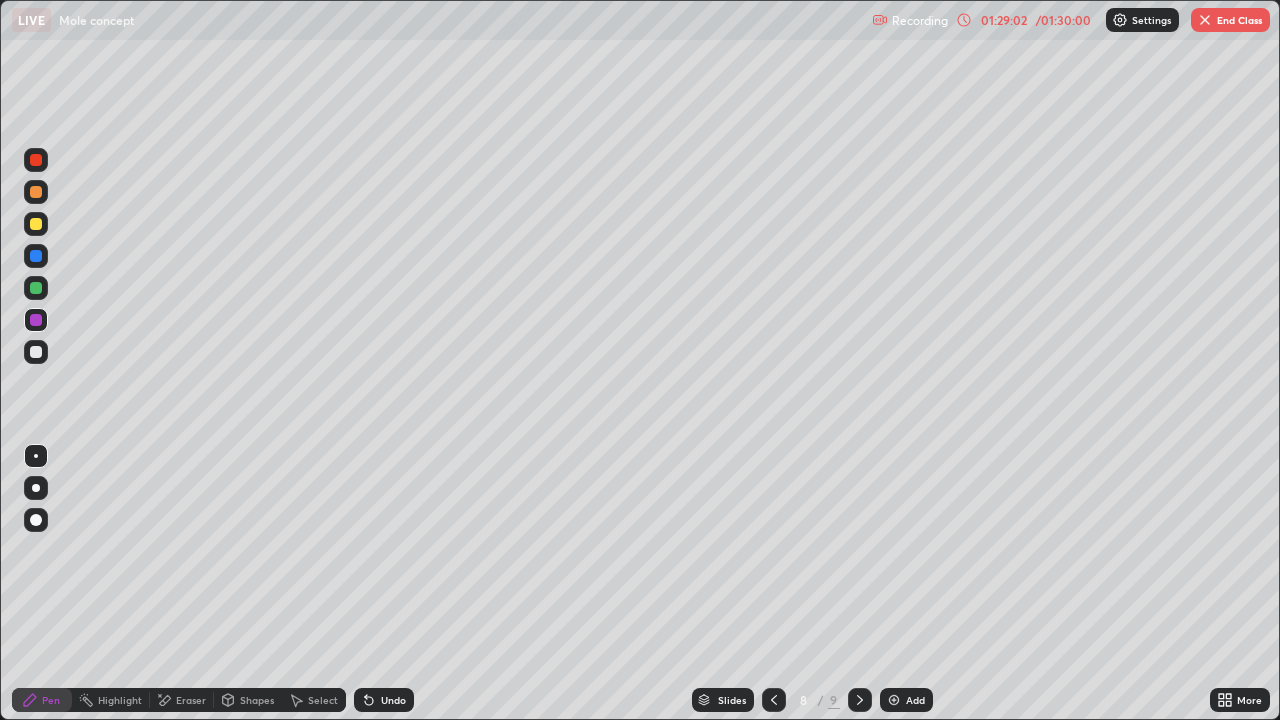 click 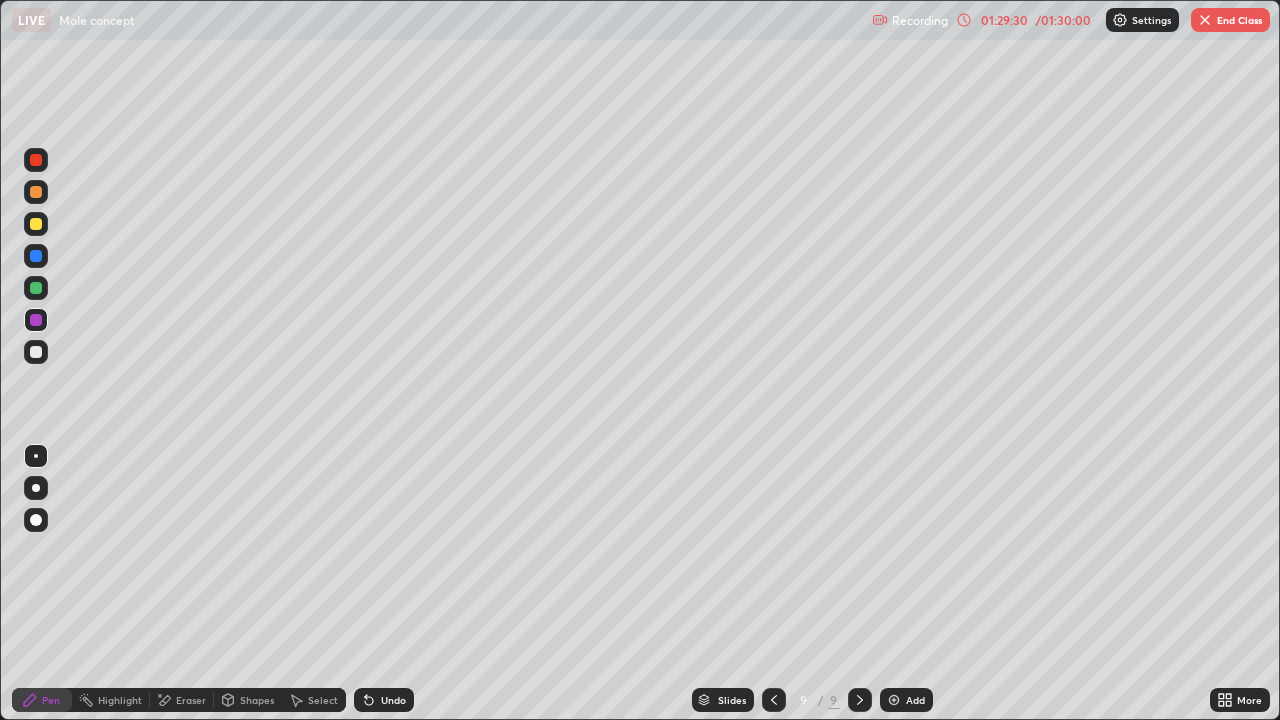 click 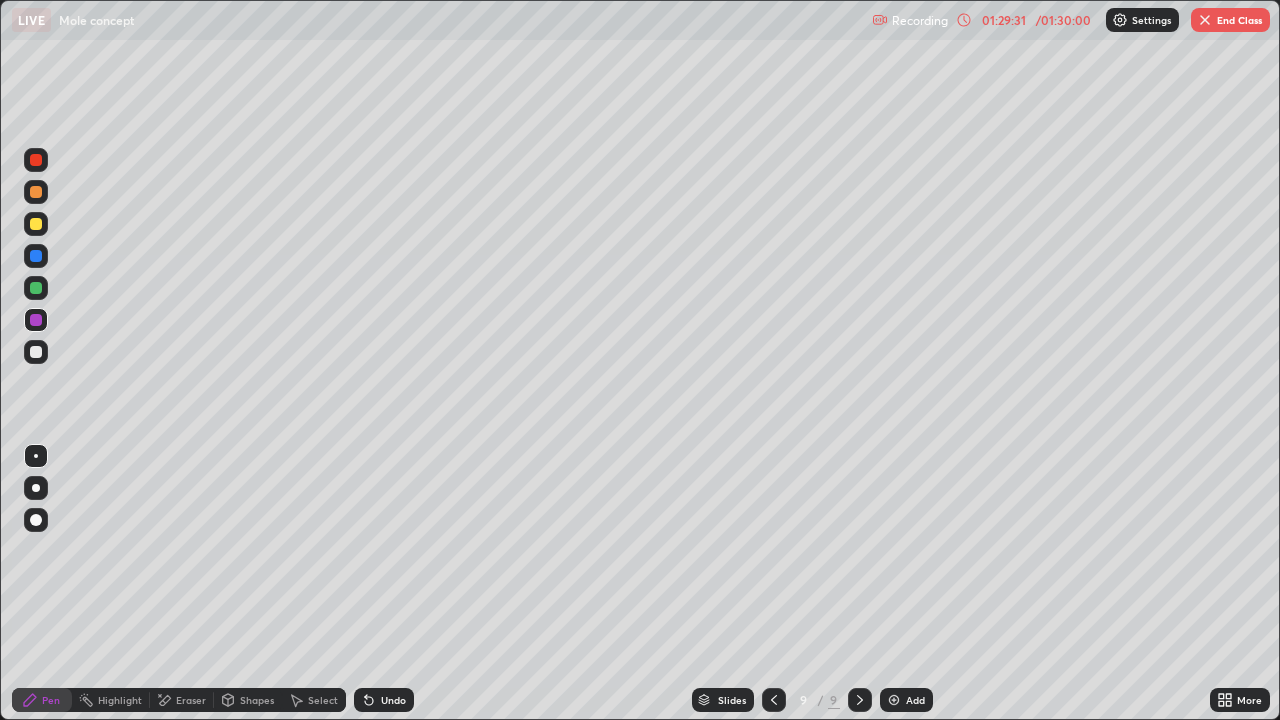 click at bounding box center [36, 352] 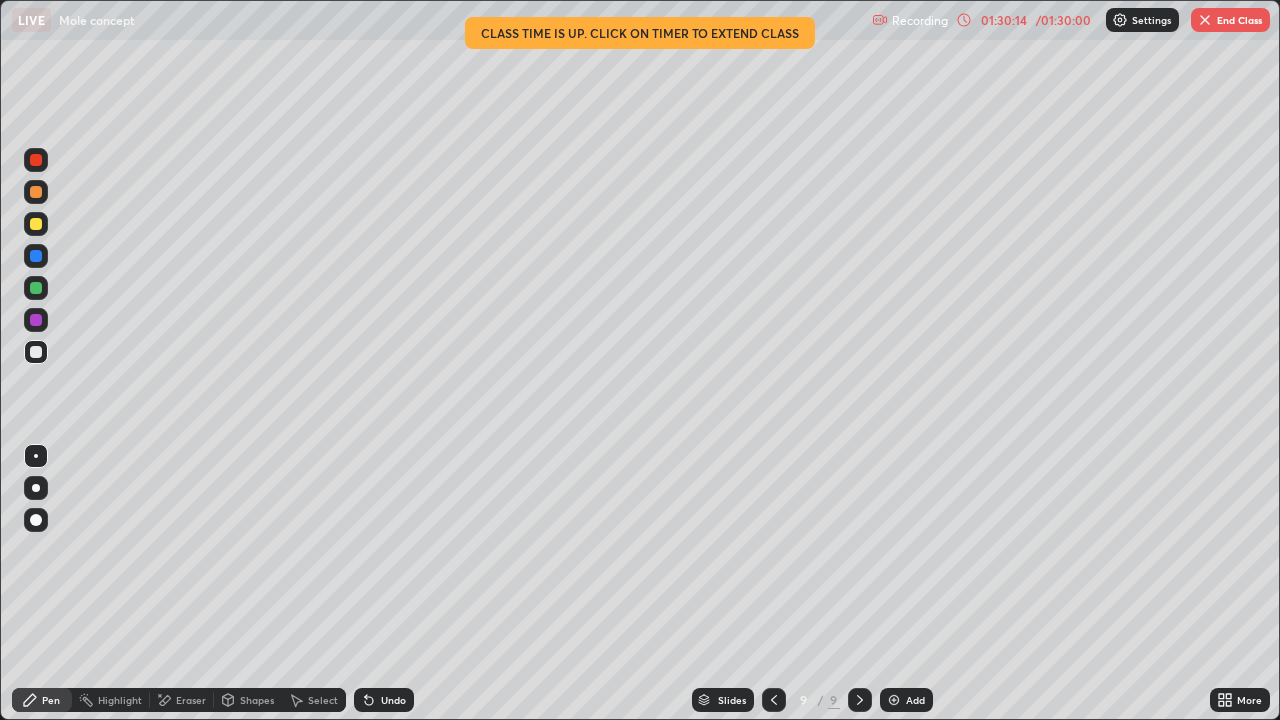 click at bounding box center (894, 700) 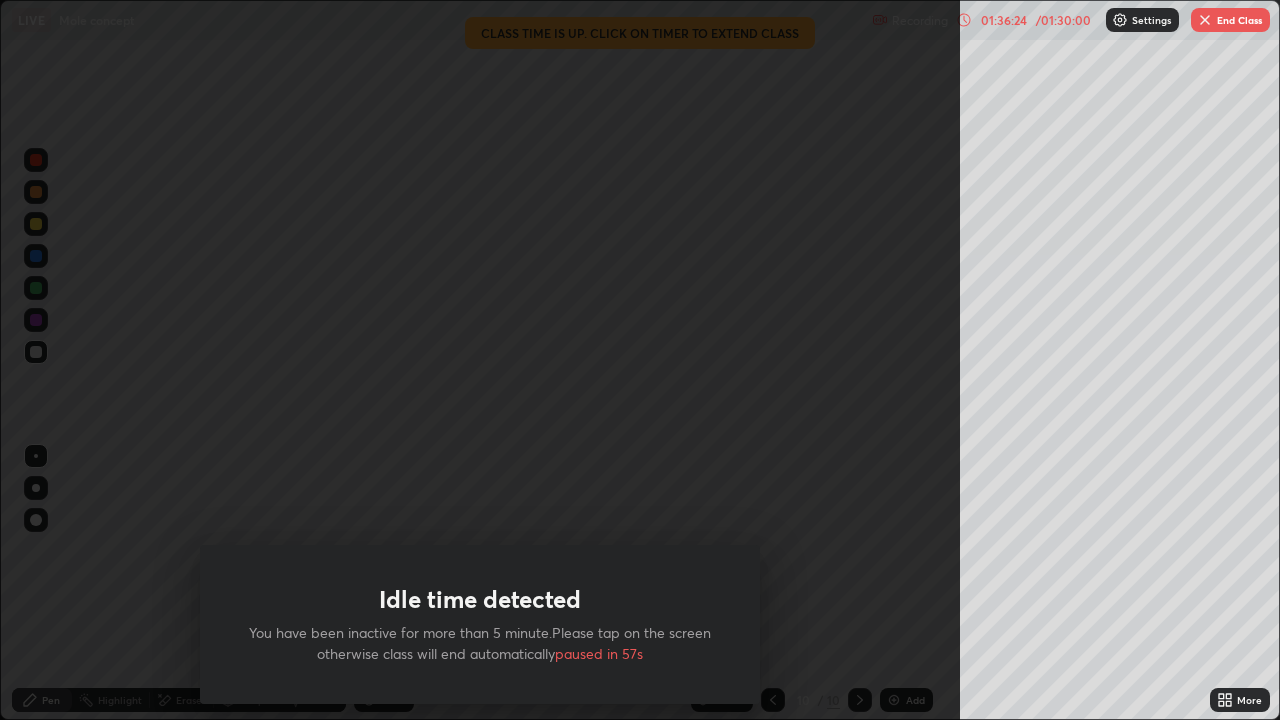 click on "Idle time detected You have been inactive for more than 5 minute.Please tap on the screen otherwise class will end automatically  paused in 57s" at bounding box center (480, 360) 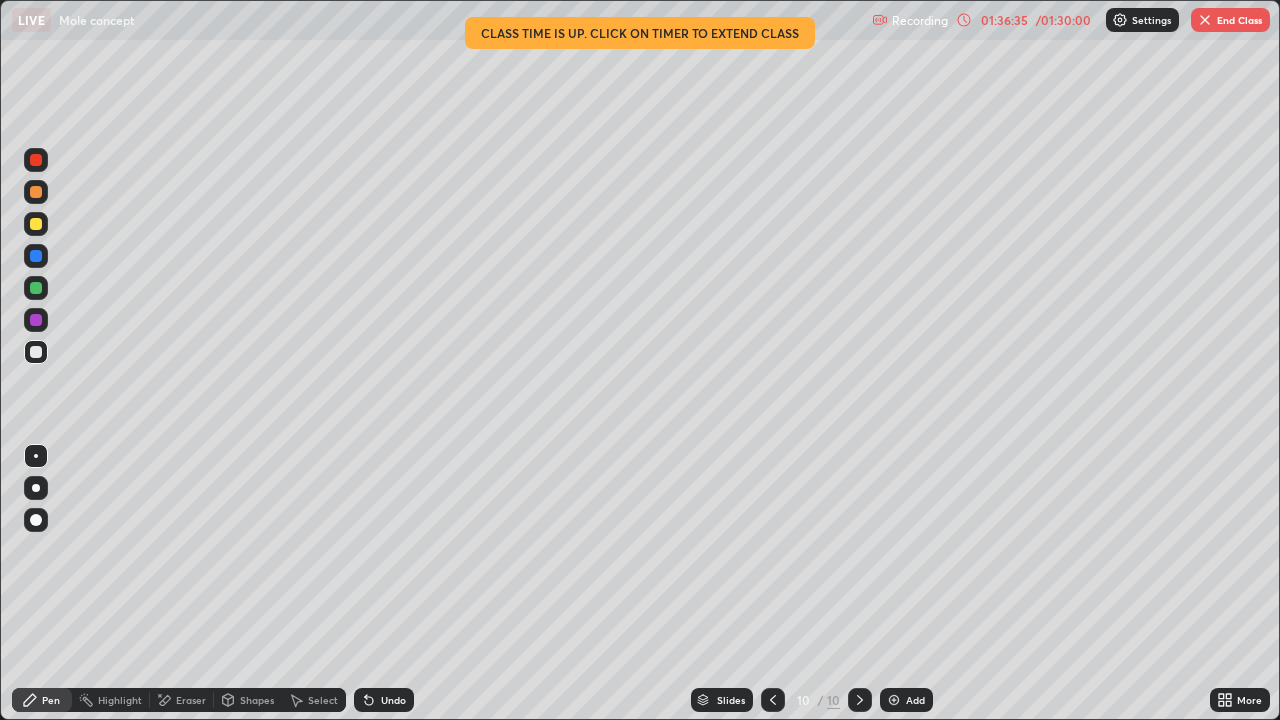 click at bounding box center [36, 320] 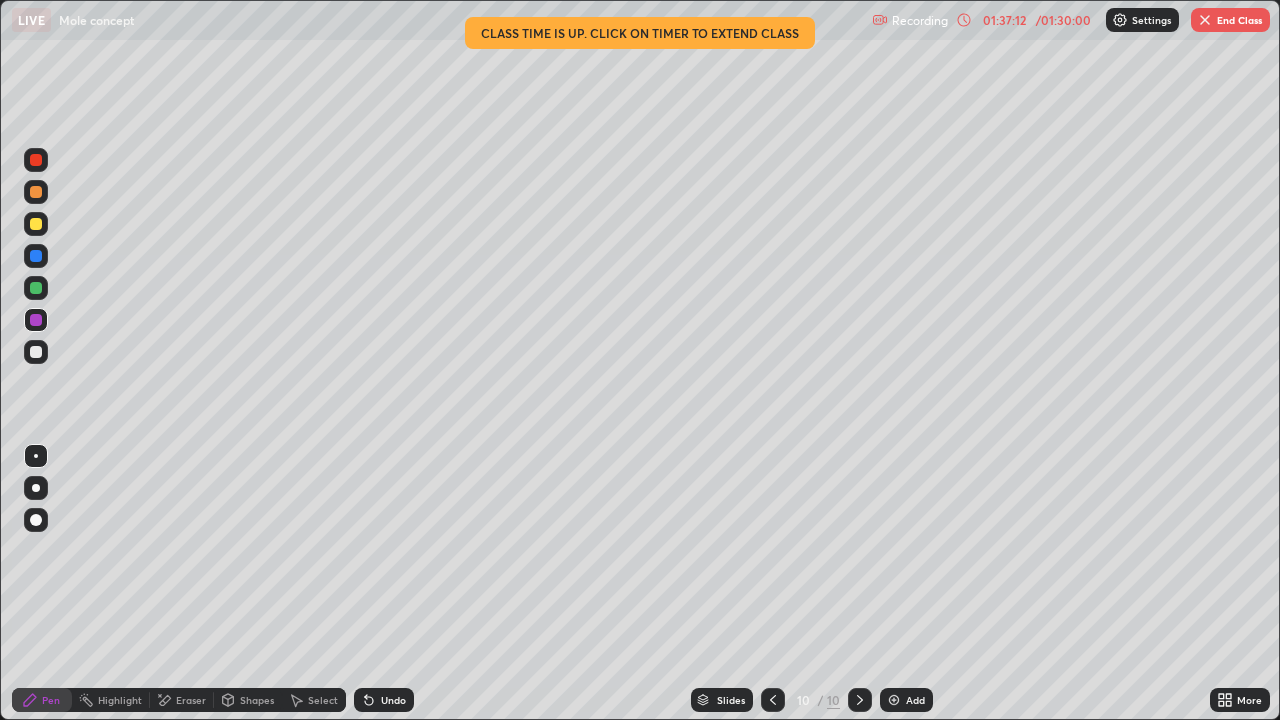 click on "End Class" at bounding box center [1230, 20] 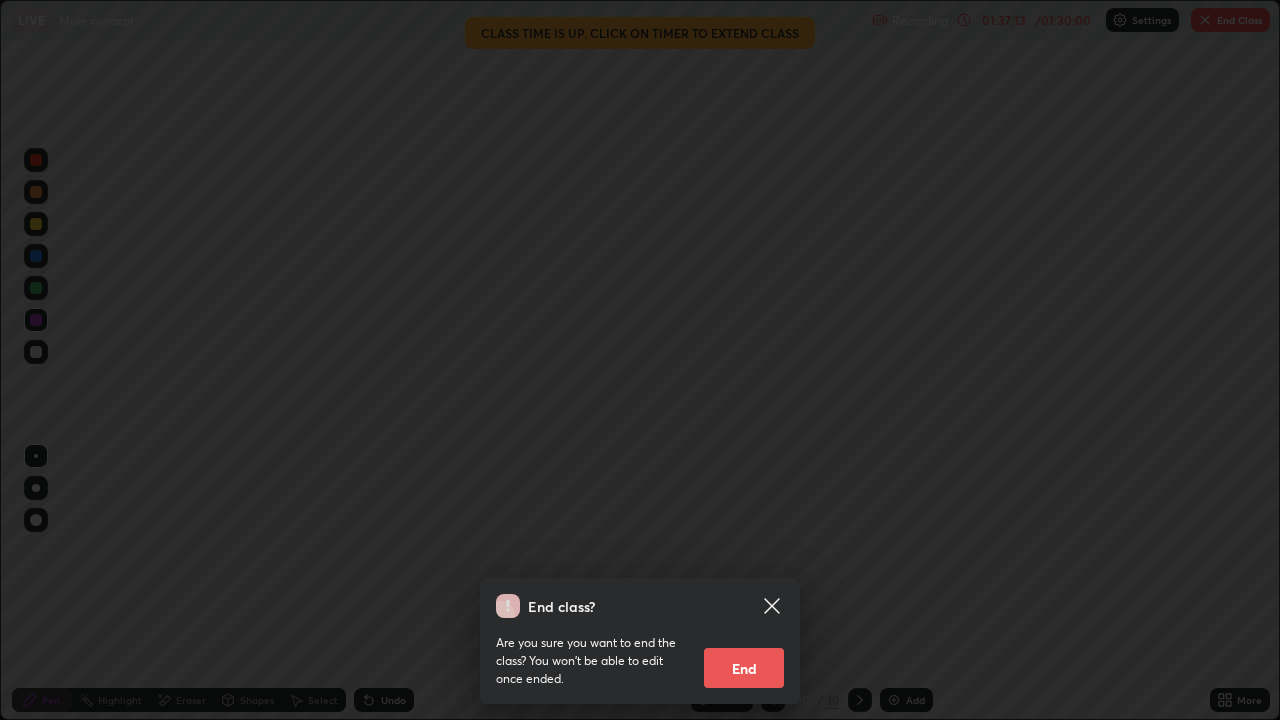 click on "End" at bounding box center (744, 668) 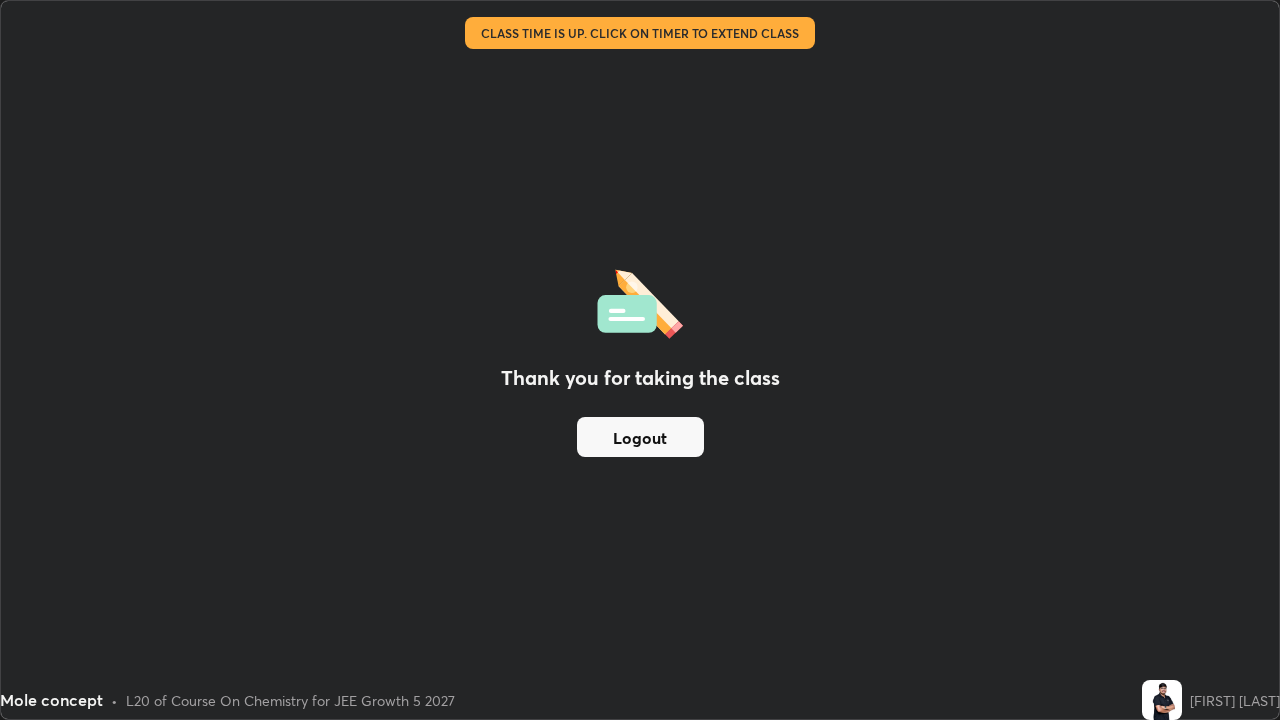 click on "Logout" at bounding box center (640, 437) 